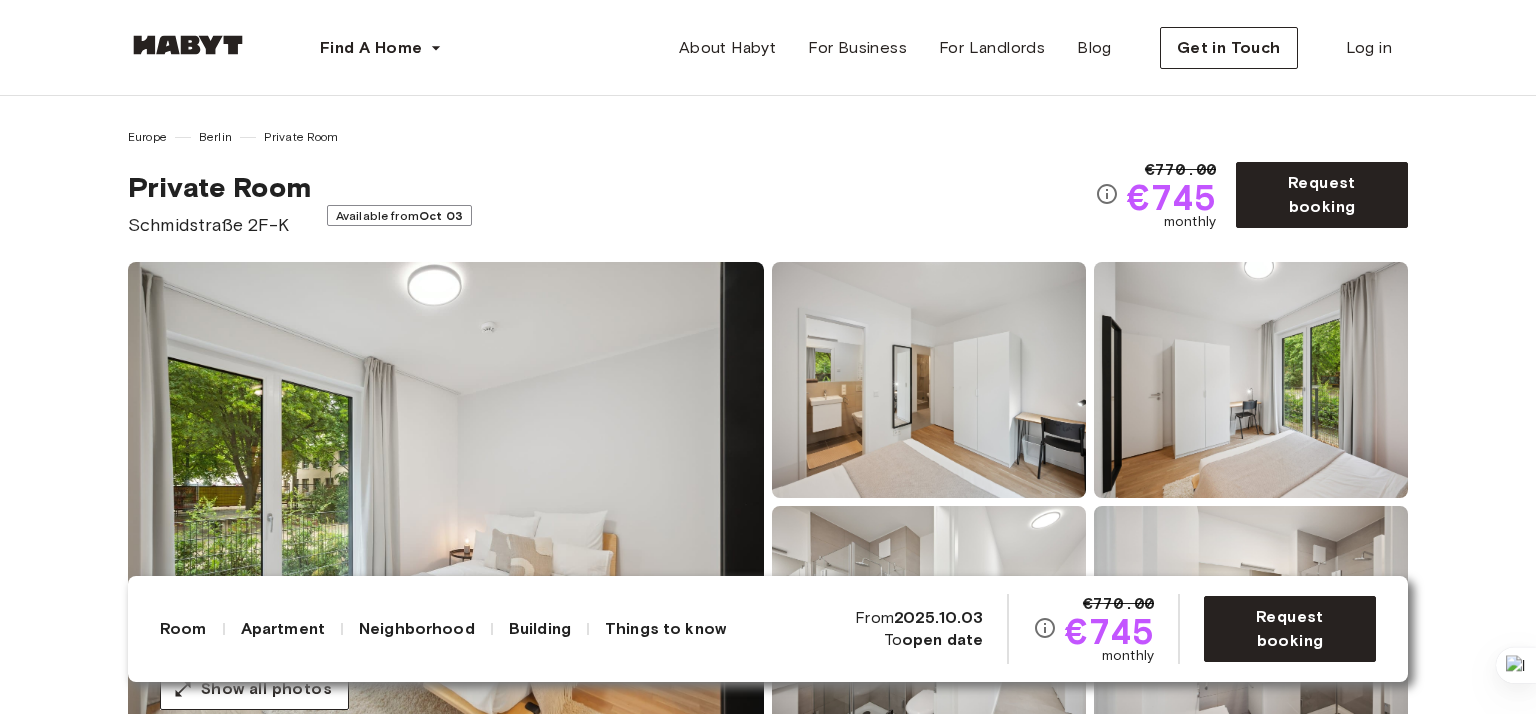 scroll, scrollTop: 100, scrollLeft: 0, axis: vertical 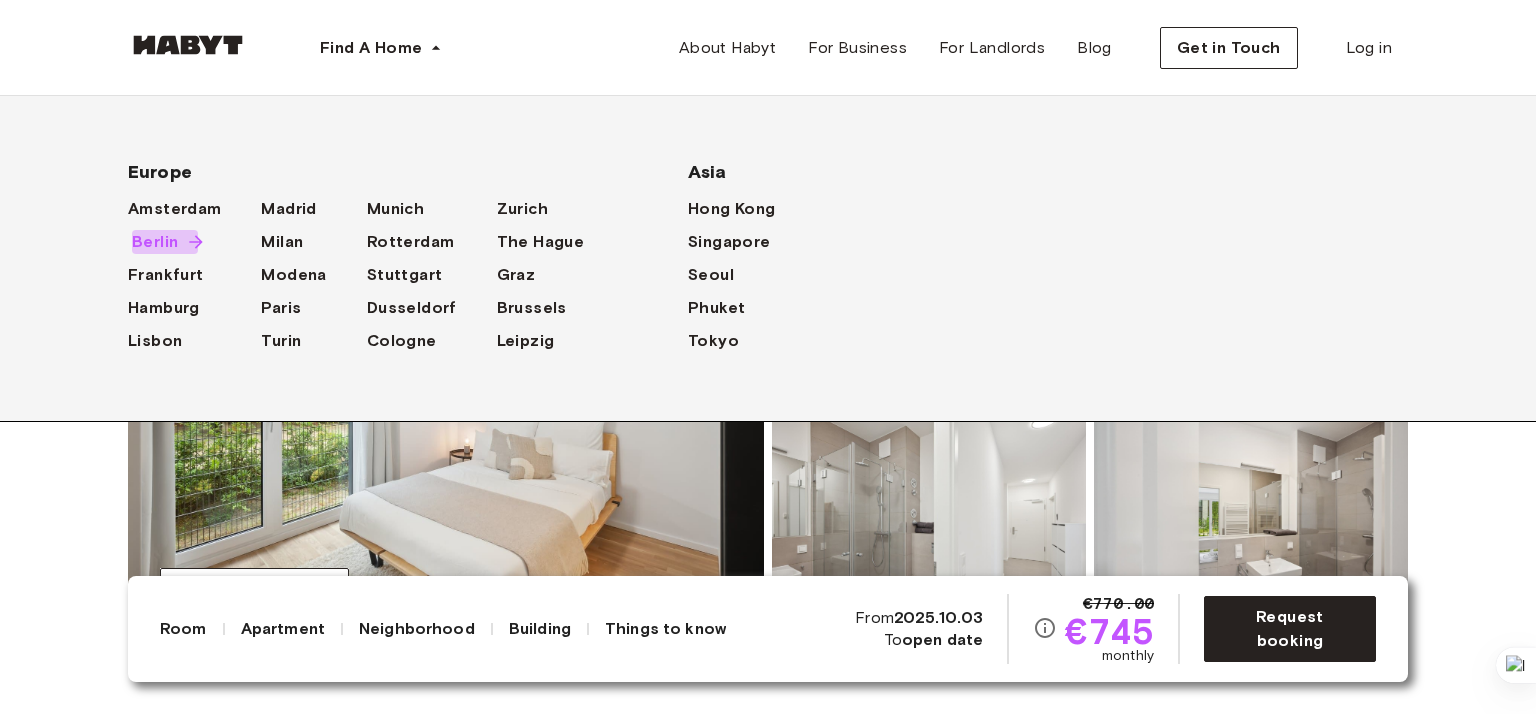 click on "Berlin" at bounding box center (155, 242) 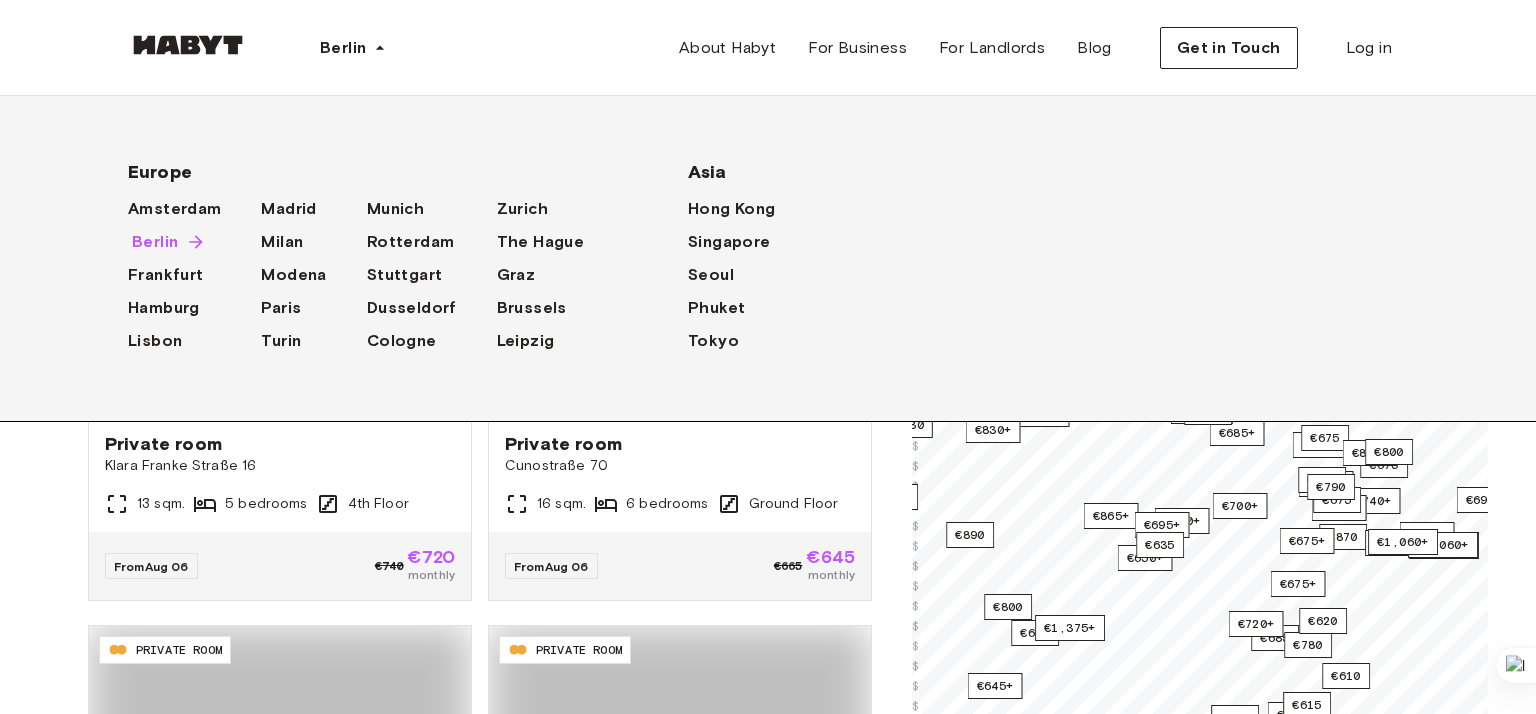 scroll, scrollTop: 0, scrollLeft: 0, axis: both 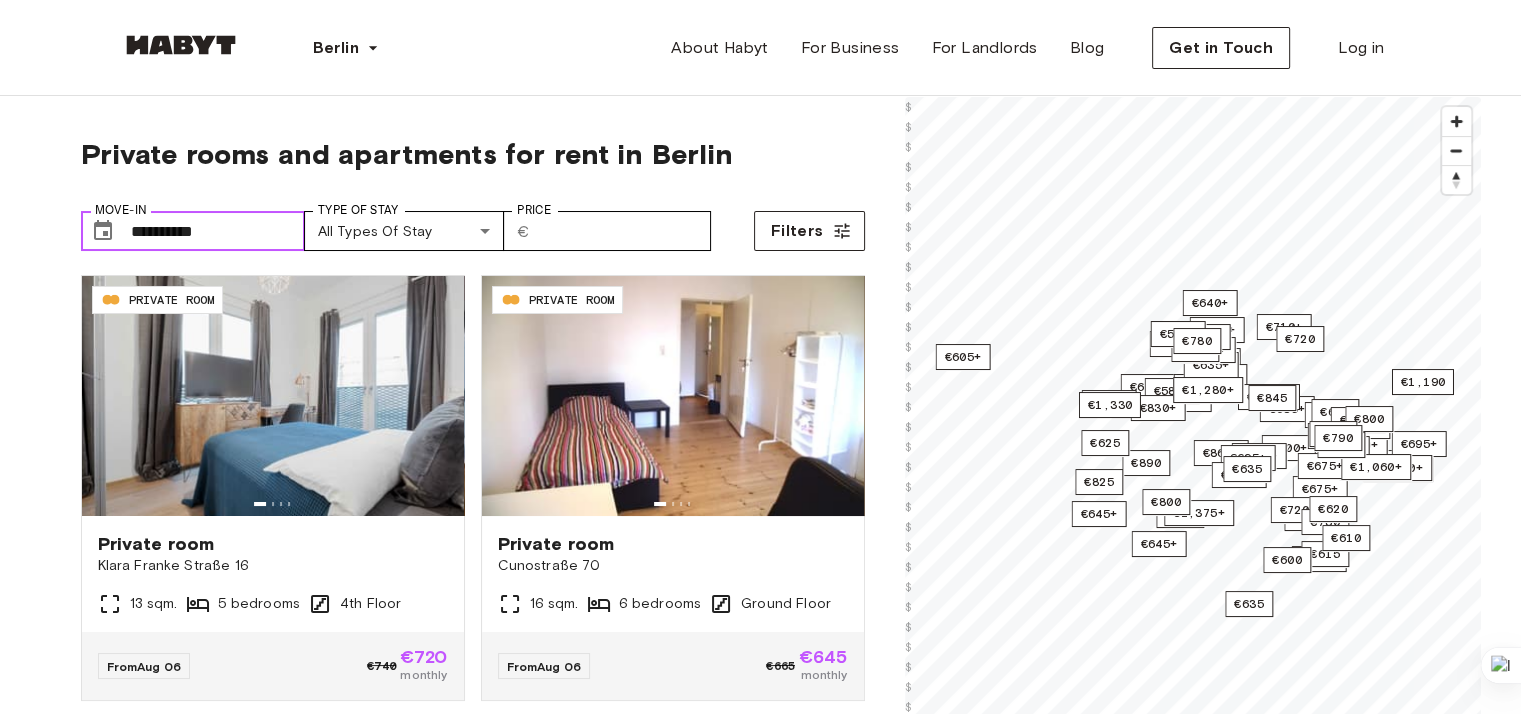 click on "**********" at bounding box center (218, 231) 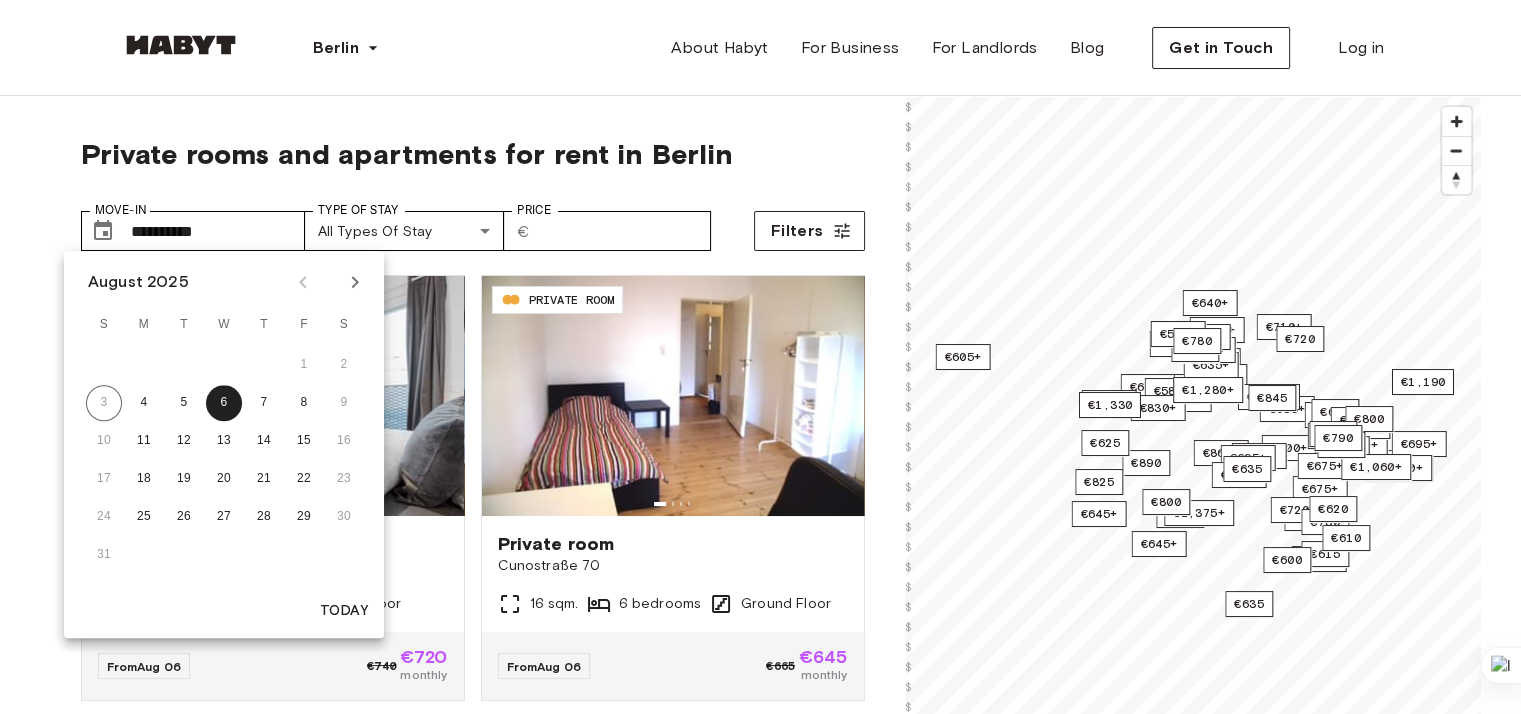 click 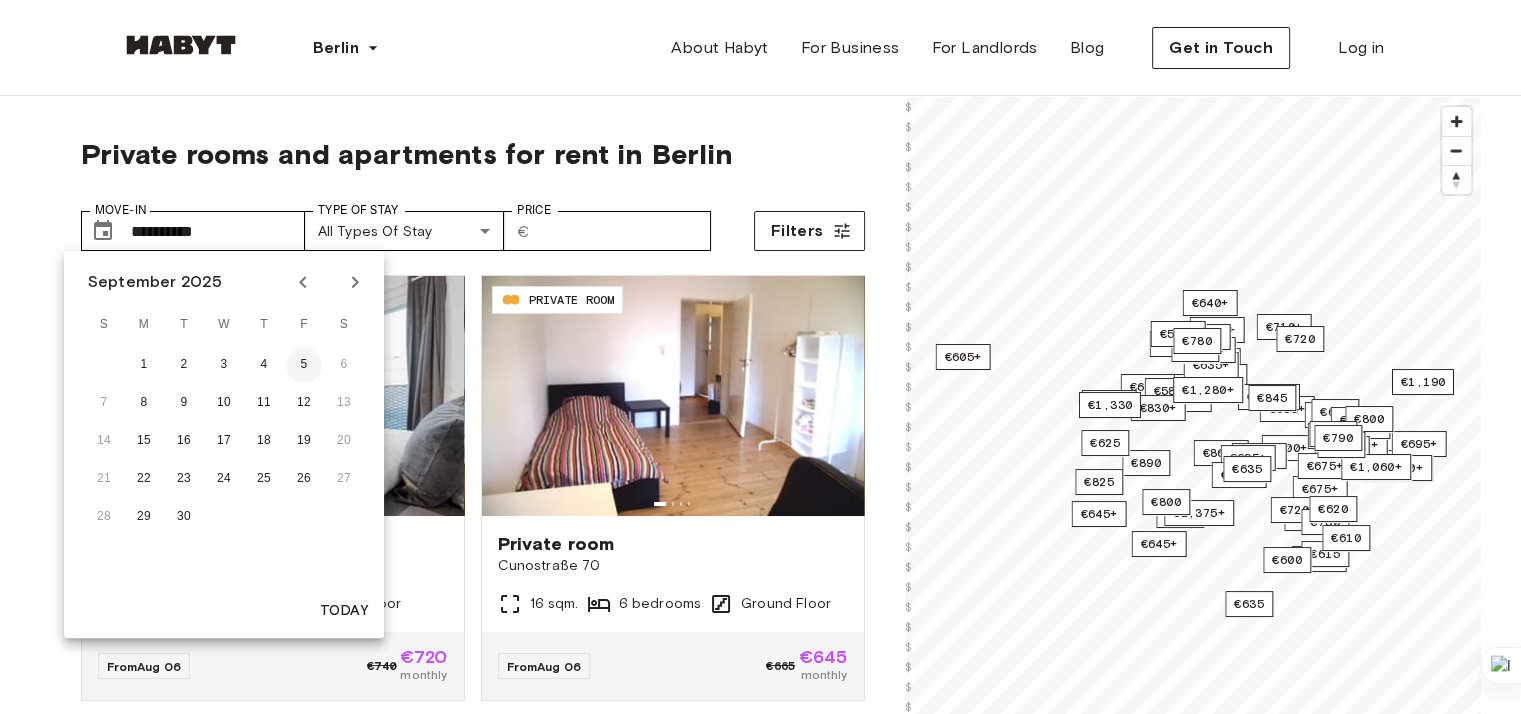 click on "5" at bounding box center [304, 365] 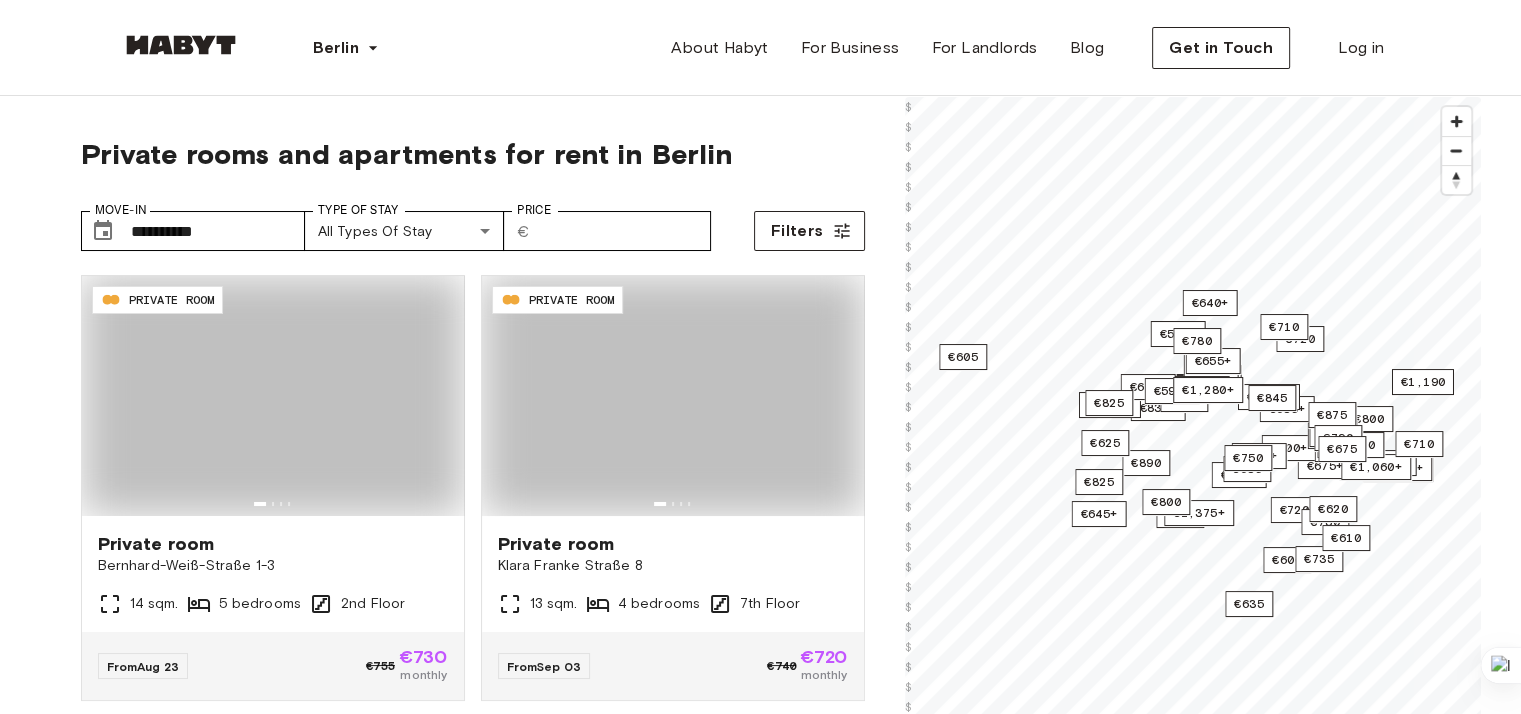type on "**********" 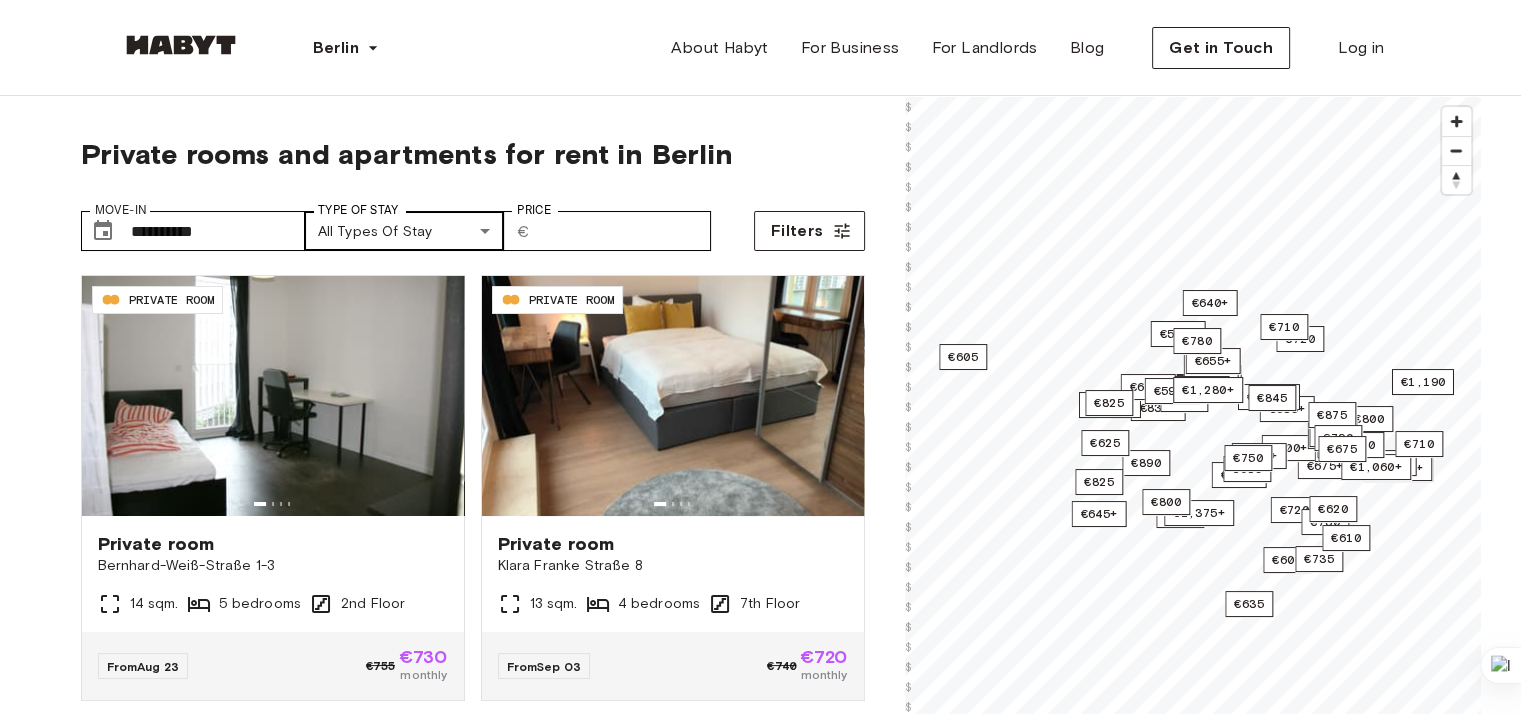 click on "**********" at bounding box center (760, 2364) 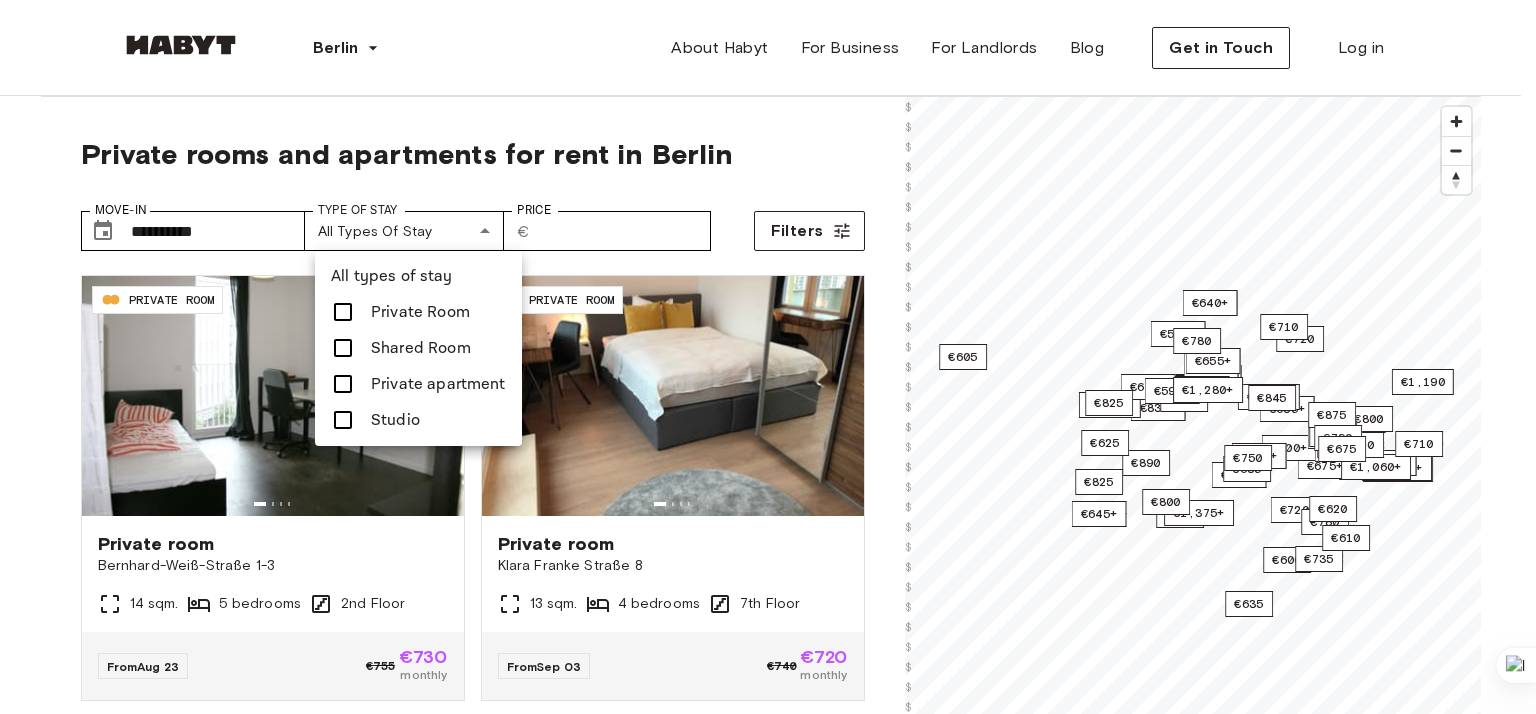 click at bounding box center (343, 312) 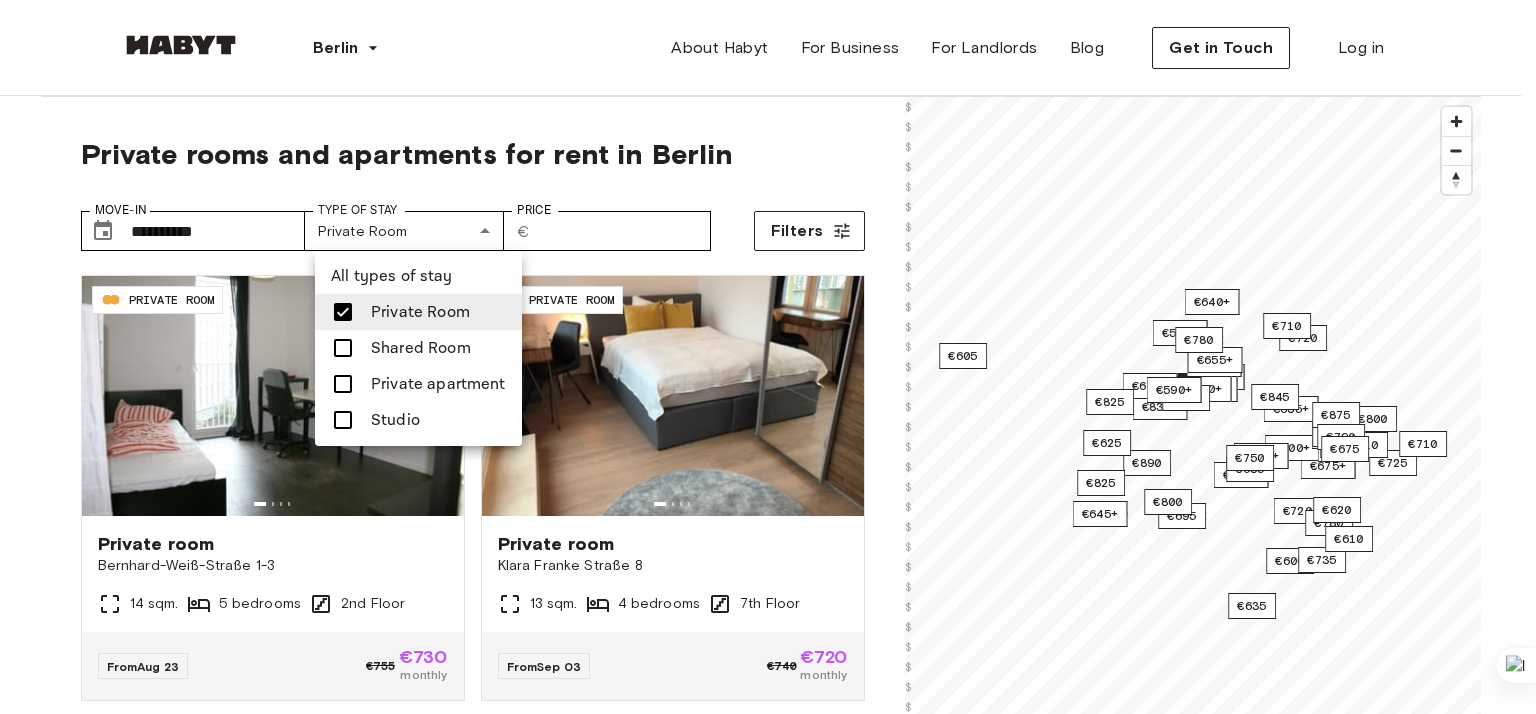 click at bounding box center (343, 384) 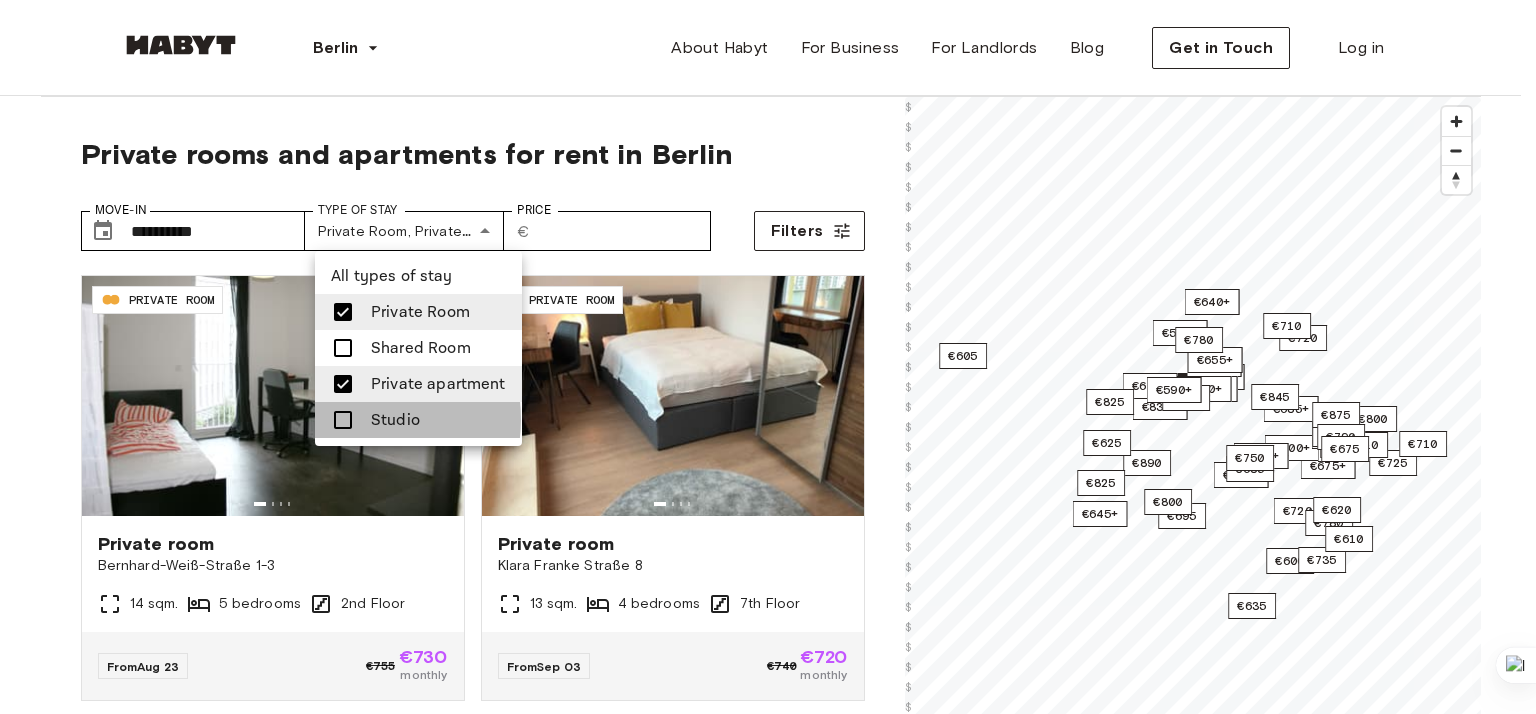 click at bounding box center (343, 420) 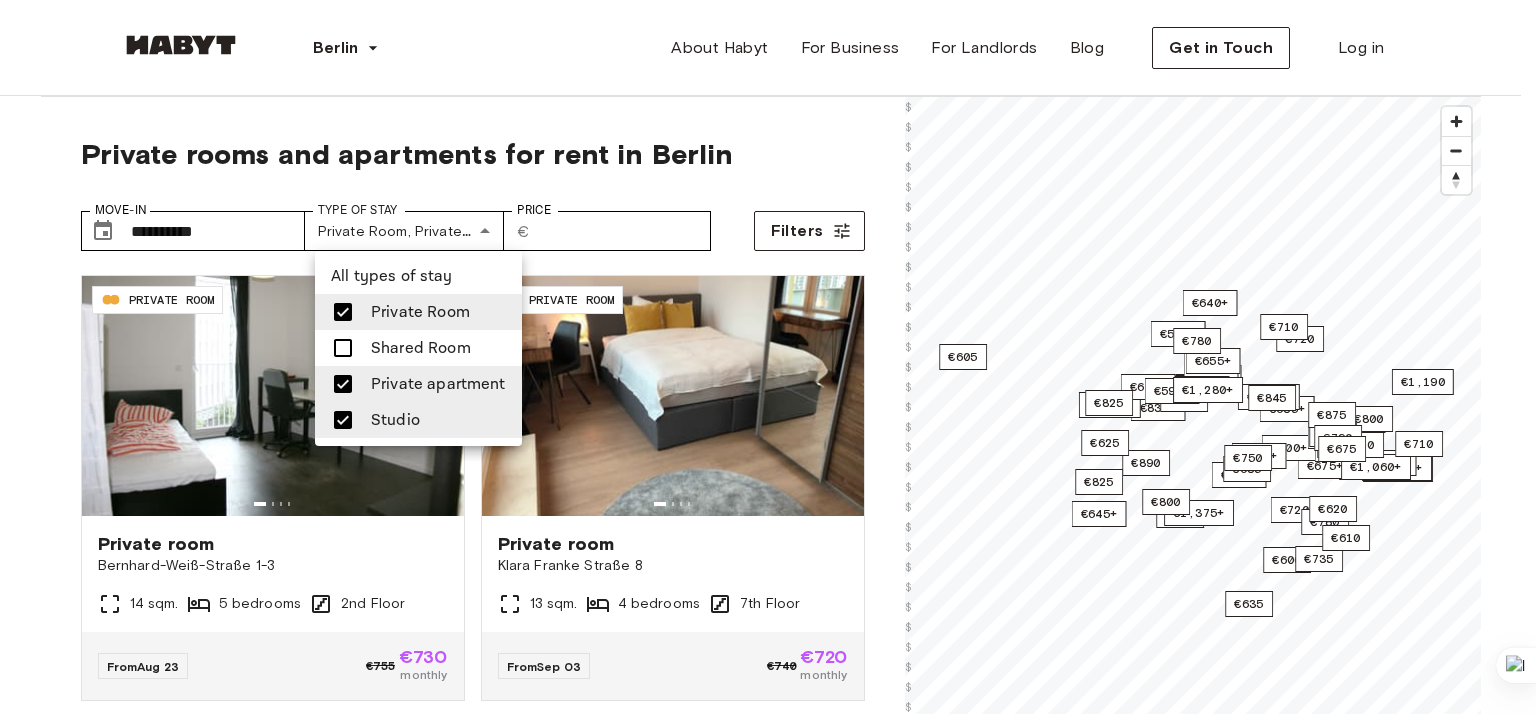 click at bounding box center [768, 357] 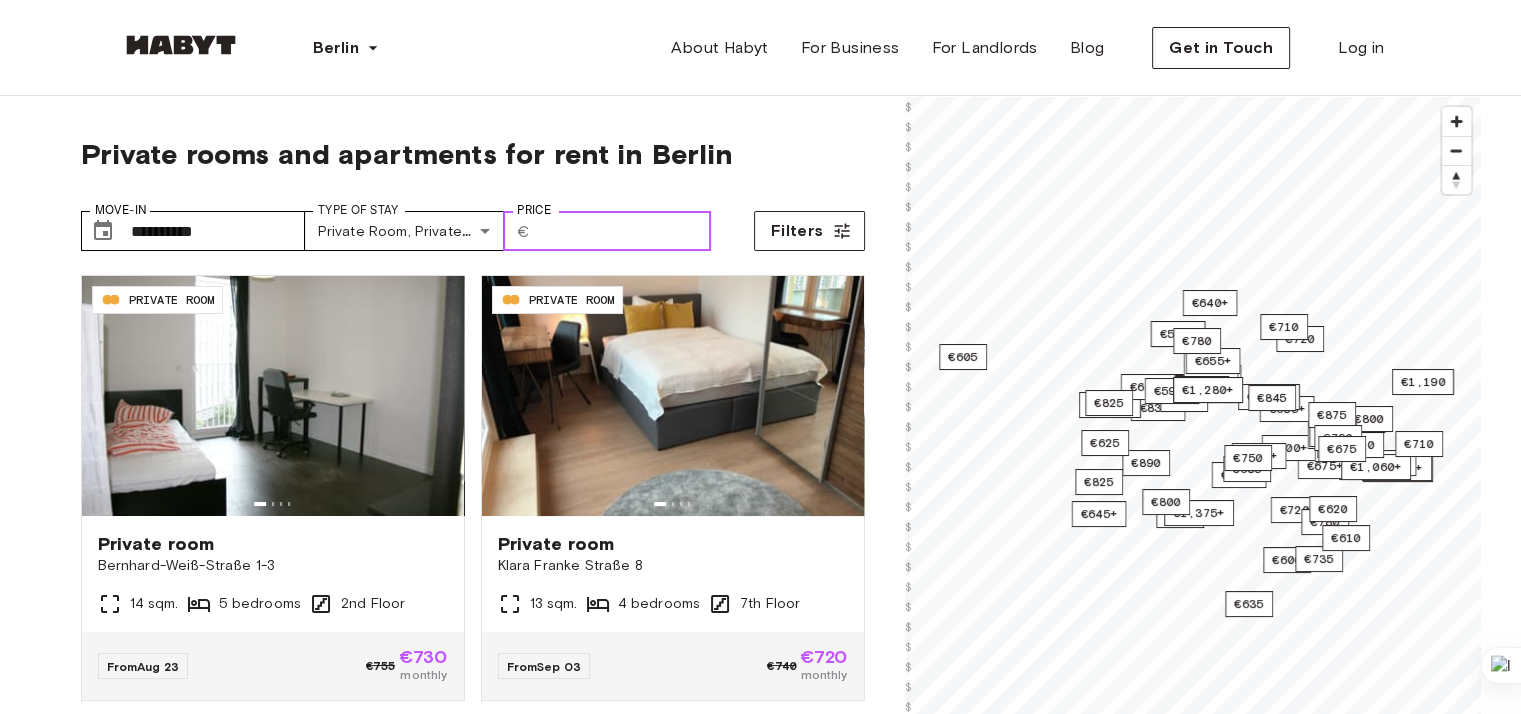 click on "Price" at bounding box center (624, 231) 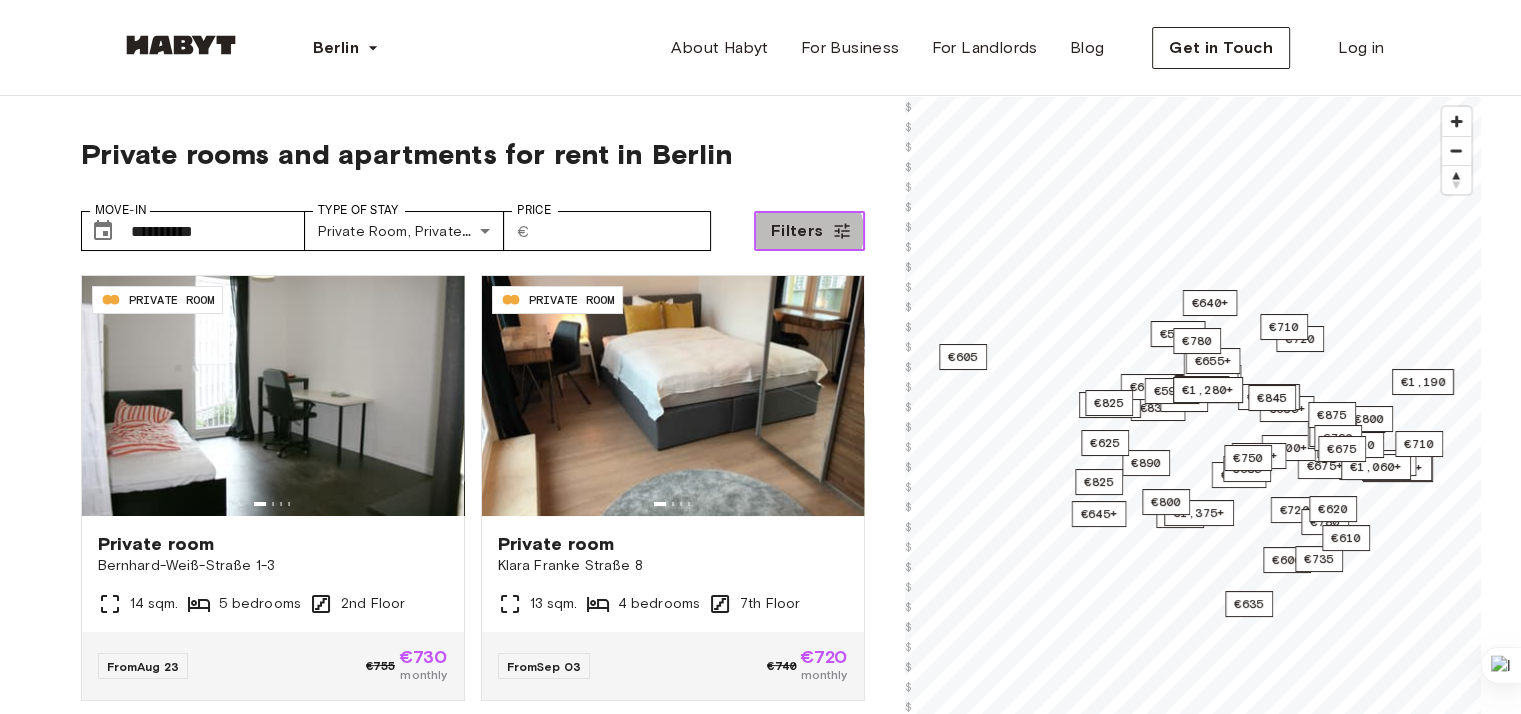 click on "Filters" at bounding box center [797, 231] 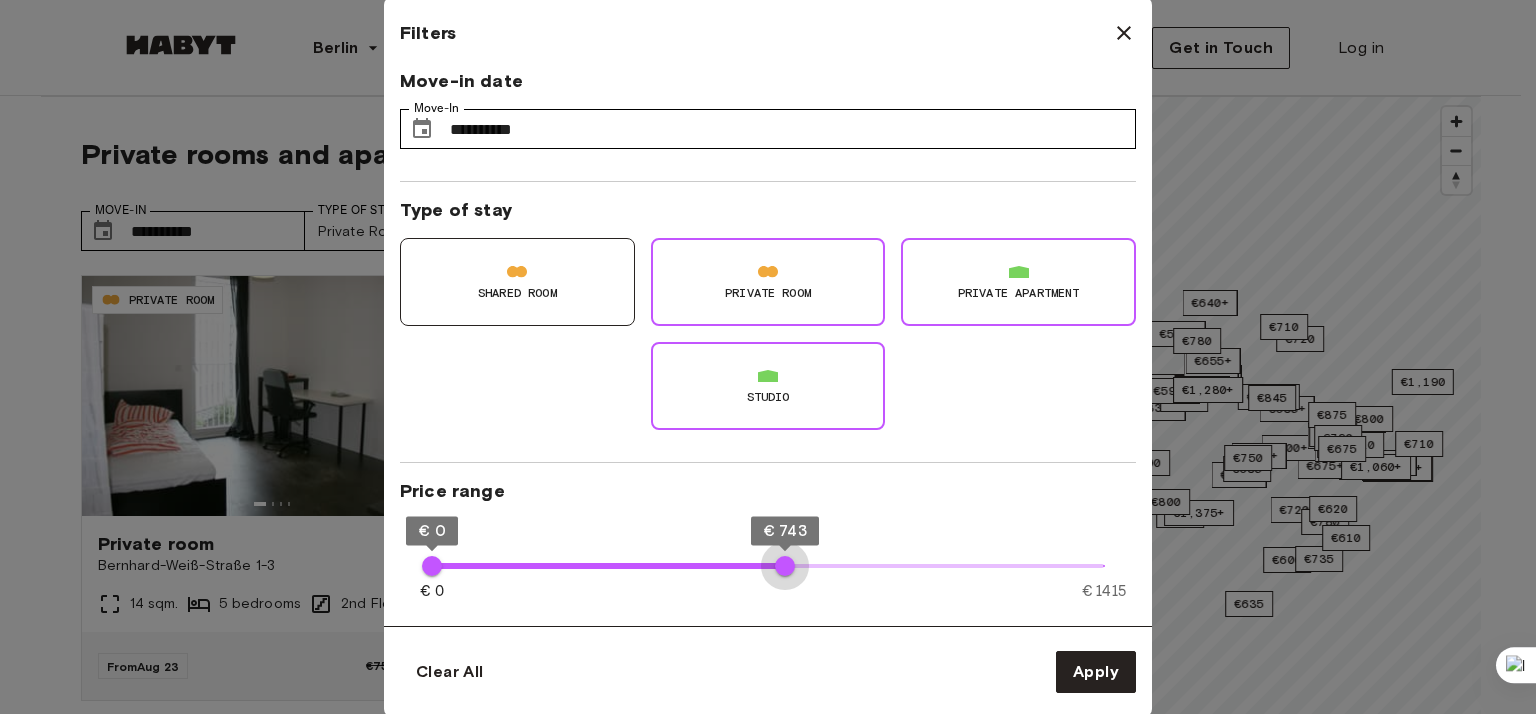 type on "***" 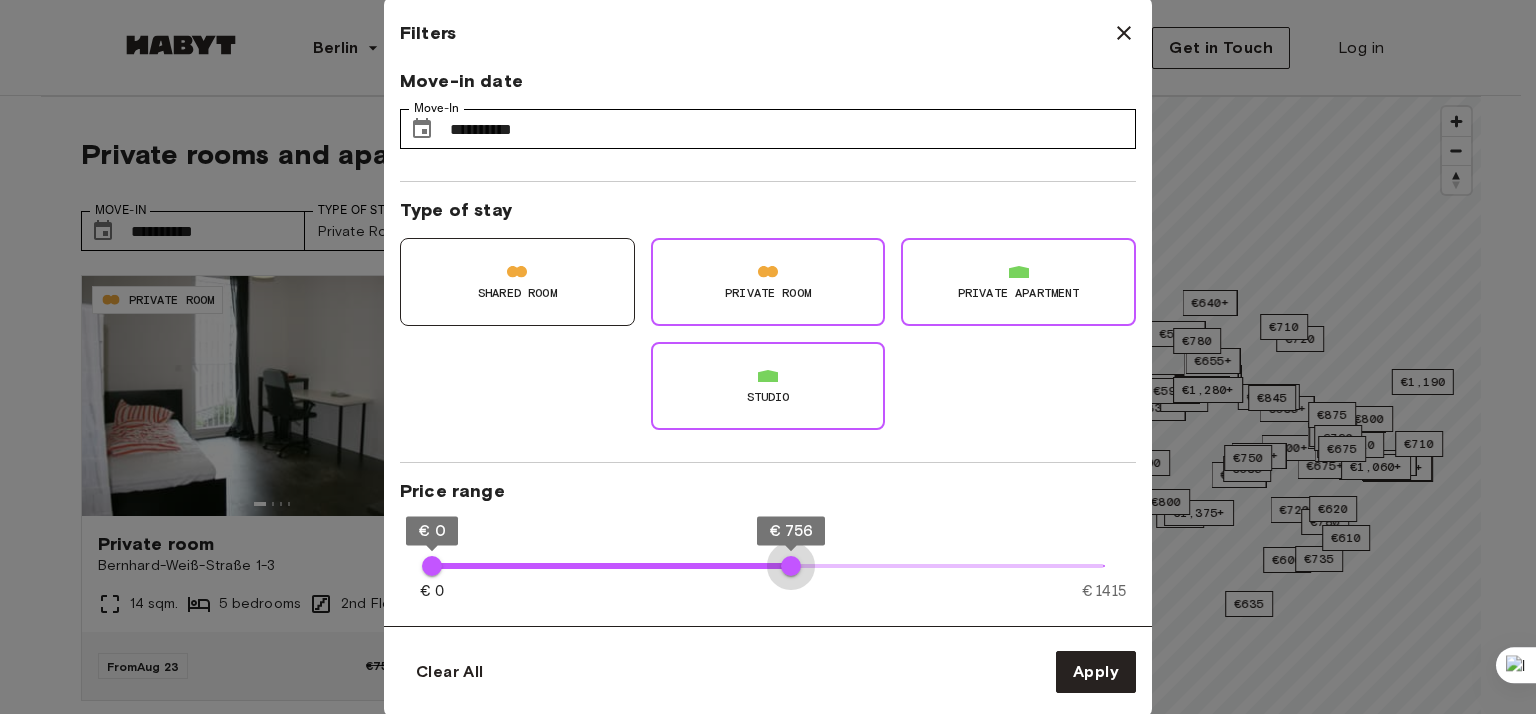 drag, startPoint x: 1103, startPoint y: 563, endPoint x: 791, endPoint y: 547, distance: 312.40997 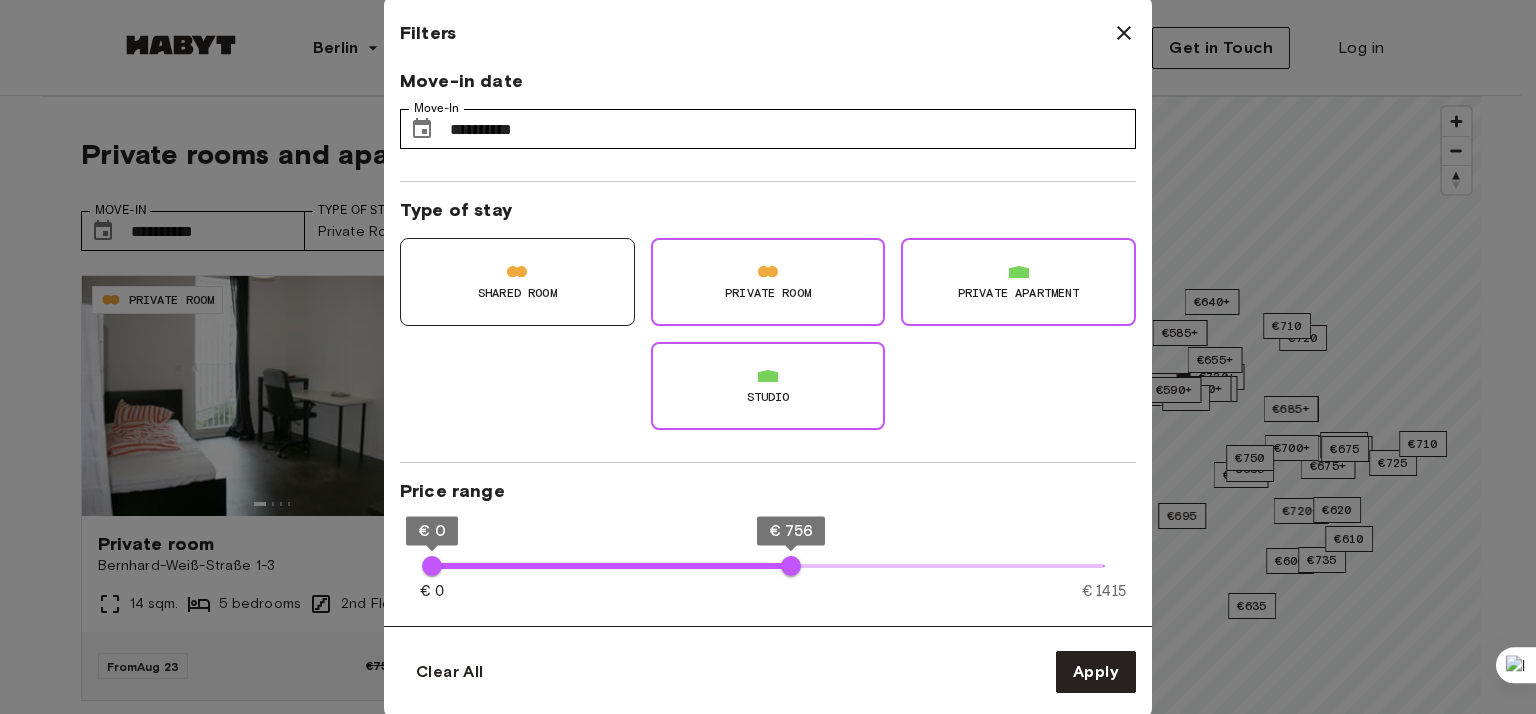 type on "**" 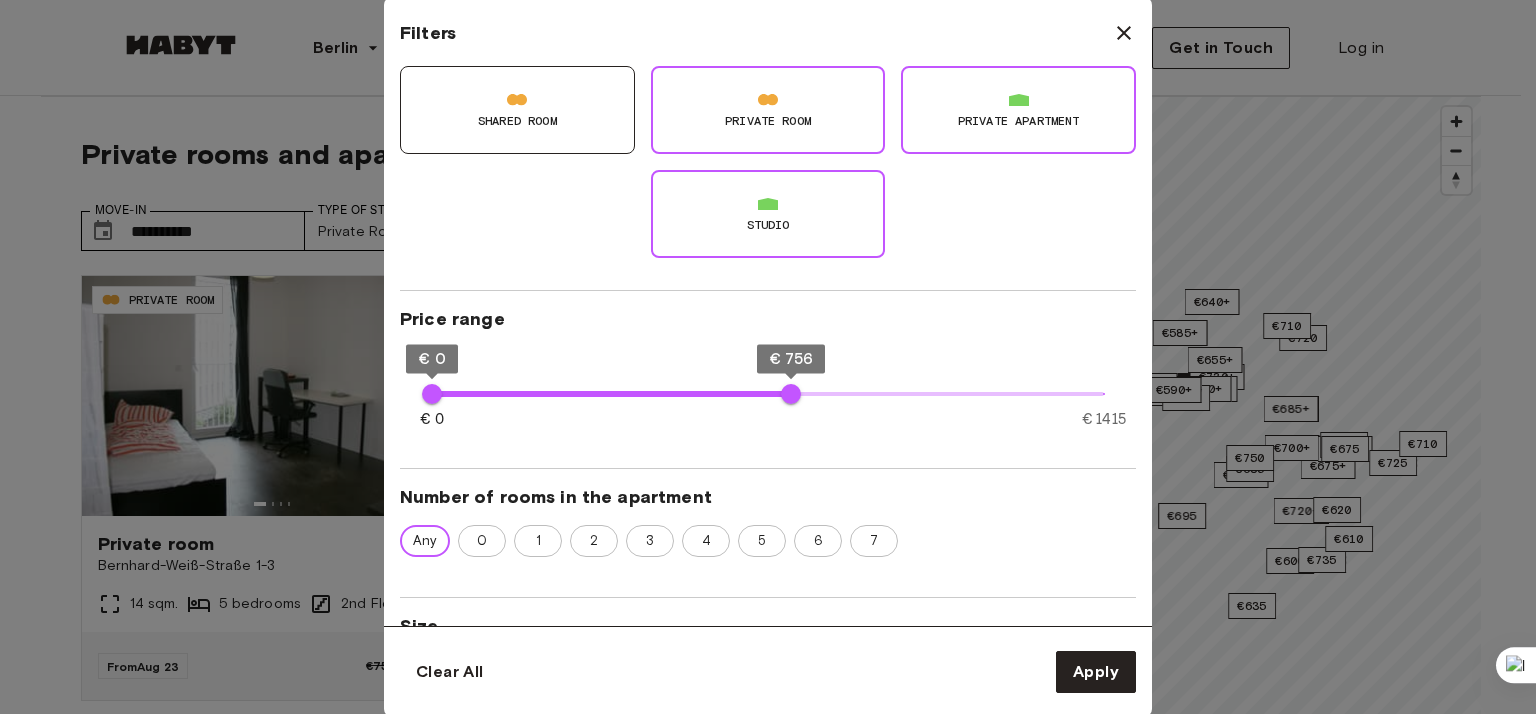 scroll, scrollTop: 200, scrollLeft: 0, axis: vertical 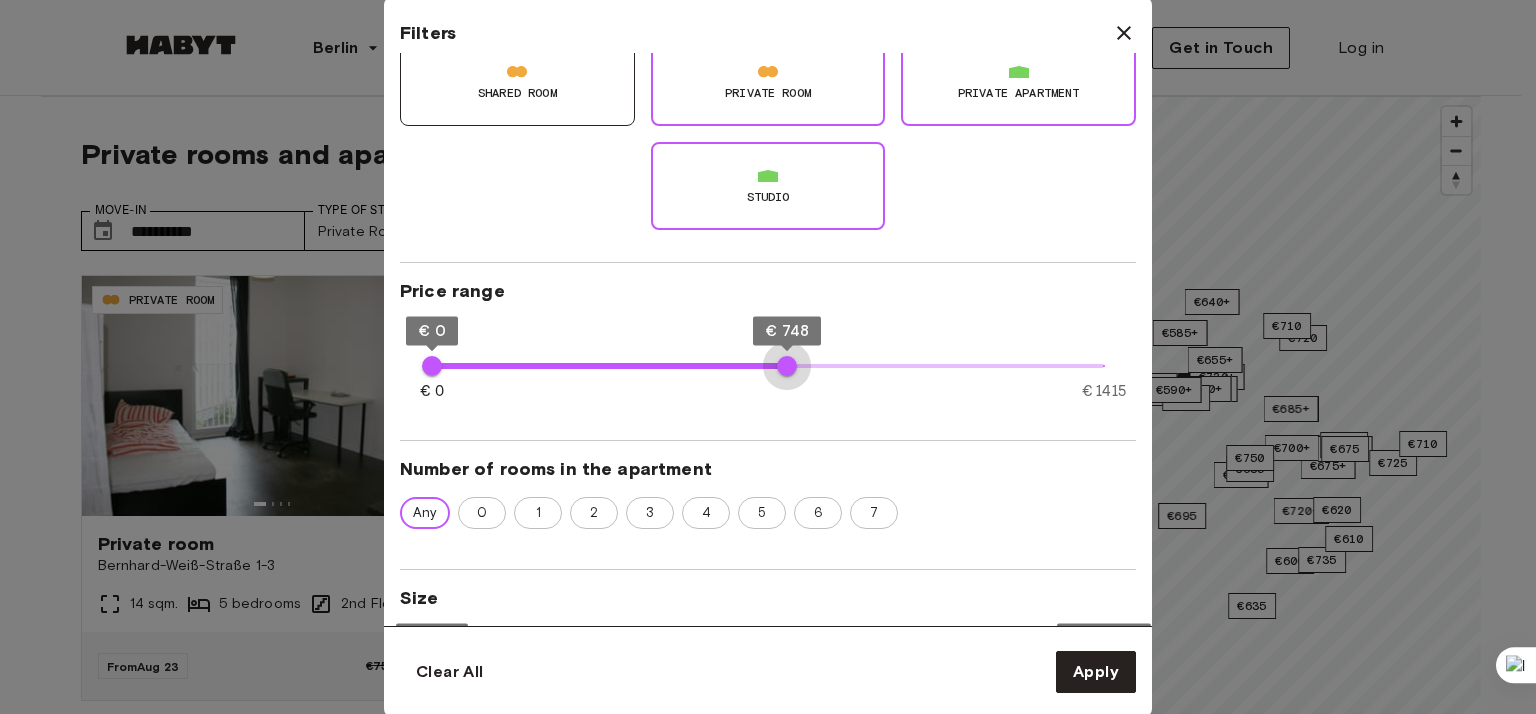 type on "***" 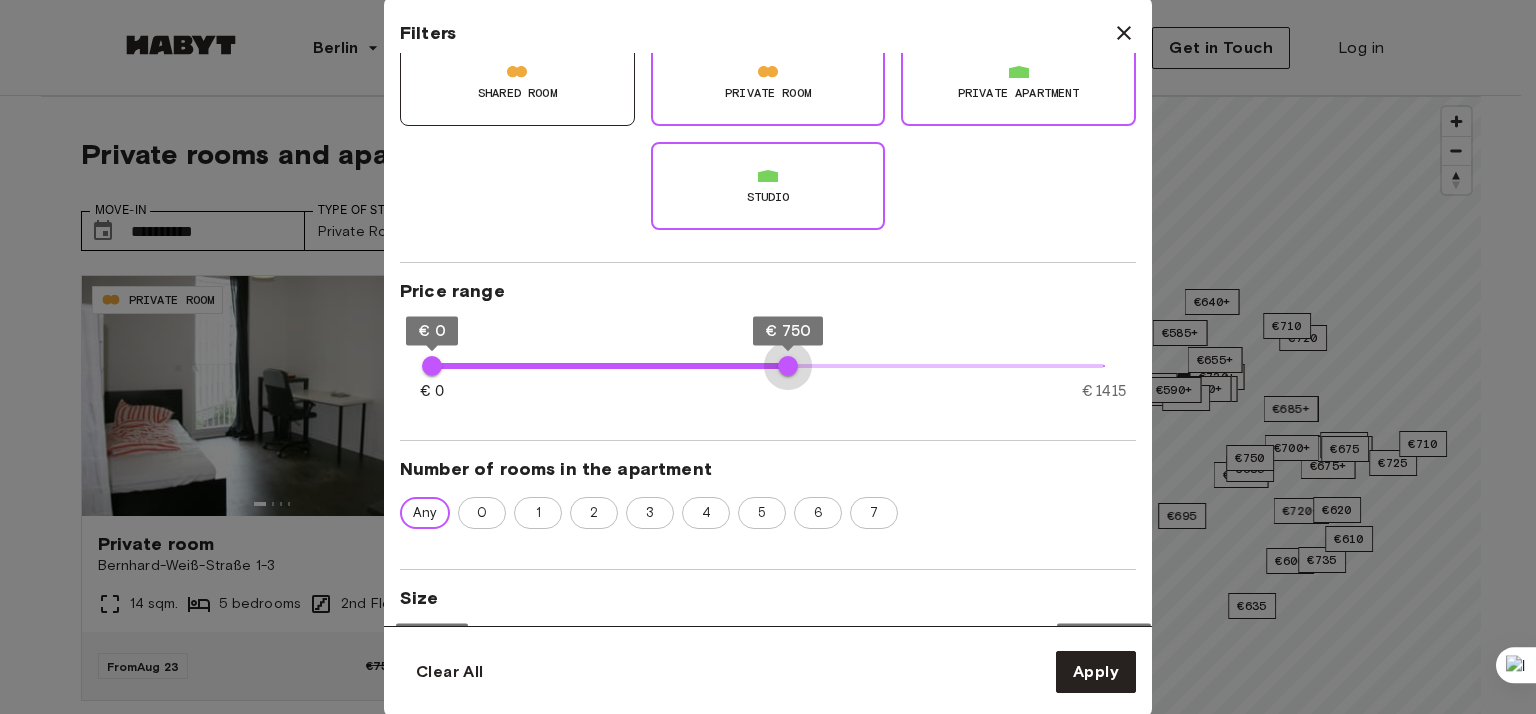 drag, startPoint x: 788, startPoint y: 367, endPoint x: 788, endPoint y: 354, distance: 13 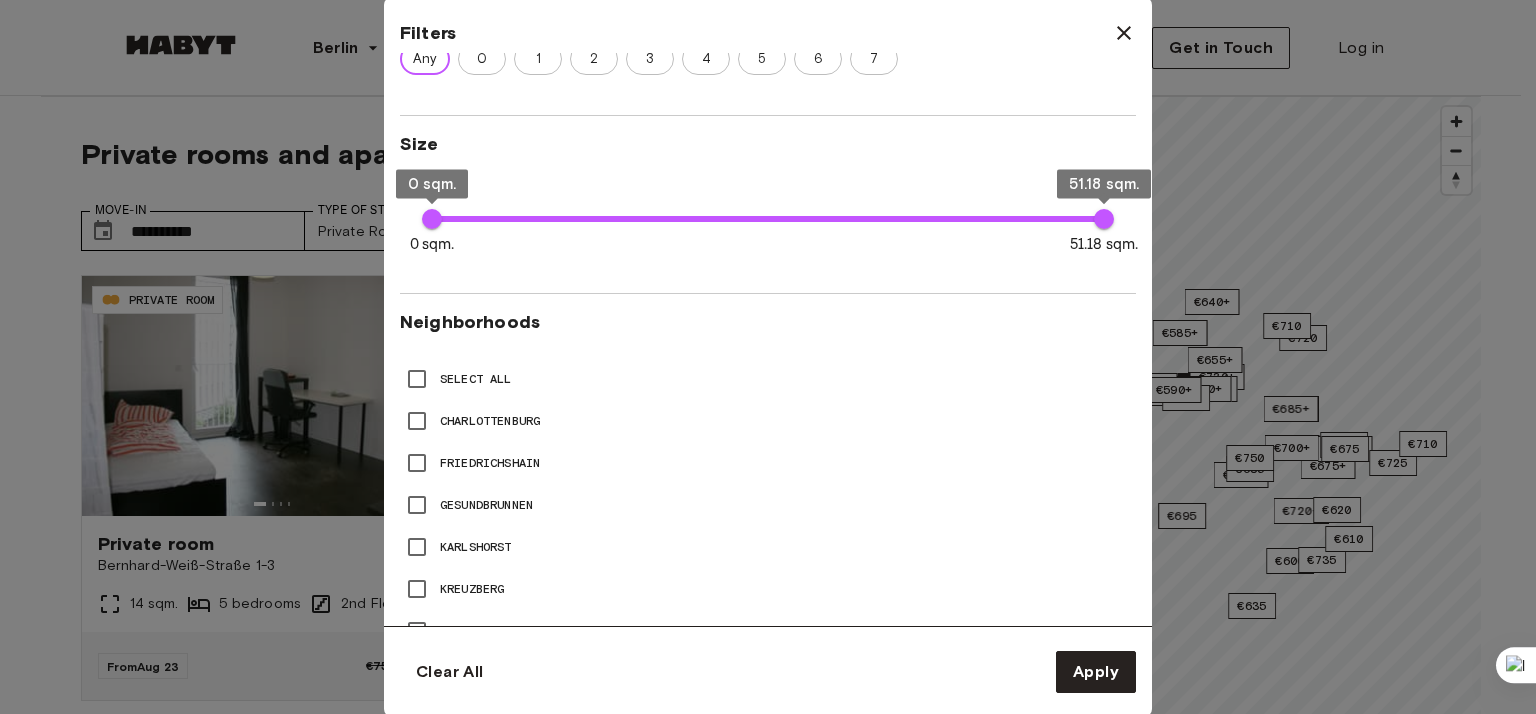 scroll, scrollTop: 700, scrollLeft: 0, axis: vertical 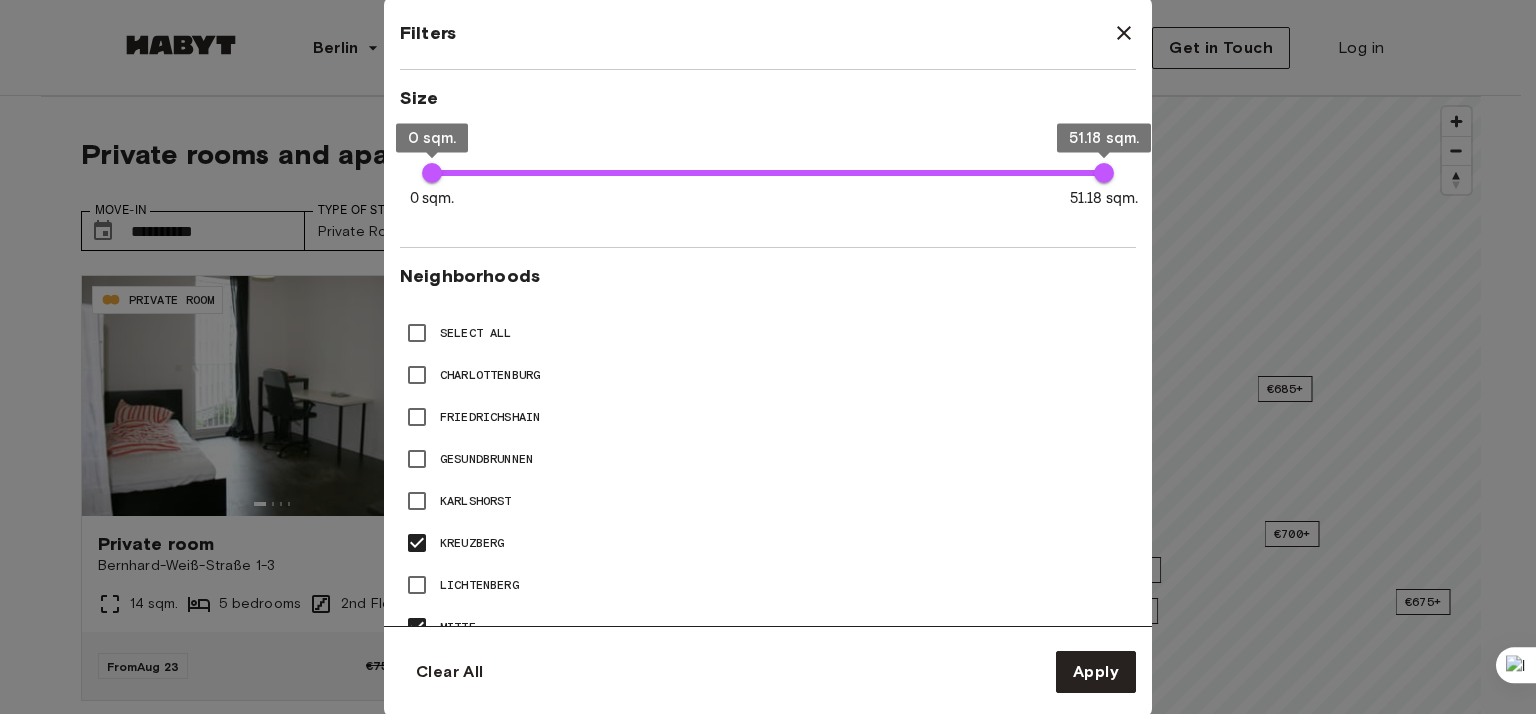 type on "**" 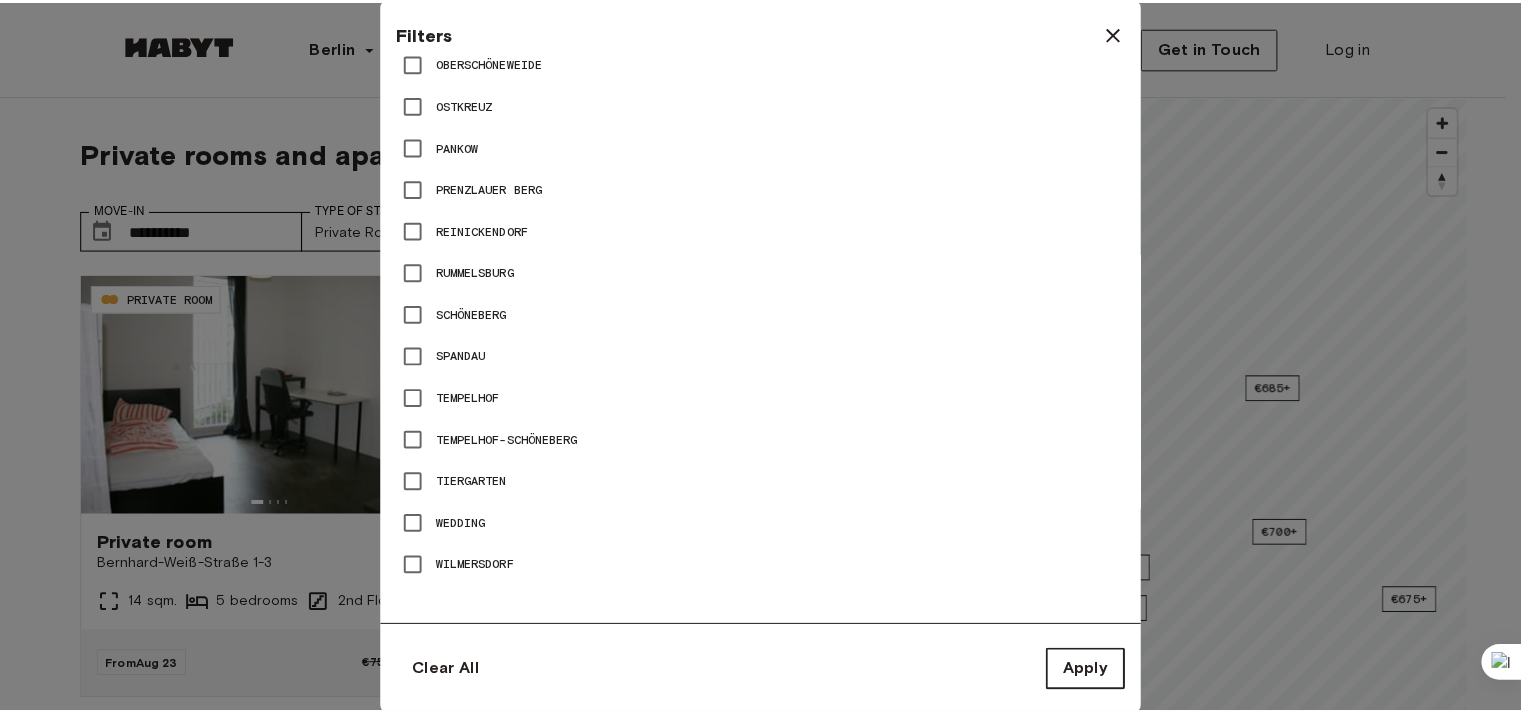 scroll, scrollTop: 1389, scrollLeft: 0, axis: vertical 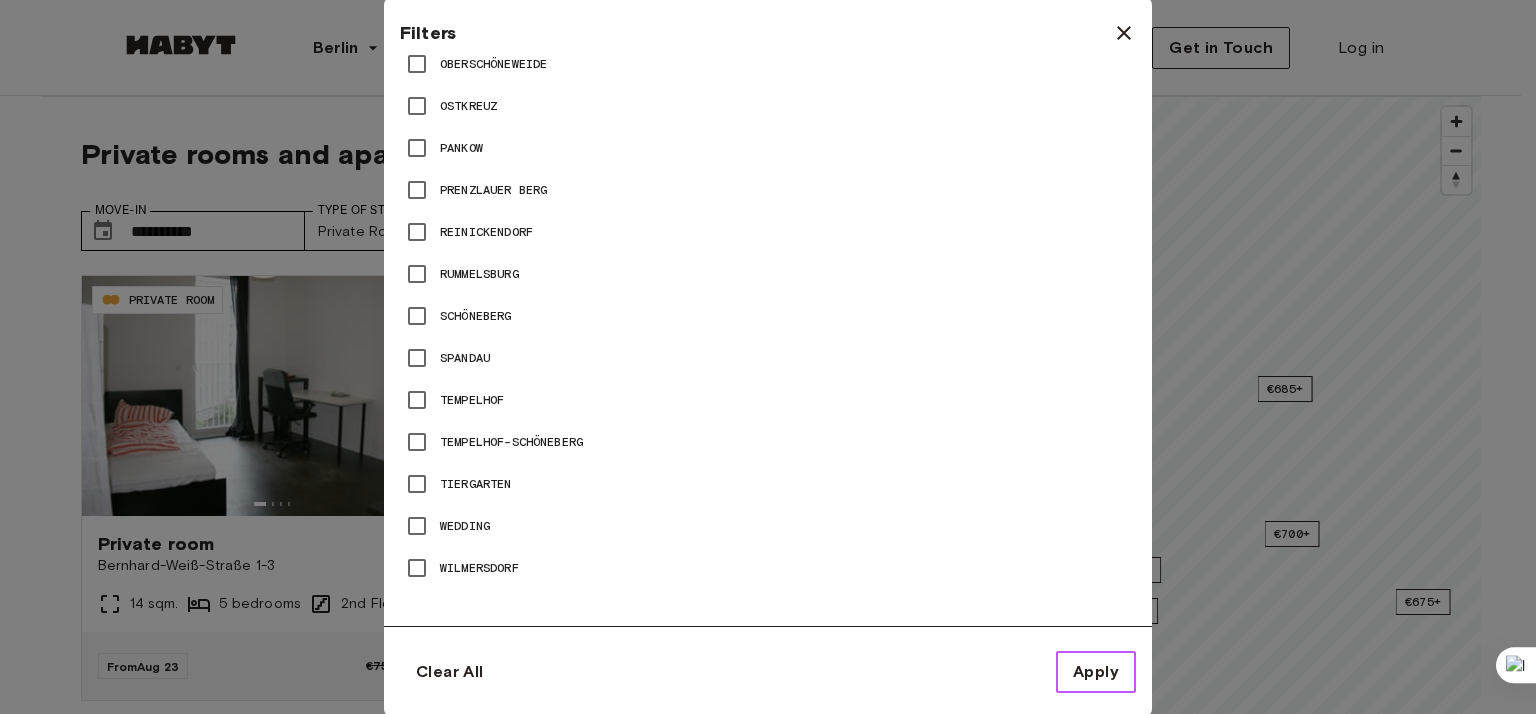click on "Apply" at bounding box center [1096, 672] 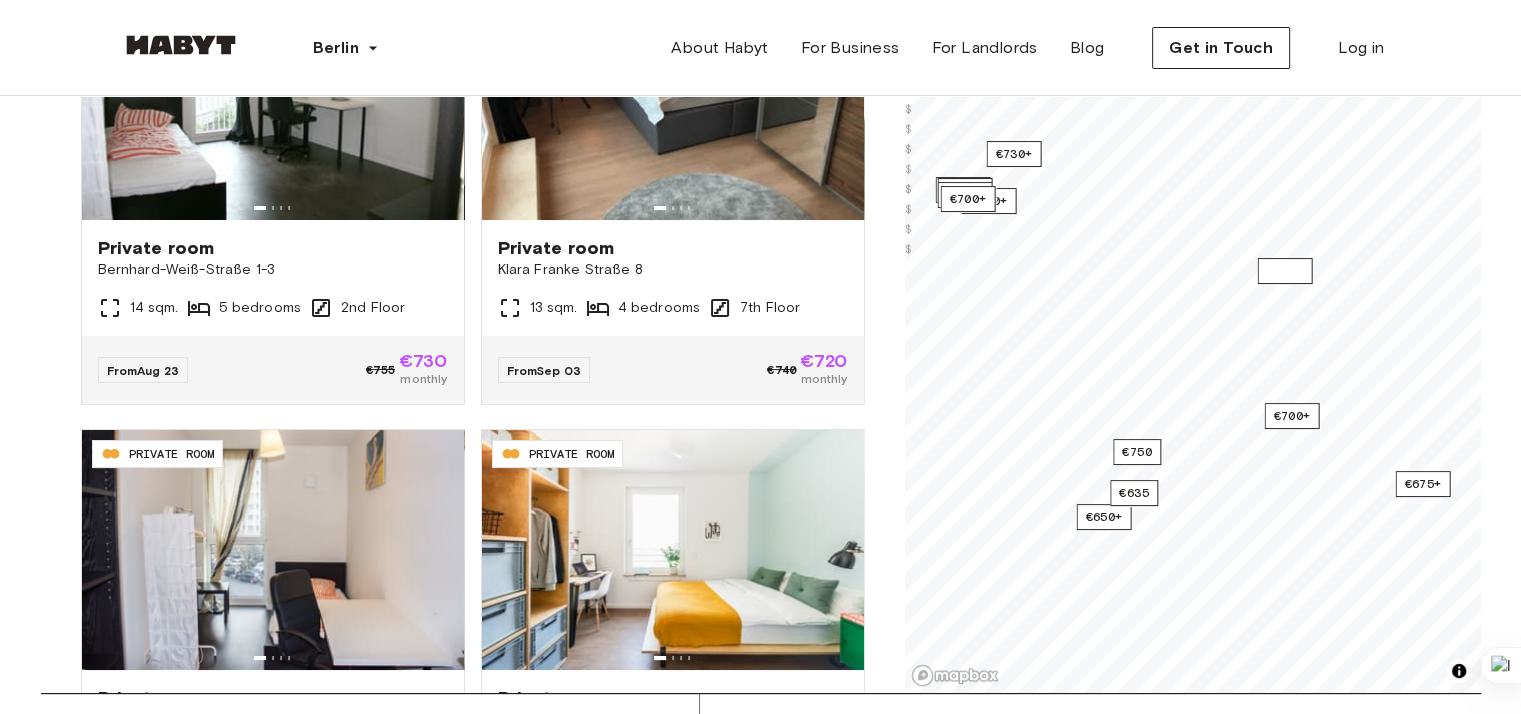 scroll, scrollTop: 300, scrollLeft: 0, axis: vertical 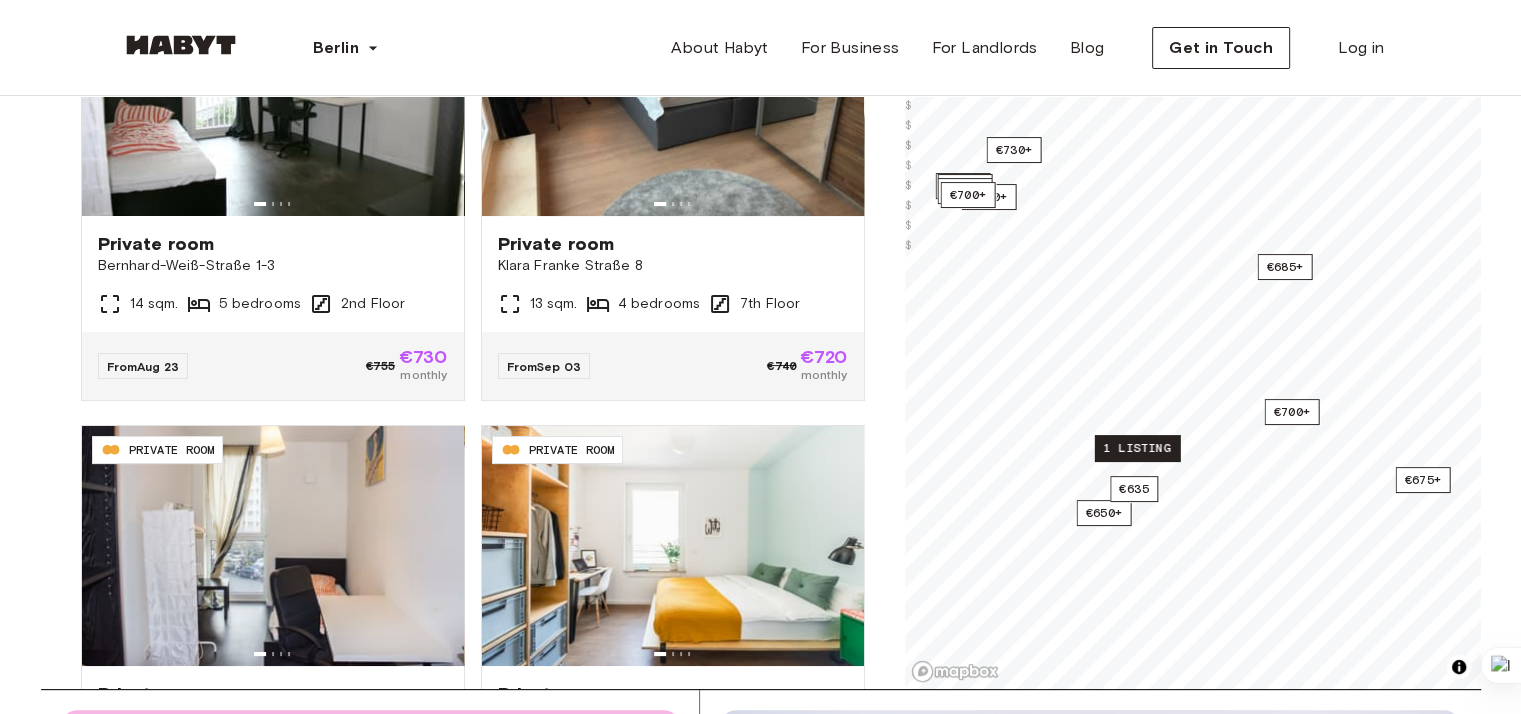 click on "1 listing" at bounding box center (1136, 448) 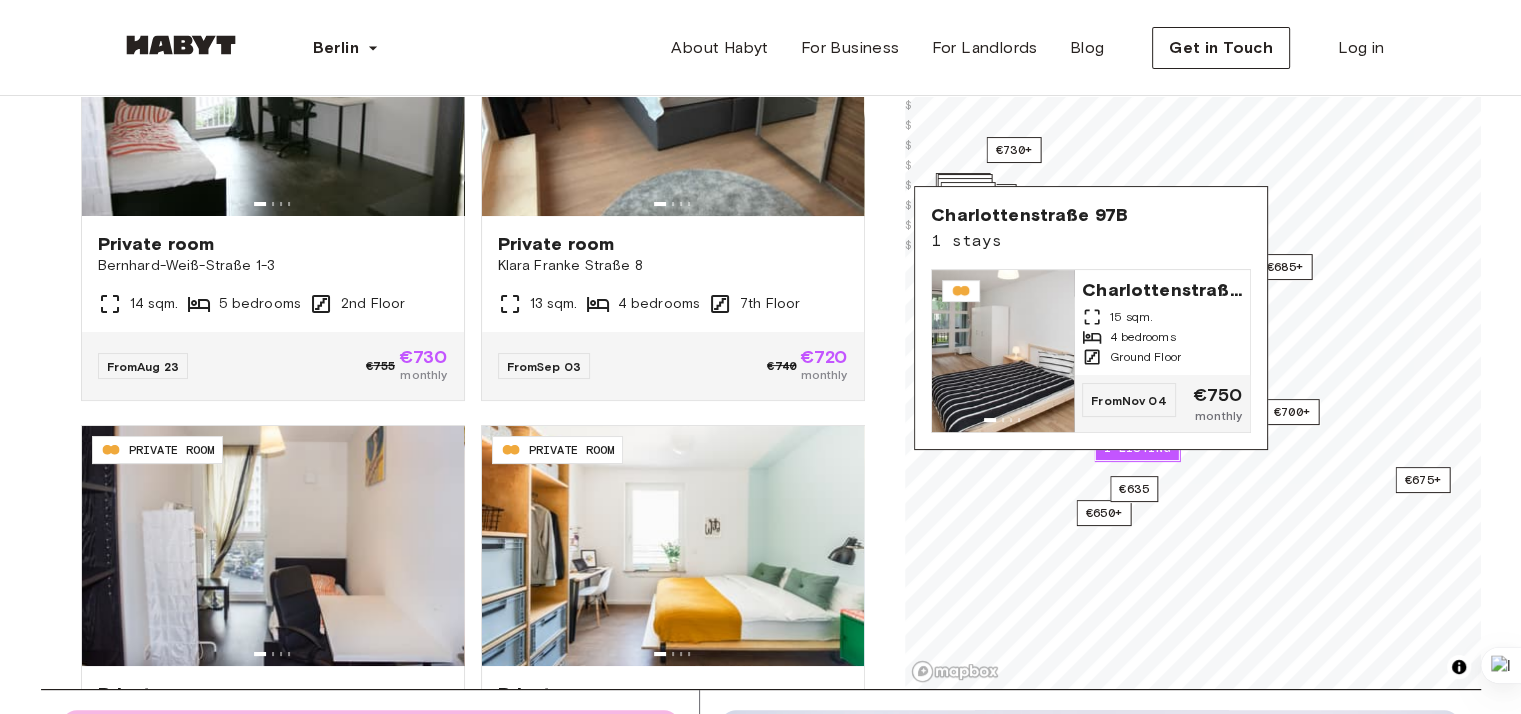 click on "Charlottenstraße 97B 1 stays" at bounding box center (1091, 228) 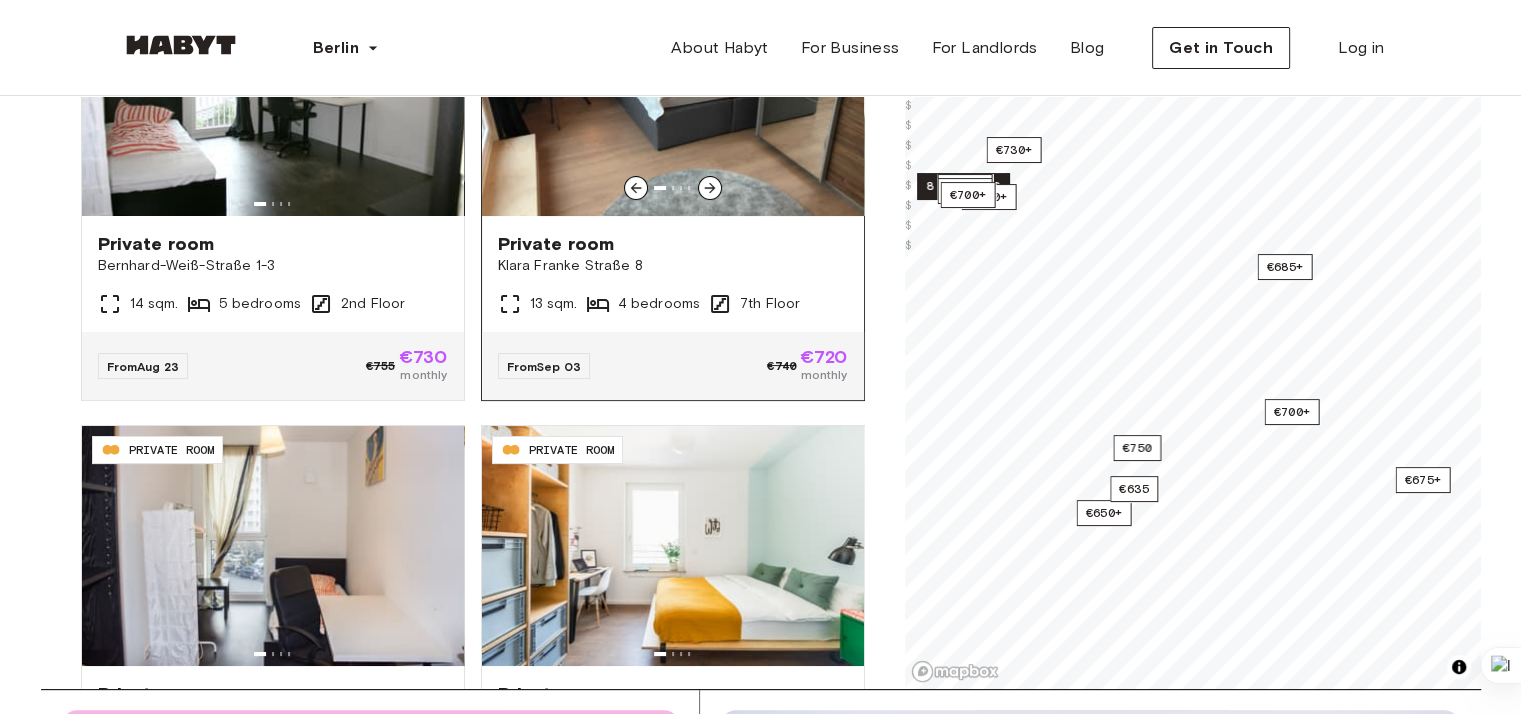 scroll, scrollTop: 0, scrollLeft: 0, axis: both 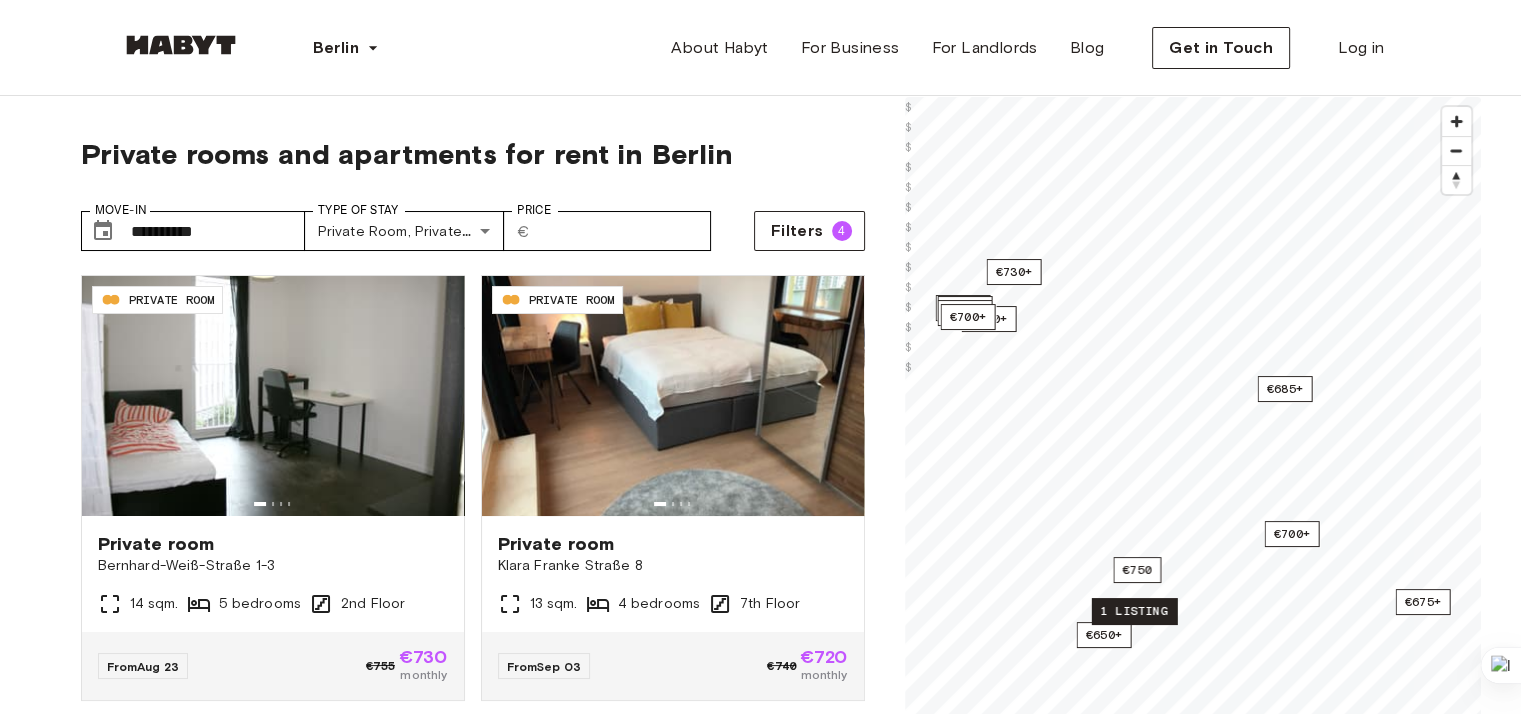 click on "1 listing" at bounding box center (1133, 611) 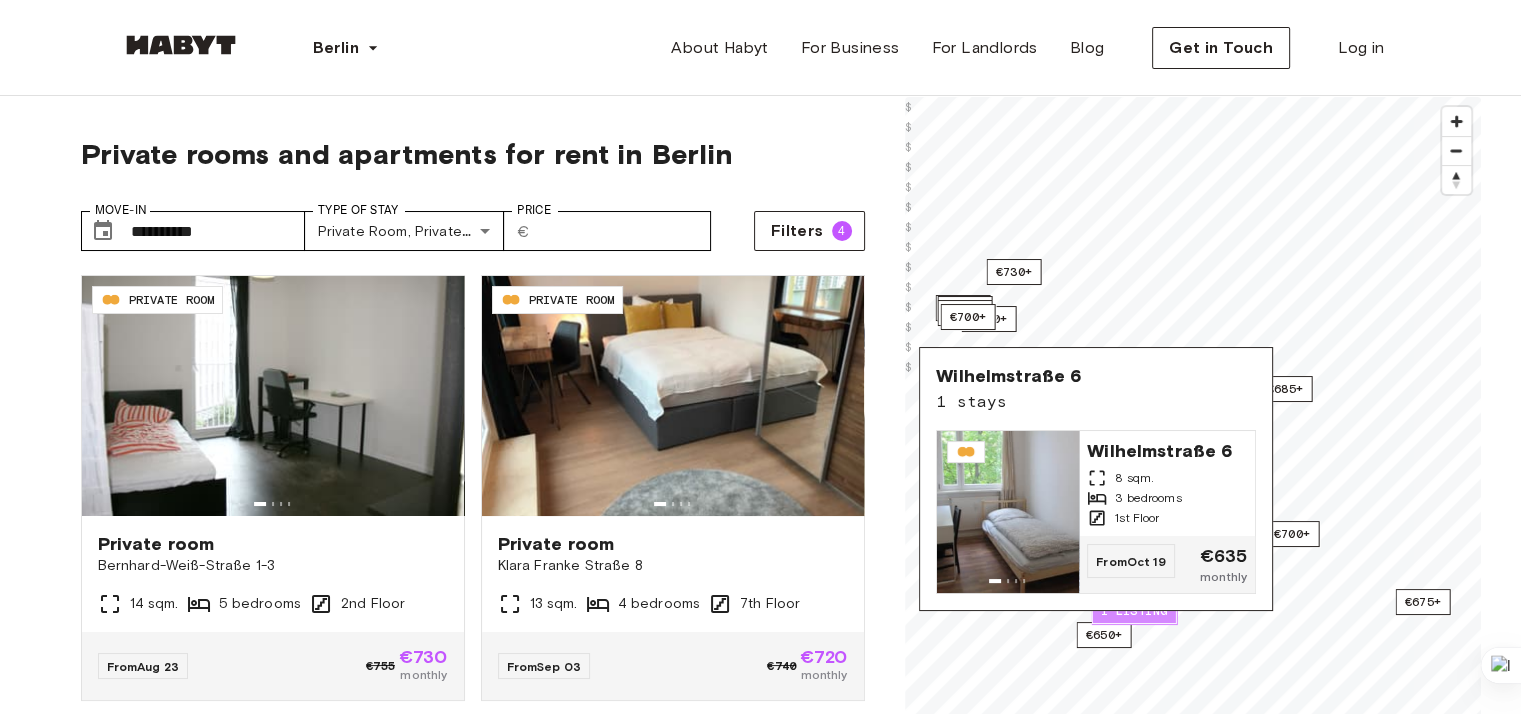 click on "1 listing" at bounding box center (1133, 611) 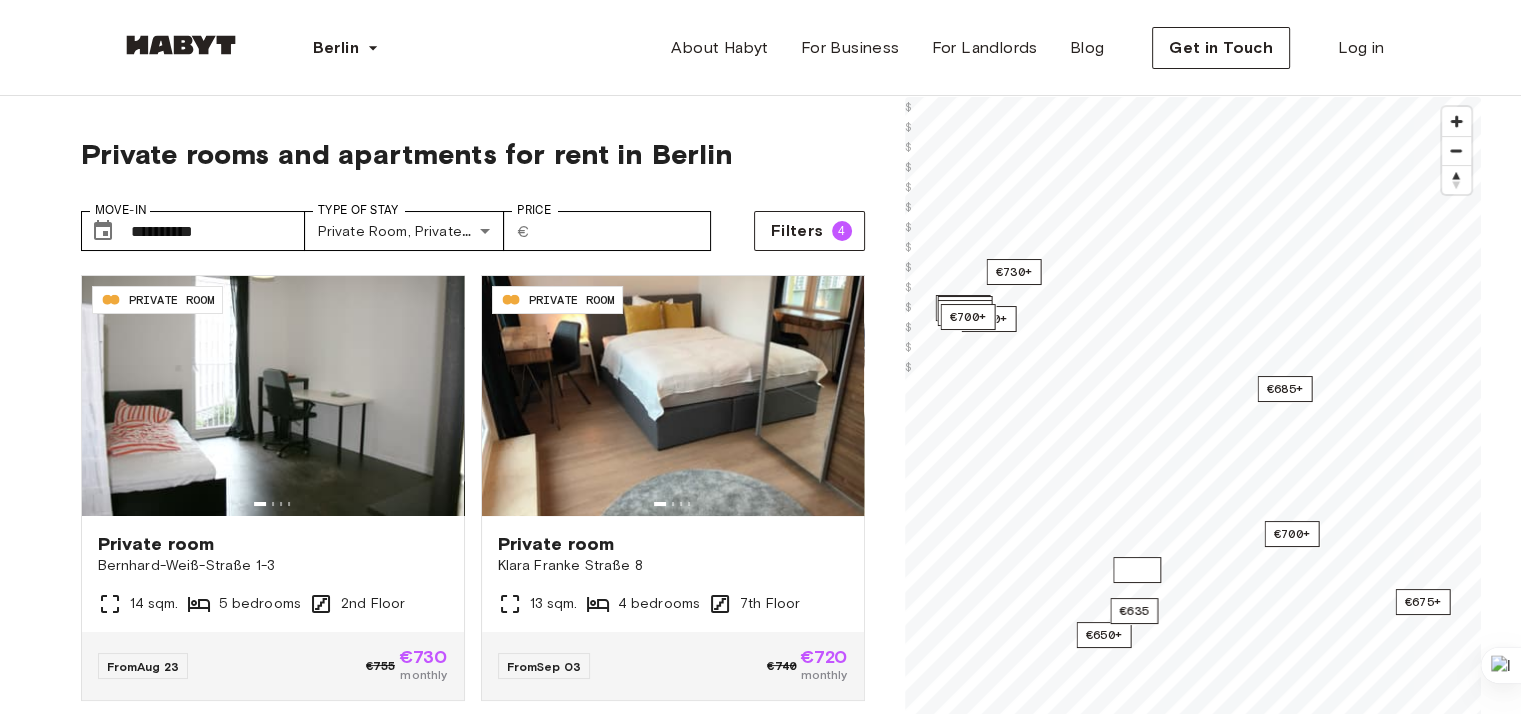 click on "€750" at bounding box center [1137, 570] 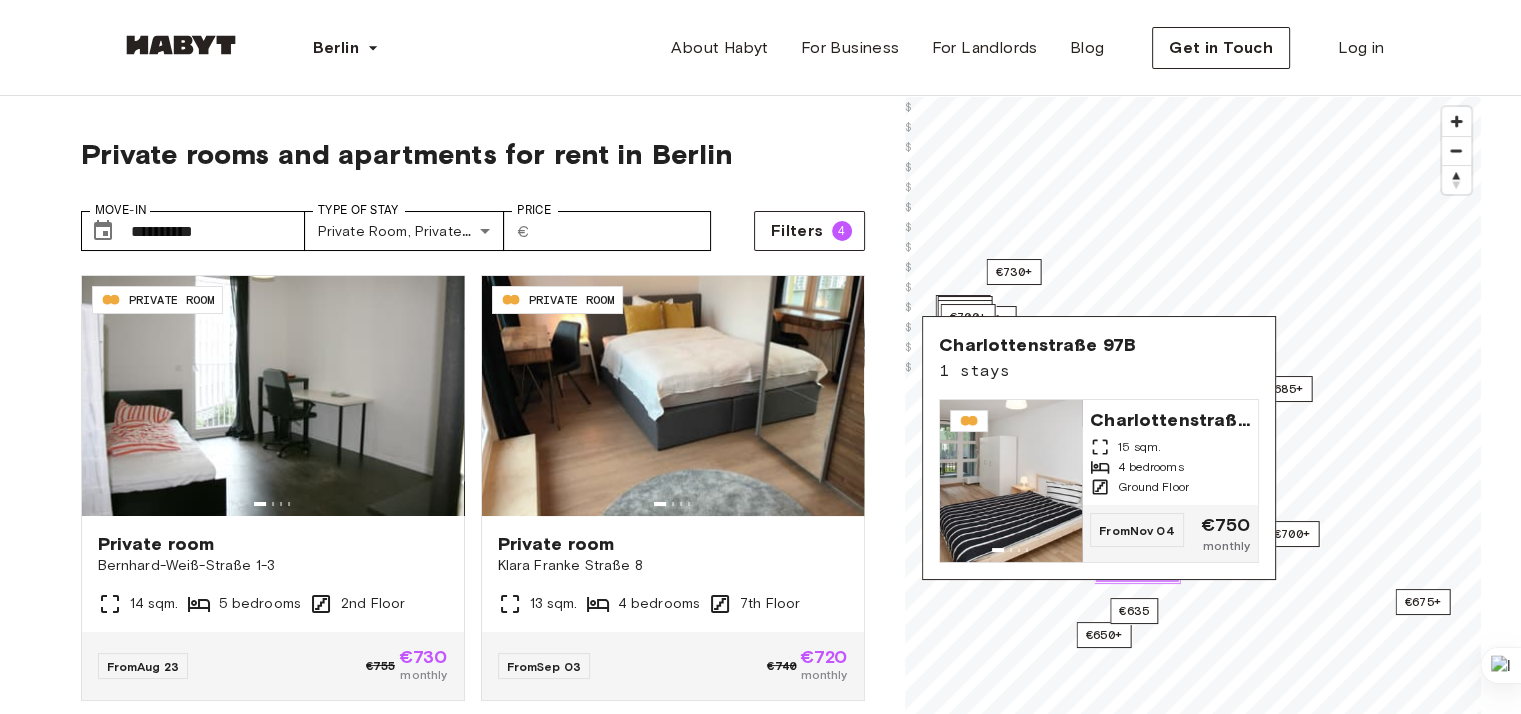 click on "1 listing" at bounding box center [1136, 570] 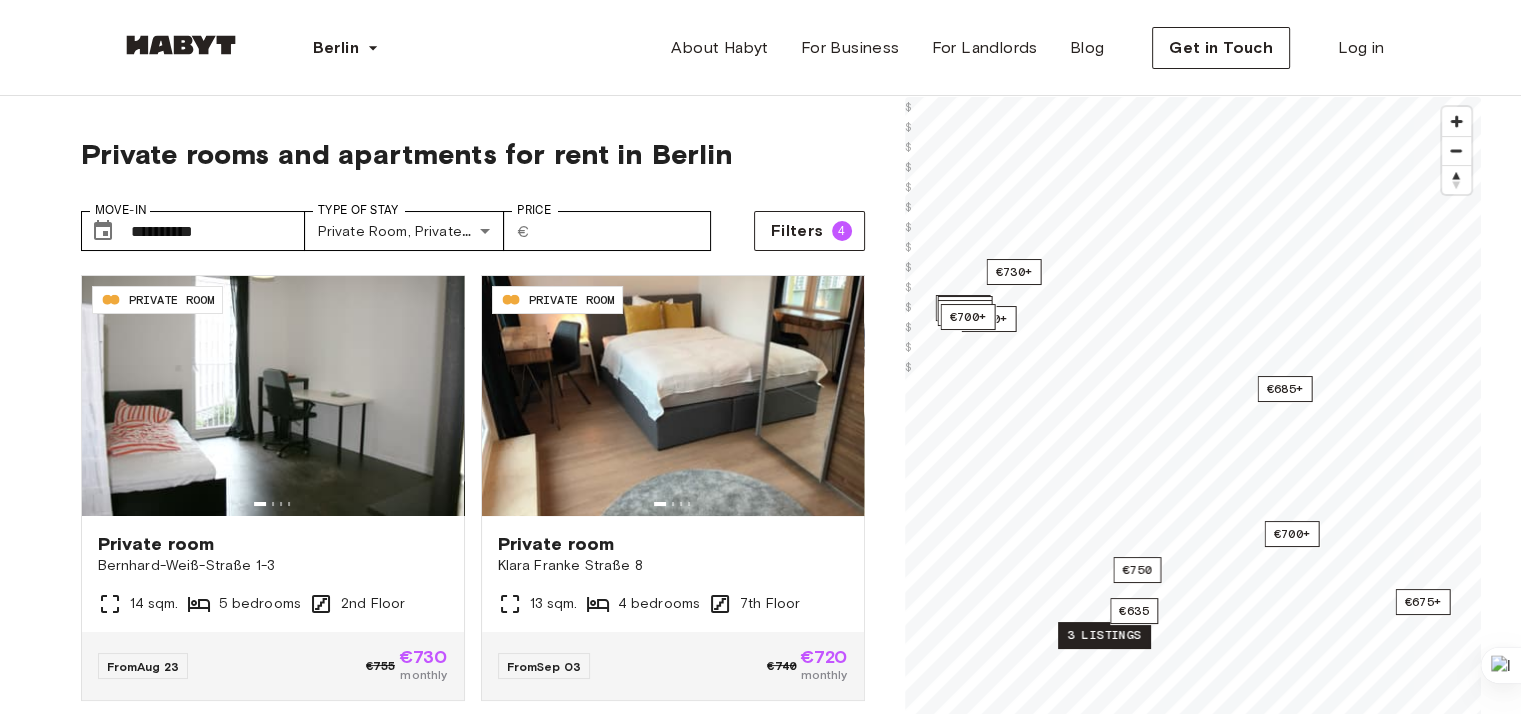 click on "3 listings" at bounding box center (1104, 635) 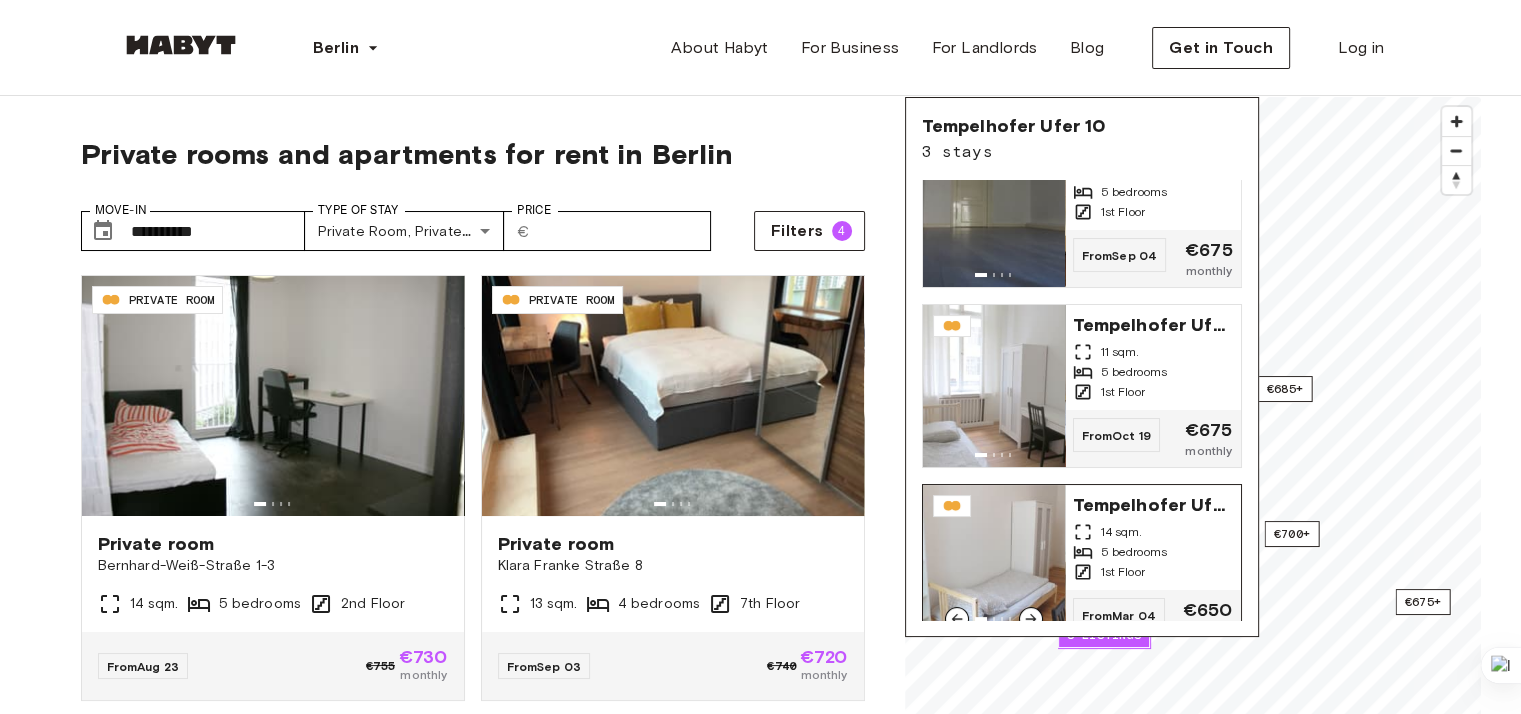 scroll, scrollTop: 82, scrollLeft: 0, axis: vertical 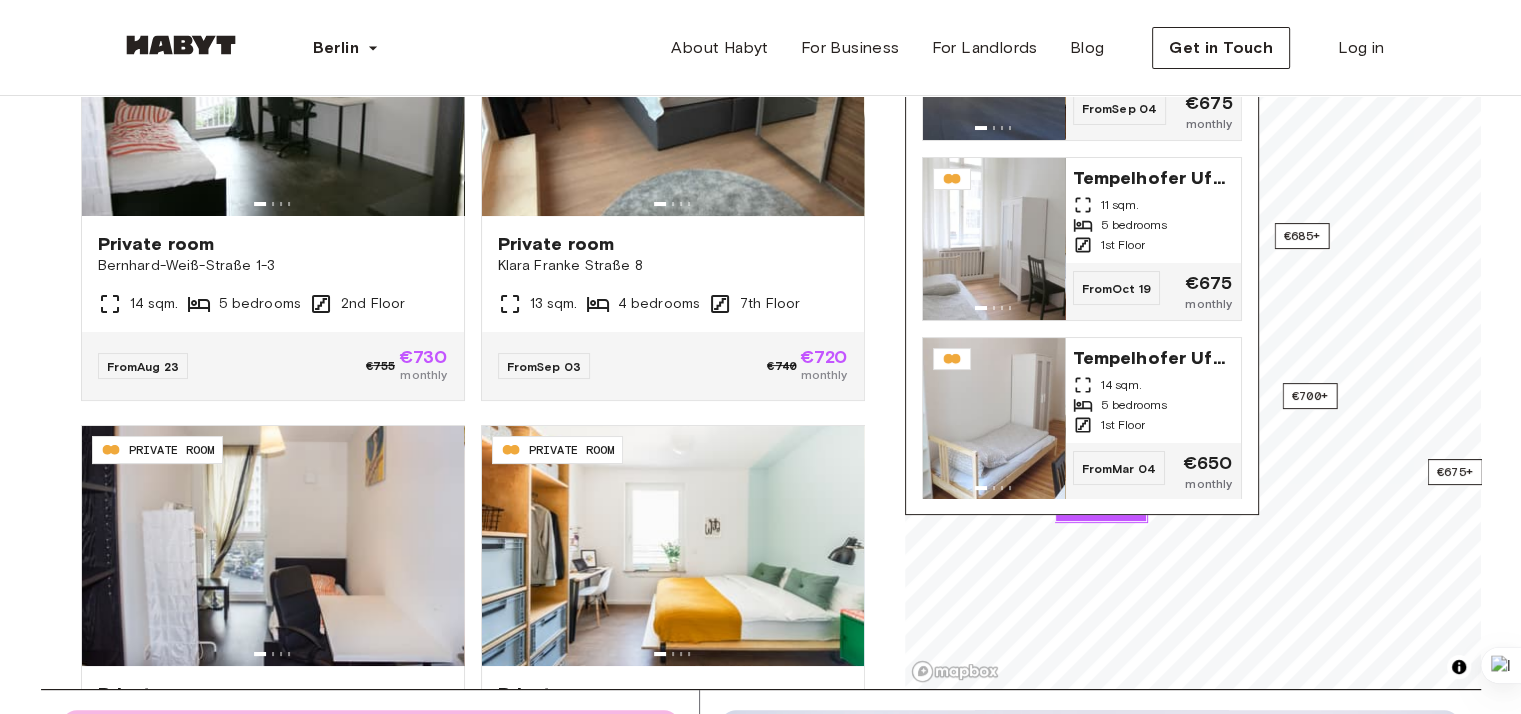 click on "Tempelhofer Ufer 10 3 stays Tempelhofer Ufer 10 10 sqm. 5 bedrooms 1st Floor From  Sep 04 €675 monthly Tempelhofer Ufer 10 11 sqm. 5 bedrooms 1st Floor From  Oct 19 €675 monthly Tempelhofer Ufer 10 14 sqm. 5 bedrooms 1st Floor From  Mar 04 €650 monthly" at bounding box center [1082, 245] 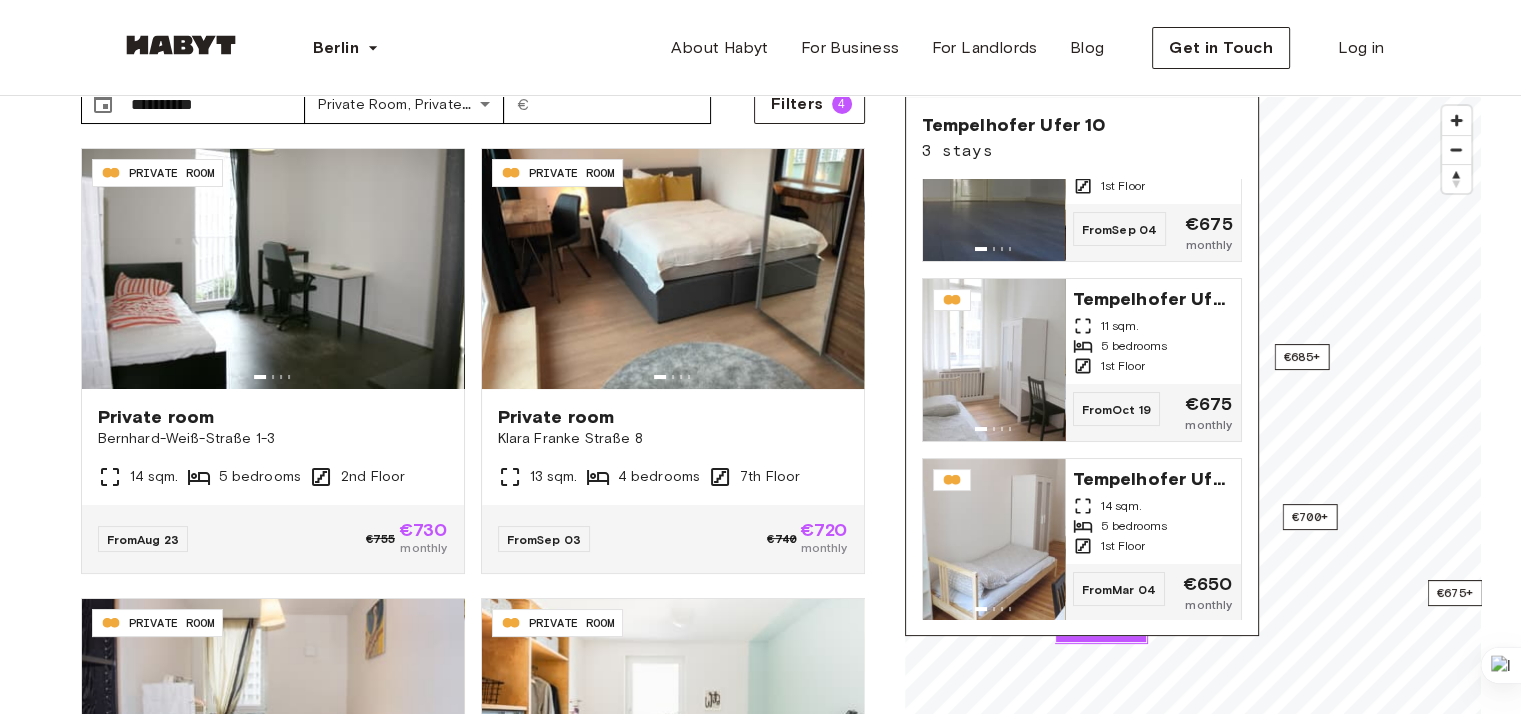 scroll, scrollTop: 100, scrollLeft: 0, axis: vertical 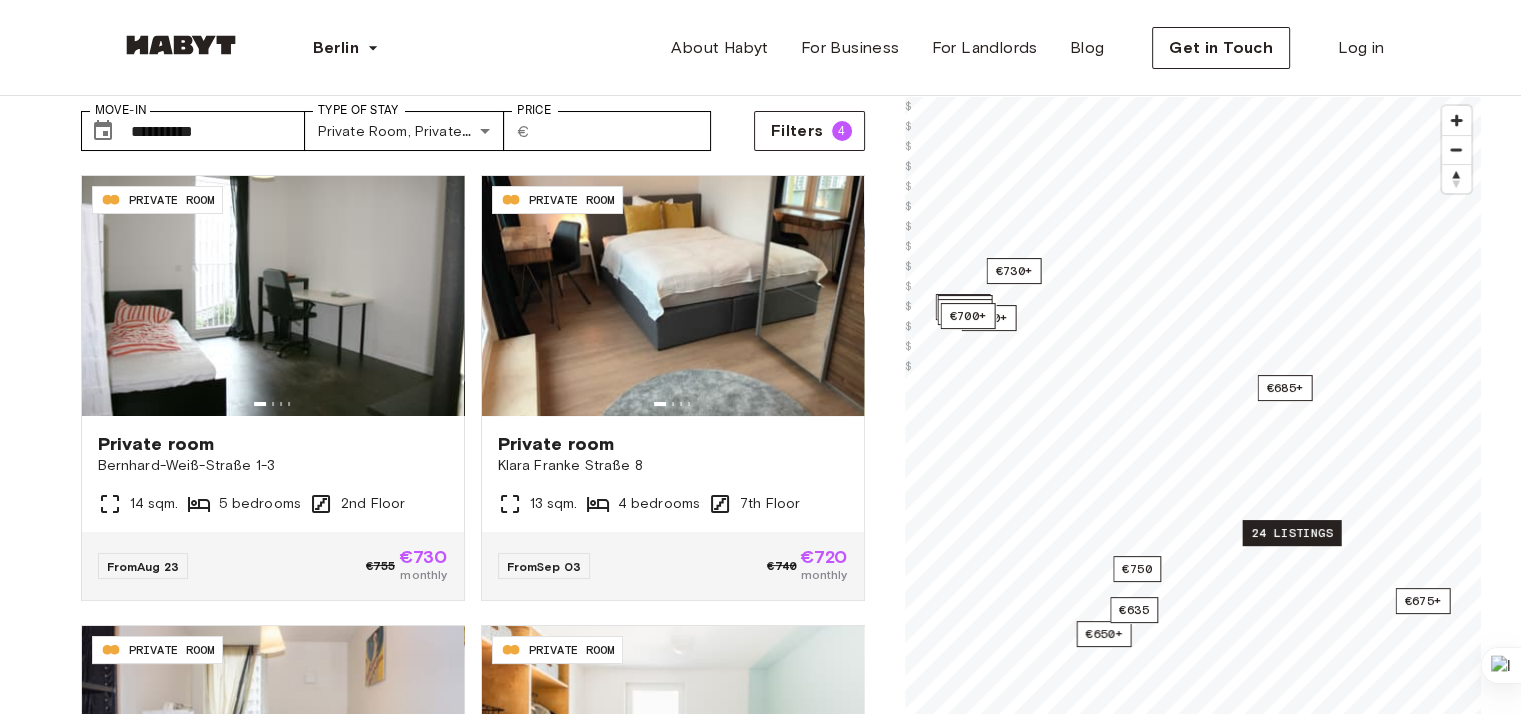 click on "24 listings" at bounding box center [1291, 533] 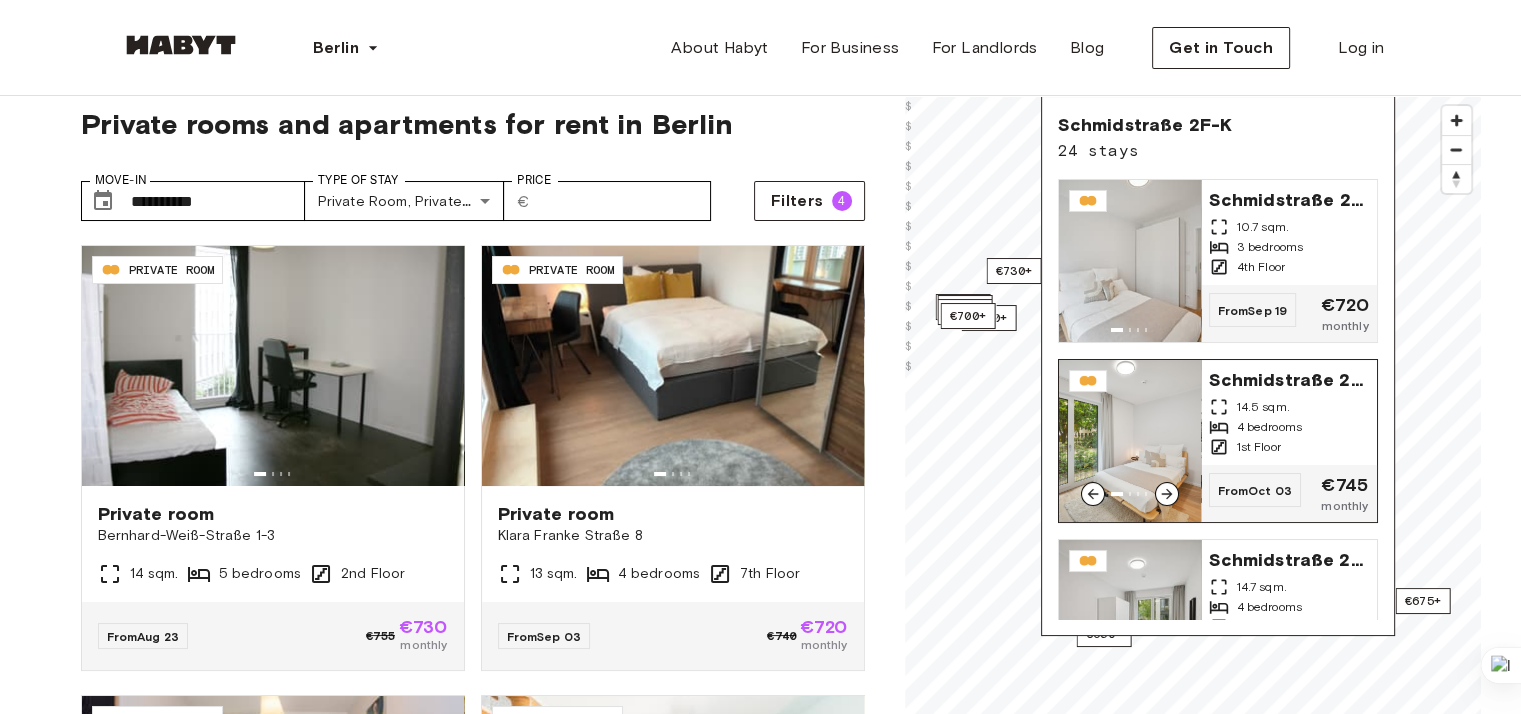 scroll, scrollTop: 0, scrollLeft: 0, axis: both 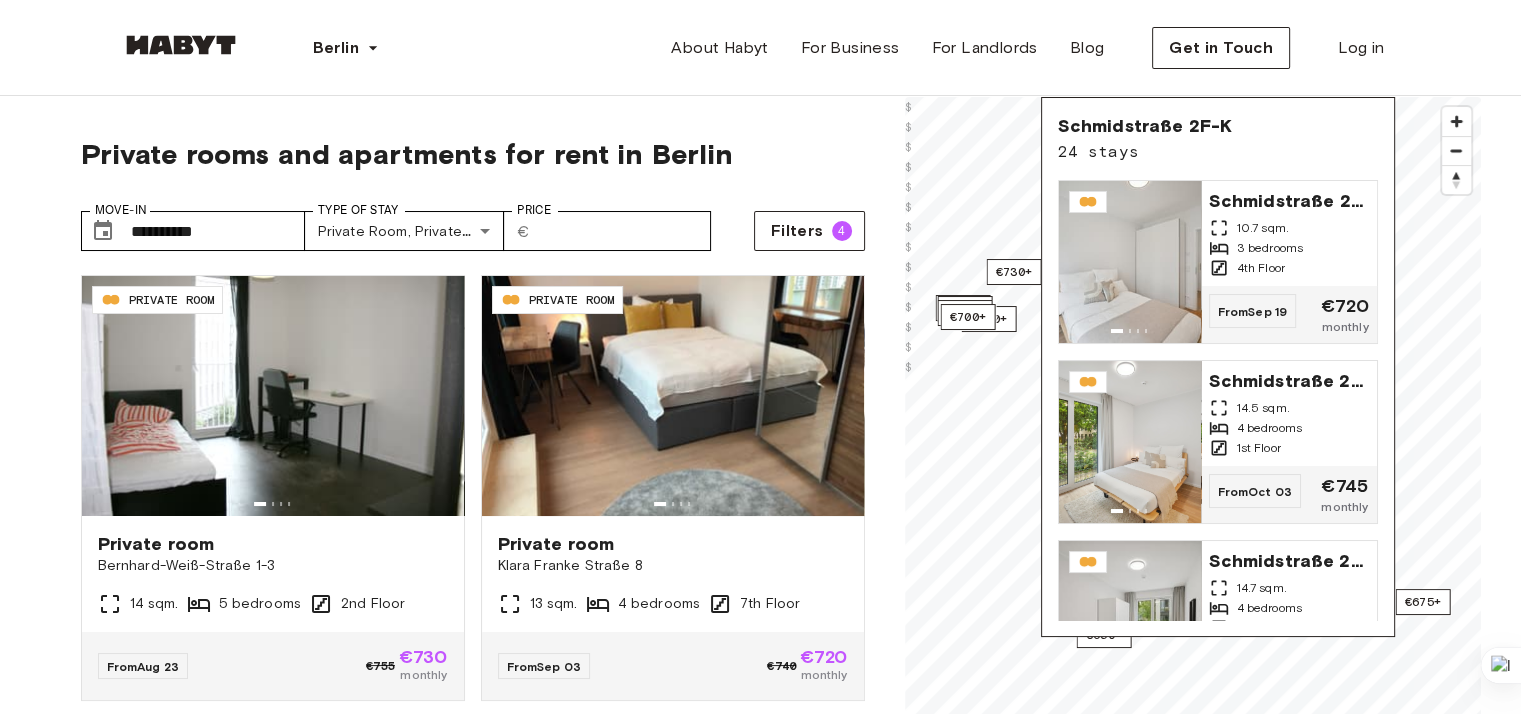 click on "Schmidstraße 2F-K 24 stays Schmidstraße 2F-K 10.7 sqm. 3 bedrooms 4th Floor From  Sep 19 €720 monthly Schmidstraße 2F-K 14.5 sqm. 4 bedrooms 1st Floor From  Oct 03 €745 monthly Schmidstraße 2F-K 14.7 sqm. 4 bedrooms 4th Floor From  Oct 04 €745 monthly Schmidstraße 2F-K 14.6 sqm. 4 bedrooms Ground Floor From  Oct 04 €745 monthly Schmidstraße 2F-K 14.6 sqm. 4 bedrooms Ground Floor From  Oct 04 €745 monthly Schmidstraße 2F-K 10.3 sqm. 4 bedrooms 4th Floor From  Oct 04 €700 monthly Schmidstraße 2F-K 11.5 sqm. 5 bedrooms Ground Floor From  Oct 04 €720 monthly Schmidstraße 2F-K 14.5 sqm. 4 bedrooms 1st Floor From  Oct 04 €745 monthly Schmidstraße 2F-K 14.7 sqm. 4 bedrooms 1st Floor From  Oct 04 €745 monthly Schmidstraße 2F-K 10.3 sqm. 4 bedrooms 1st Floor From  Oct 04 €700 monthly Schmidstraße 2F-K 14.5 sqm. 4 bedrooms 2nd Floor From  Oct 04 €745 monthly Schmidstraße 2F-K 14.5 sqm. 4 bedrooms 4th Floor From  Oct 04 €745 monthly Schmidstraße 2F-K 10.7 sqm. 3 bedrooms 3rd Floor" at bounding box center [1218, 367] 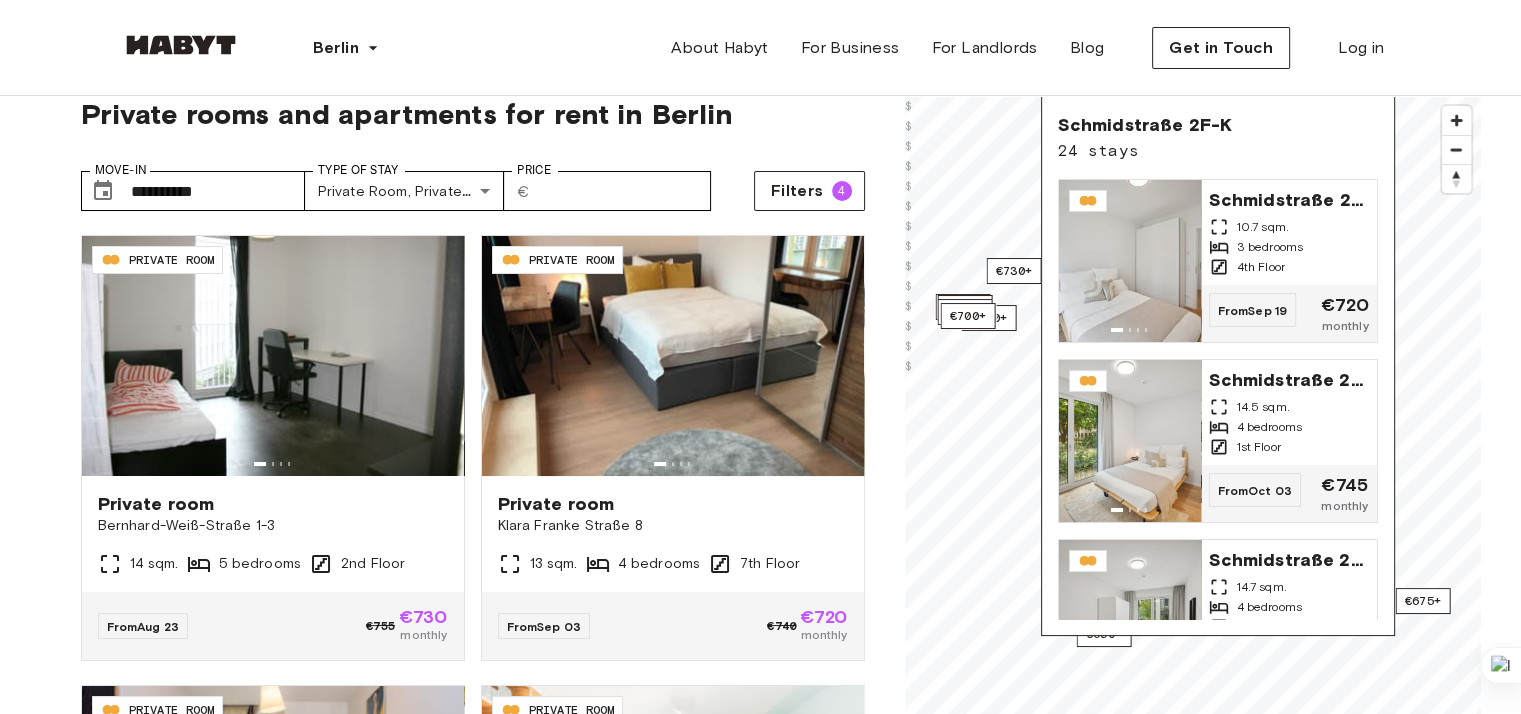 scroll, scrollTop: 80, scrollLeft: 0, axis: vertical 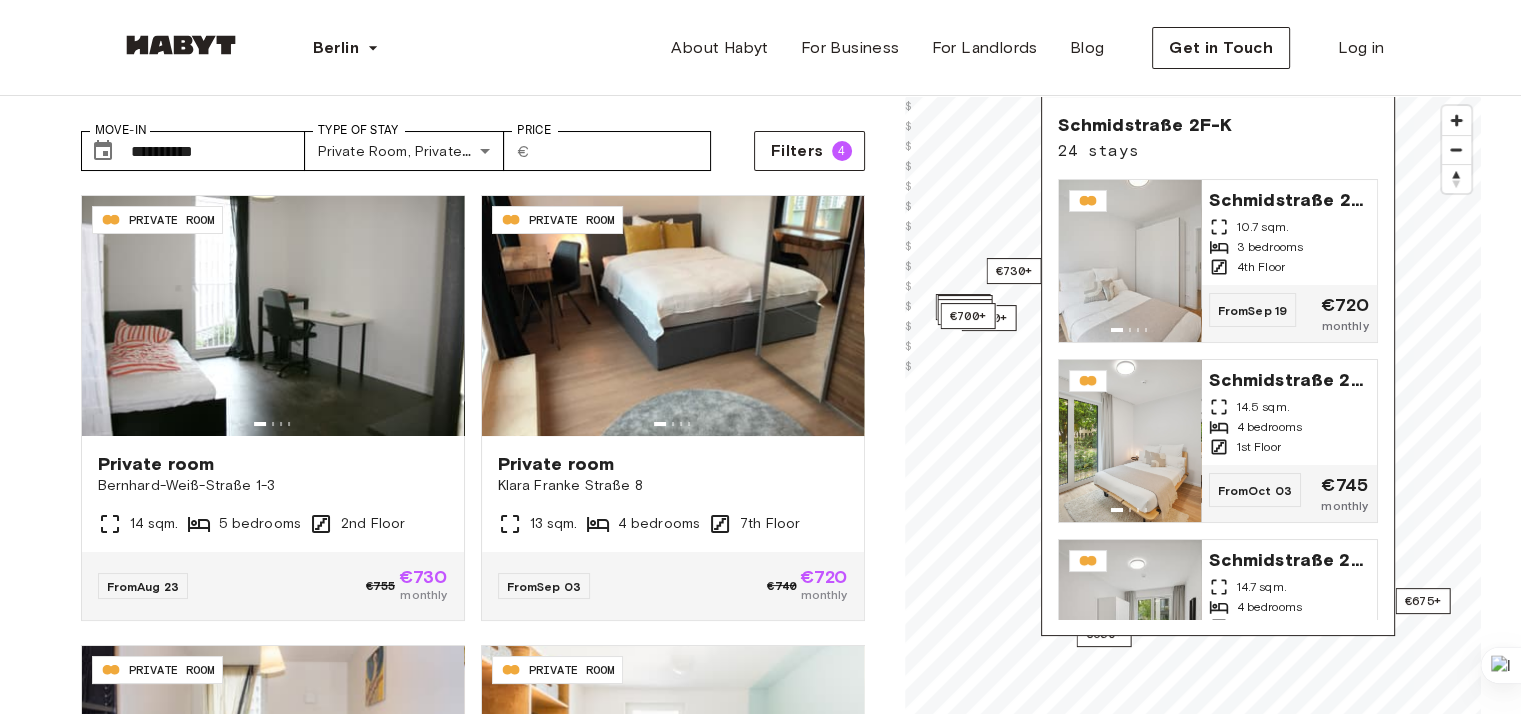 click on "Schmidstraße 2F-K 24 stays Schmidstraße 2F-K 10.7 sqm. 3 bedrooms 4th Floor From  Sep 19 €720 monthly Schmidstraße 2F-K 14.5 sqm. 4 bedrooms 1st Floor From  Oct 03 €745 monthly Schmidstraße 2F-K 14.7 sqm. 4 bedrooms 4th Floor From  Oct 04 €745 monthly Schmidstraße 2F-K 14.6 sqm. 4 bedrooms Ground Floor From  Oct 04 €745 monthly Schmidstraße 2F-K 14.6 sqm. 4 bedrooms Ground Floor From  Oct 04 €745 monthly Schmidstraße 2F-K 10.3 sqm. 4 bedrooms 4th Floor From  Oct 04 €700 monthly Schmidstraße 2F-K 11.5 sqm. 5 bedrooms Ground Floor From  Oct 04 €720 monthly Schmidstraße 2F-K 14.5 sqm. 4 bedrooms 1st Floor From  Oct 04 €745 monthly Schmidstraße 2F-K 14.7 sqm. 4 bedrooms 1st Floor From  Oct 04 €745 monthly Schmidstraße 2F-K 10.3 sqm. 4 bedrooms 1st Floor From  Oct 04 €700 monthly Schmidstraße 2F-K 14.5 sqm. 4 bedrooms 2nd Floor From  Oct 04 €745 monthly Schmidstraße 2F-K 14.5 sqm. 4 bedrooms 4th Floor From  Oct 04 €745 monthly Schmidstraße 2F-K 10.7 sqm. 3 bedrooms 3rd Floor" at bounding box center (1218, 366) 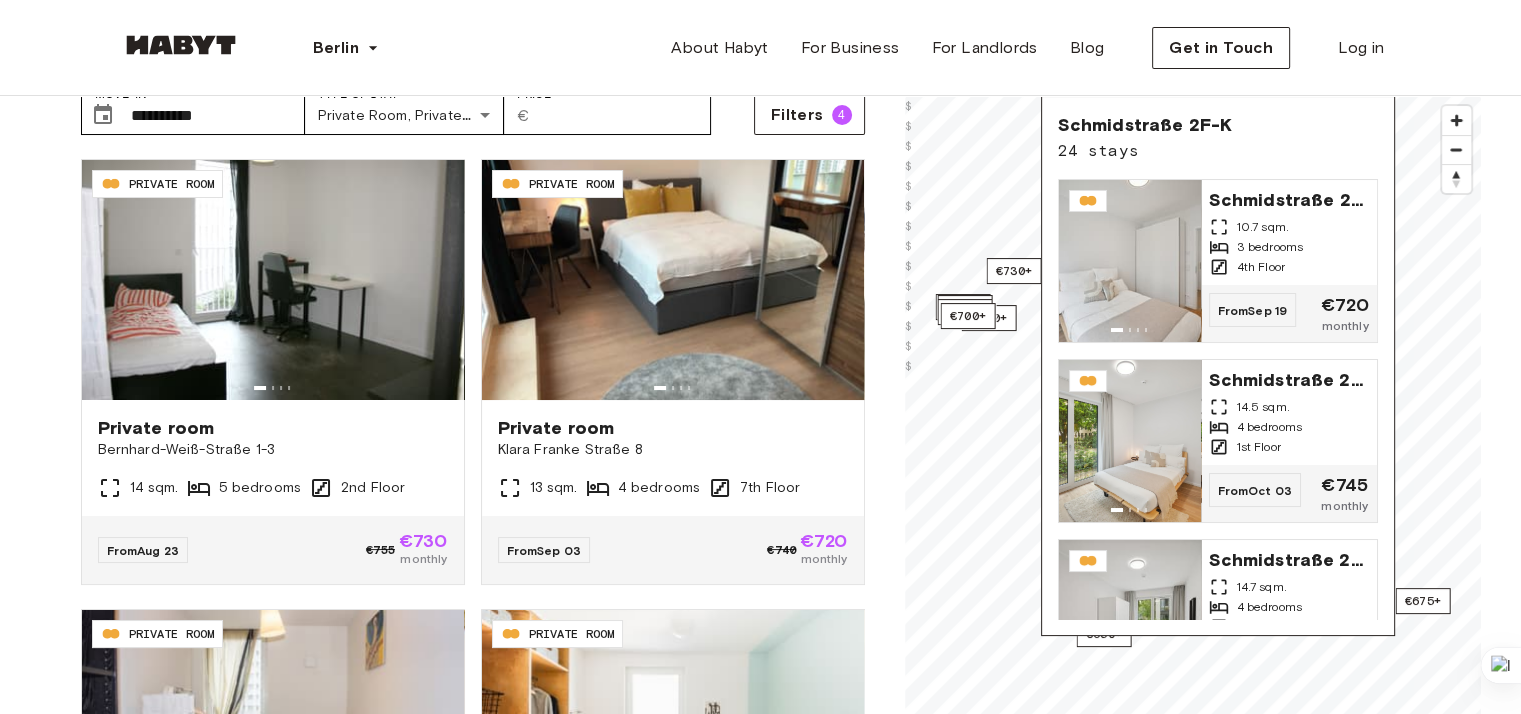 scroll, scrollTop: 120, scrollLeft: 0, axis: vertical 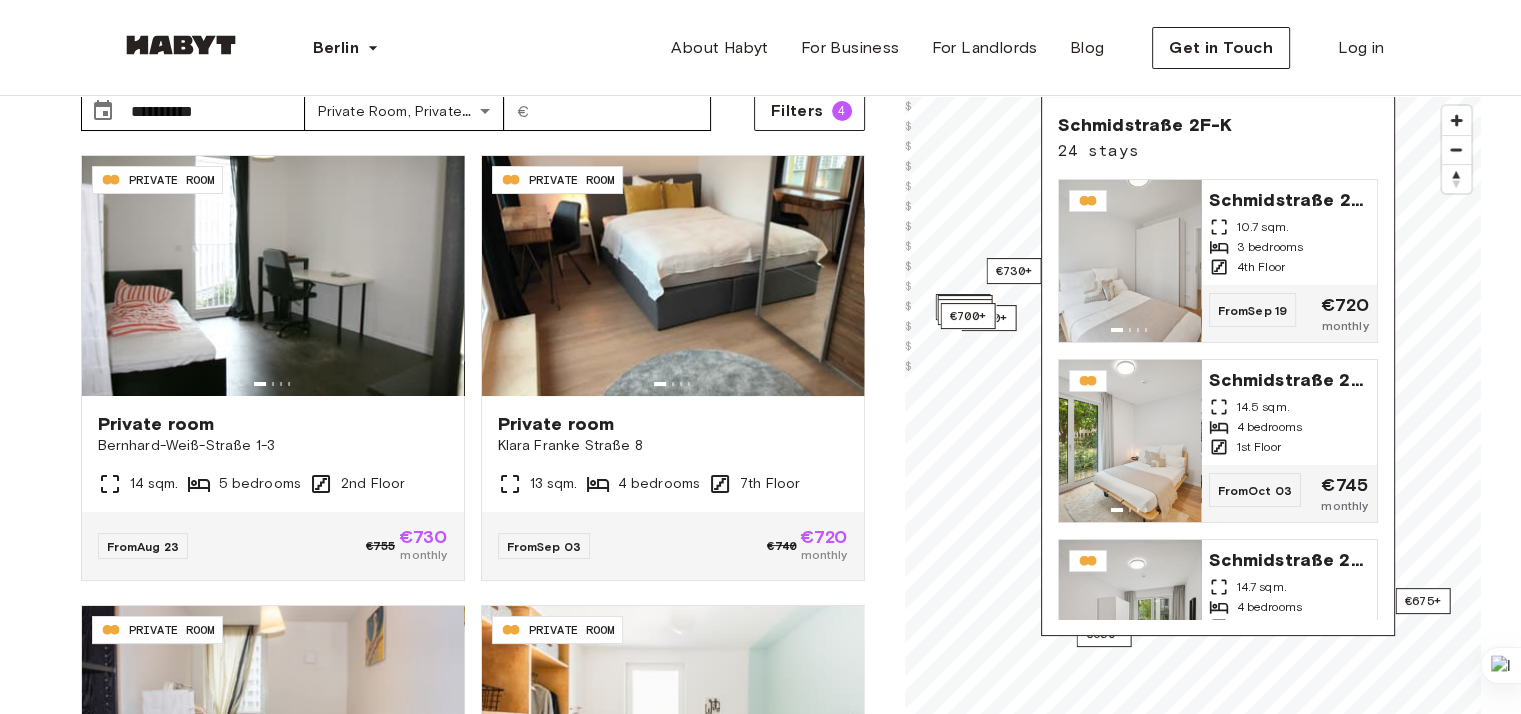 click on "Schmidstraße 2F-K 24 stays Schmidstraße 2F-K 10.7 sqm. 3 bedrooms 4th Floor From  Sep 19 €720 monthly Schmidstraße 2F-K 14.5 sqm. 4 bedrooms 1st Floor From  Oct 03 €745 monthly Schmidstraße 2F-K 14.7 sqm. 4 bedrooms 4th Floor From  Oct 04 €745 monthly Schmidstraße 2F-K 14.6 sqm. 4 bedrooms Ground Floor From  Oct 04 €745 monthly Schmidstraße 2F-K 14.6 sqm. 4 bedrooms Ground Floor From  Oct 04 €745 monthly Schmidstraße 2F-K 10.3 sqm. 4 bedrooms 4th Floor From  Oct 04 €700 monthly Schmidstraße 2F-K 11.5 sqm. 5 bedrooms Ground Floor From  Oct 04 €720 monthly Schmidstraße 2F-K 14.5 sqm. 4 bedrooms 1st Floor From  Oct 04 €745 monthly Schmidstraße 2F-K 14.7 sqm. 4 bedrooms 1st Floor From  Oct 04 €745 monthly Schmidstraße 2F-K 10.3 sqm. 4 bedrooms 1st Floor From  Oct 04 €700 monthly Schmidstraße 2F-K 14.5 sqm. 4 bedrooms 2nd Floor From  Oct 04 €745 monthly Schmidstraße 2F-K 14.5 sqm. 4 bedrooms 4th Floor From  Oct 04 €745 monthly Schmidstraße 2F-K 10.7 sqm. 3 bedrooms 3rd Floor" at bounding box center (1218, 366) 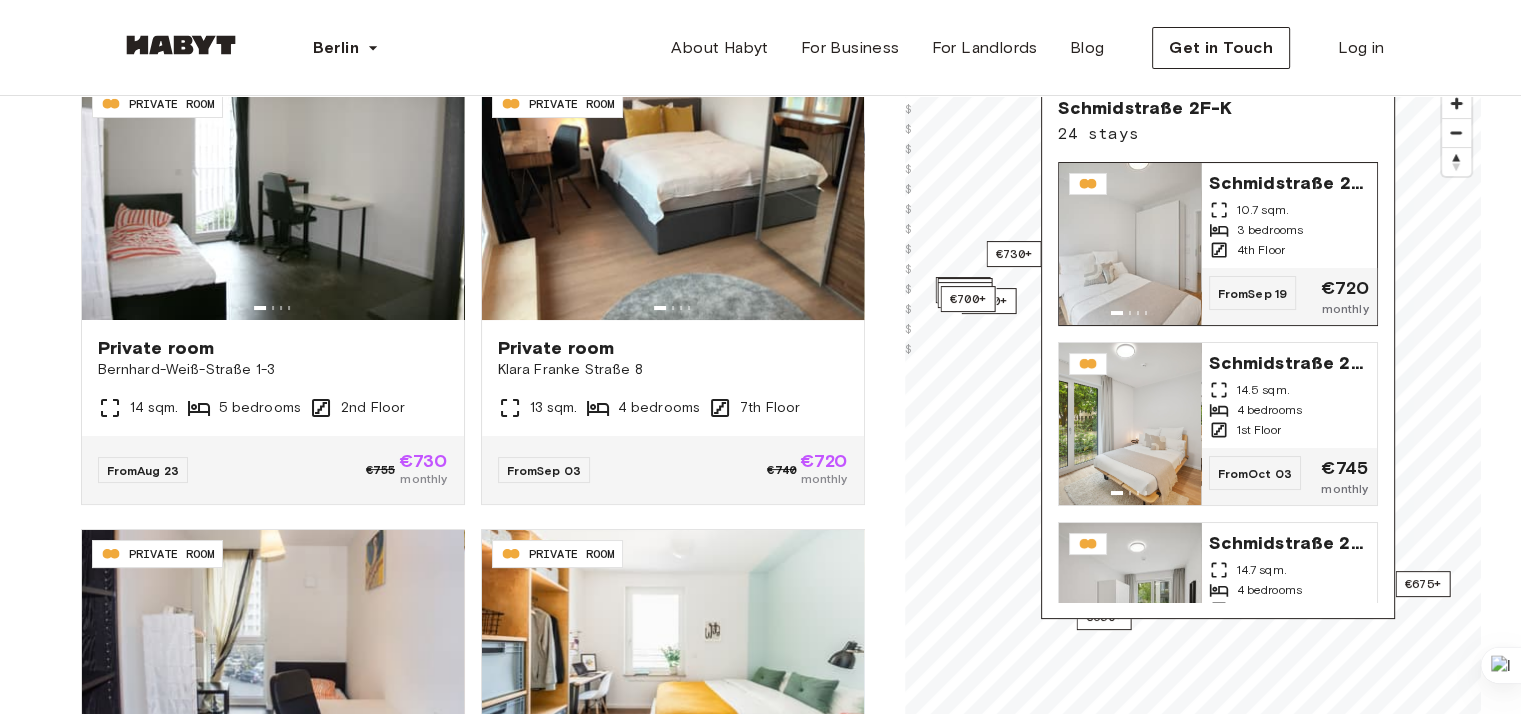 scroll, scrollTop: 200, scrollLeft: 0, axis: vertical 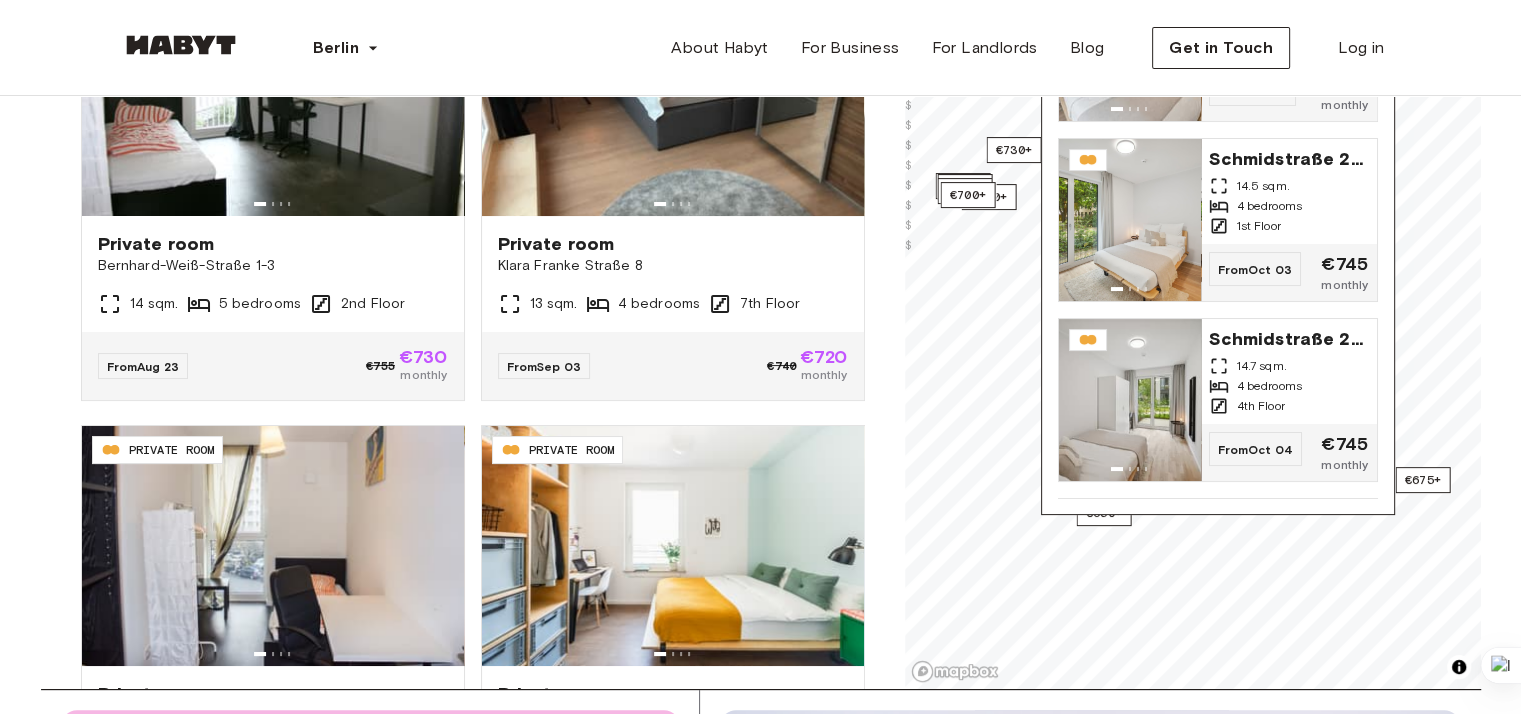 drag, startPoint x: 1184, startPoint y: 497, endPoint x: 1262, endPoint y: 491, distance: 78.23043 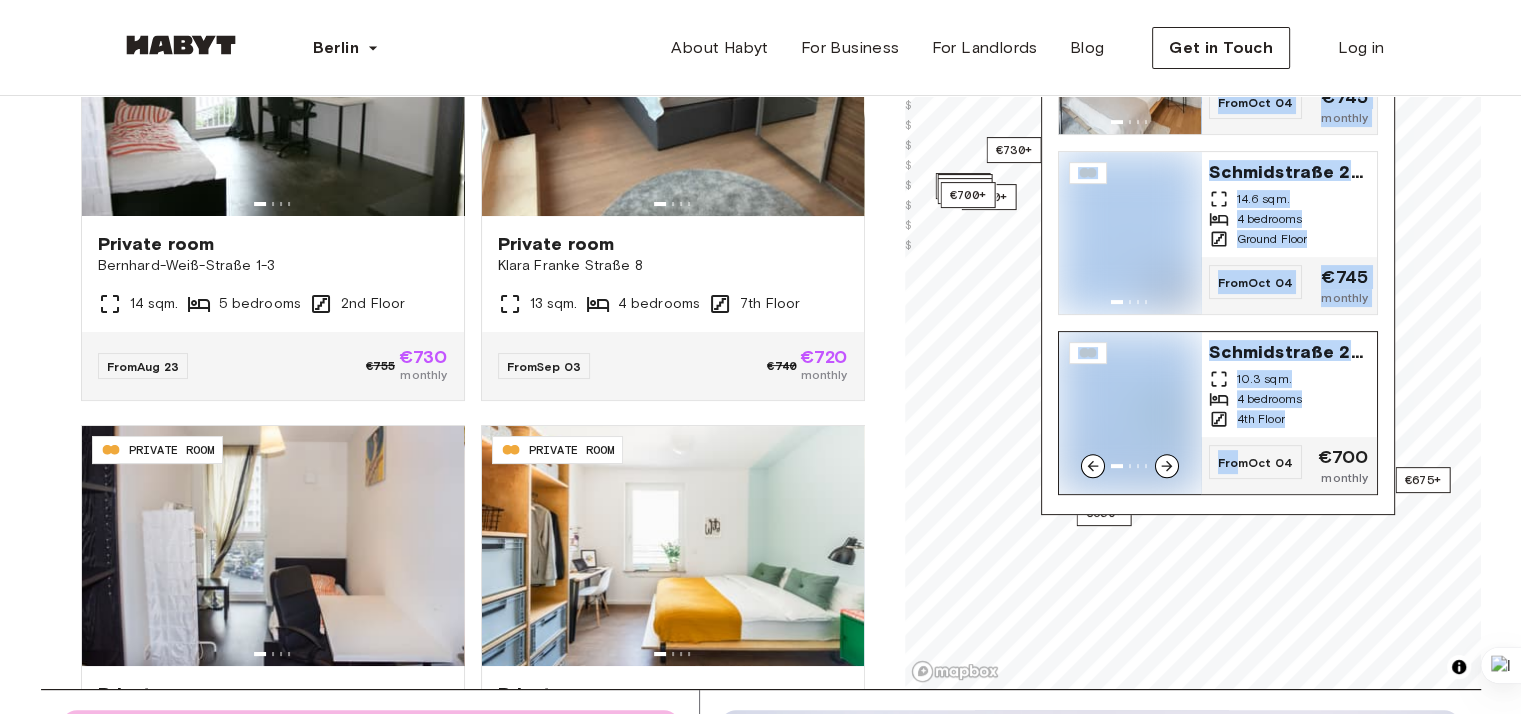 drag, startPoint x: 1112, startPoint y: 499, endPoint x: 1240, endPoint y: 491, distance: 128.24976 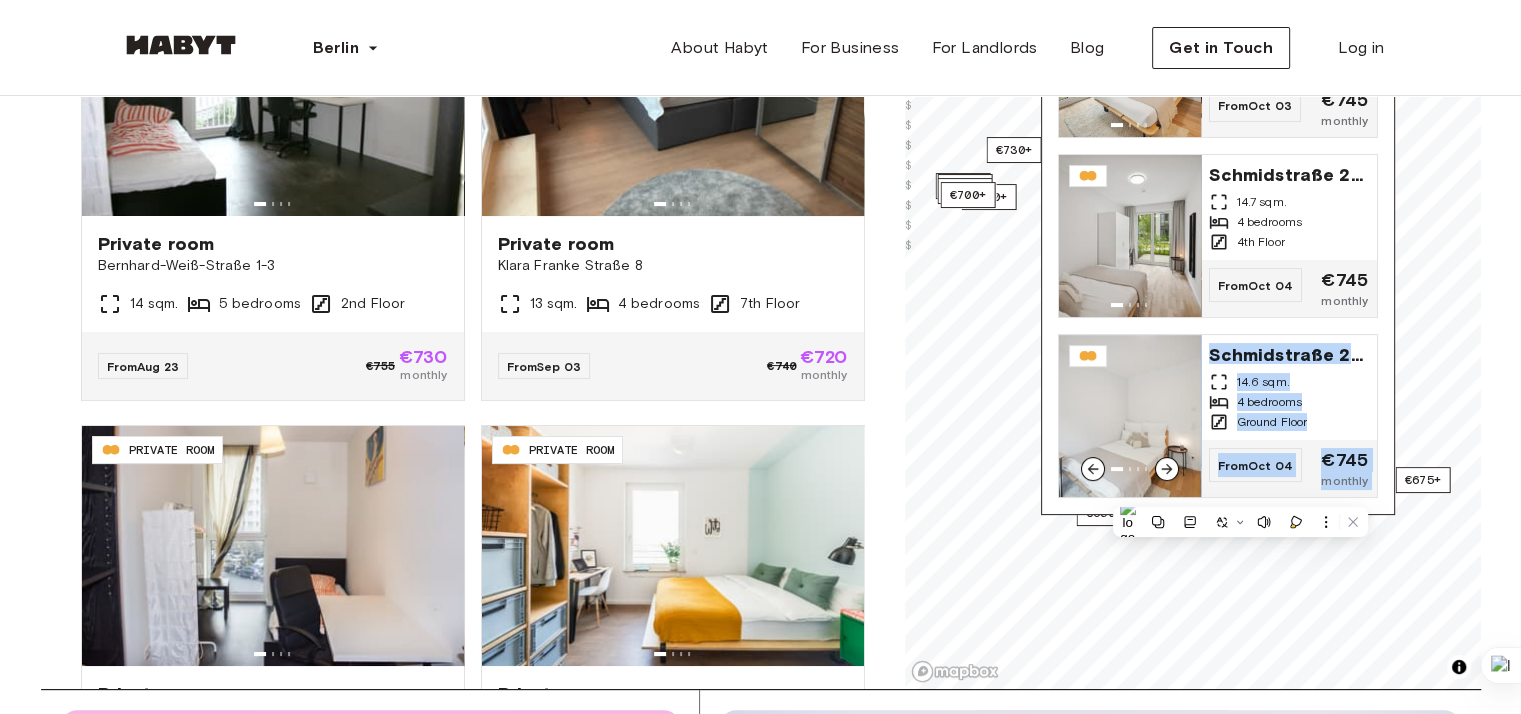 scroll, scrollTop: 244, scrollLeft: 0, axis: vertical 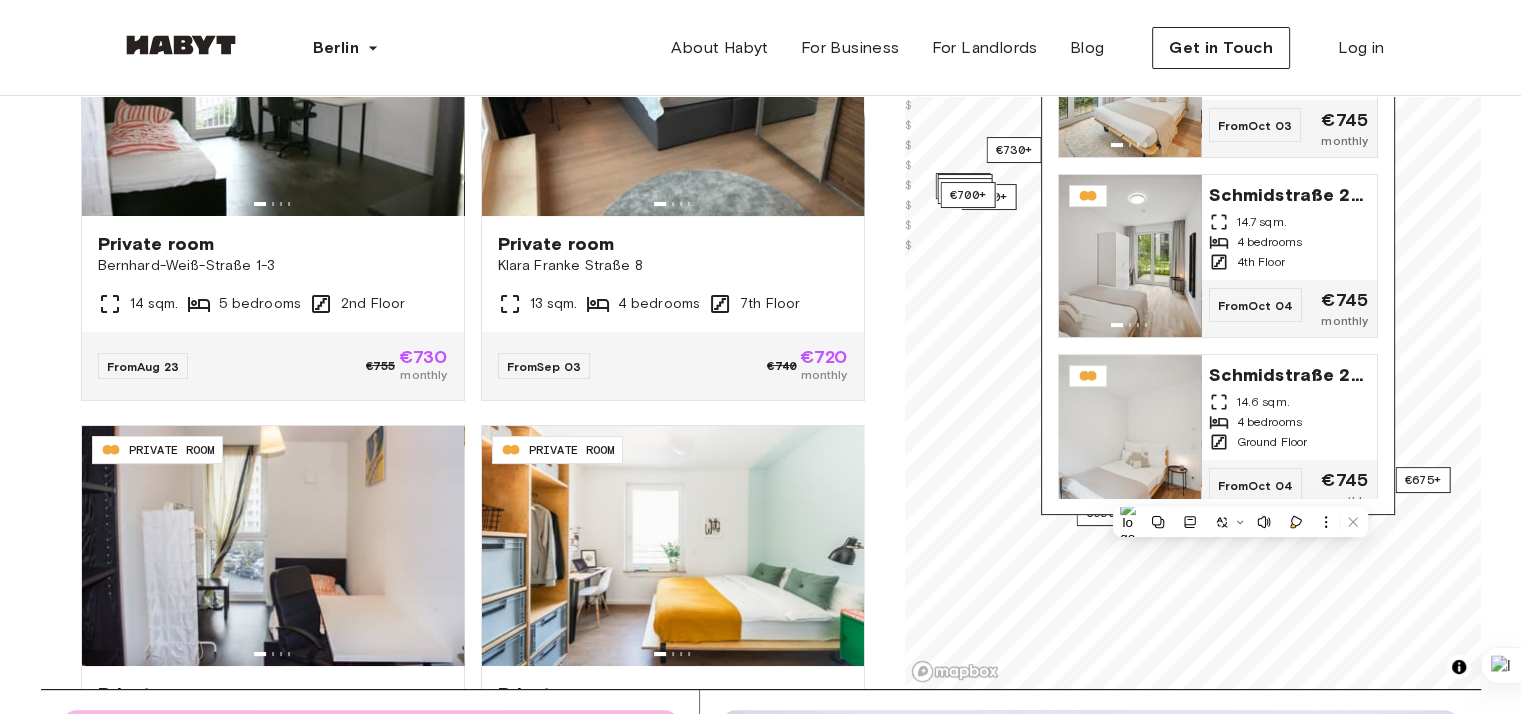 drag, startPoint x: 1109, startPoint y: 504, endPoint x: 1181, endPoint y: 506, distance: 72.02777 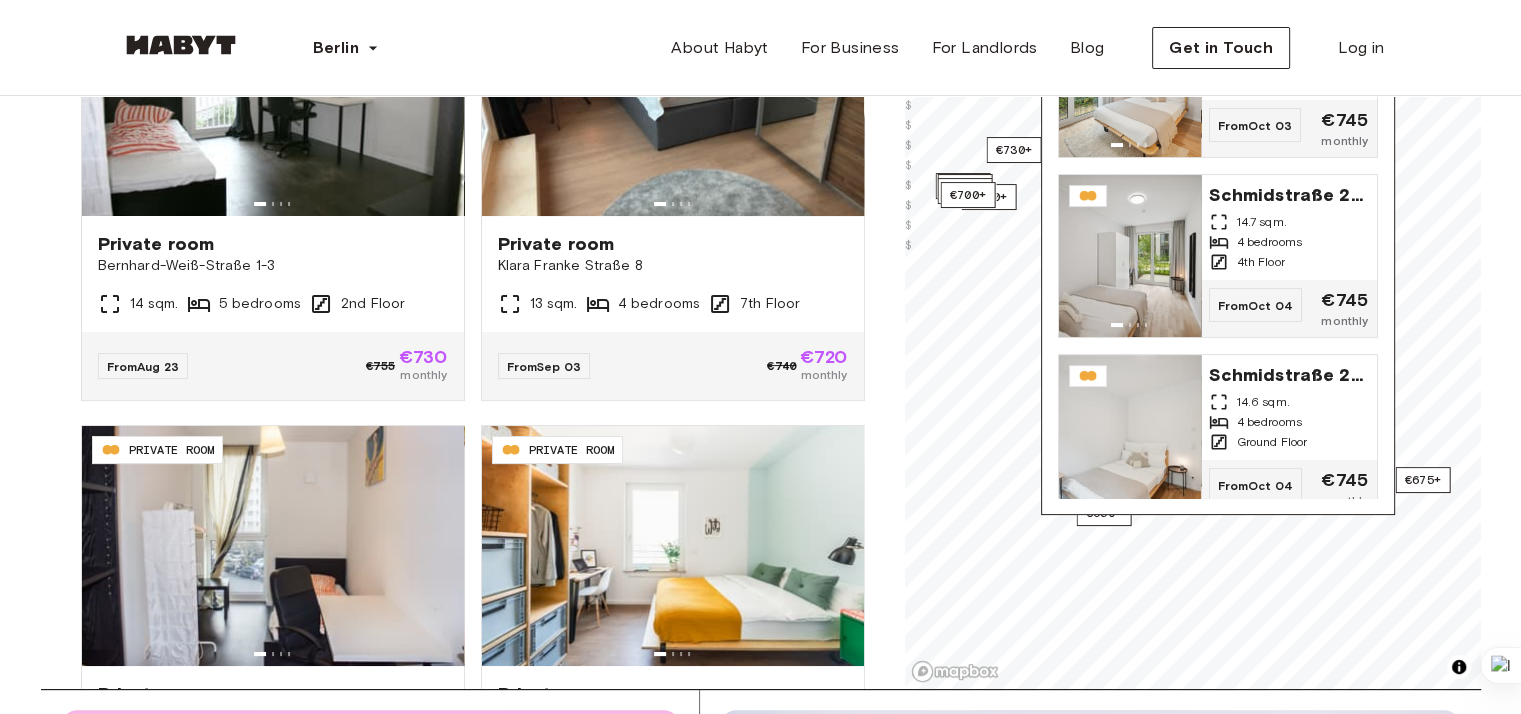 click on "Schmidstraße 2F-K 24 stays Schmidstraße 2F-K 10.7 sqm. 3 bedrooms 4th Floor From  Sep 19 €720 monthly Schmidstraße 2F-K 14.5 sqm. 4 bedrooms 1st Floor From  Oct 03 €745 monthly Schmidstraße 2F-K 14.7 sqm. 4 bedrooms 4th Floor From  Oct 04 €745 monthly Schmidstraße 2F-K 14.6 sqm. 4 bedrooms Ground Floor From  Oct 04 €745 monthly Schmidstraße 2F-K 14.6 sqm. 4 bedrooms Ground Floor From  Oct 04 €745 monthly Schmidstraße 2F-K 10.3 sqm. 4 bedrooms 4th Floor From  Oct 04 €700 monthly Schmidstraße 2F-K 11.5 sqm. 5 bedrooms Ground Floor From  Oct 04 €720 monthly Schmidstraße 2F-K 14.5 sqm. 4 bedrooms 1st Floor From  Oct 04 €745 monthly Schmidstraße 2F-K 14.7 sqm. 4 bedrooms 1st Floor From  Oct 04 €745 monthly Schmidstraße 2F-K 10.3 sqm. 4 bedrooms 1st Floor From  Oct 04 €700 monthly Schmidstraße 2F-K 14.5 sqm. 4 bedrooms 2nd Floor From  Oct 04 €745 monthly Schmidstraße 2F-K 14.5 sqm. 4 bedrooms 4th Floor From  Oct 04 €745 monthly Schmidstraße 2F-K 10.7 sqm. 3 bedrooms 3rd Floor" at bounding box center (1218, 245) 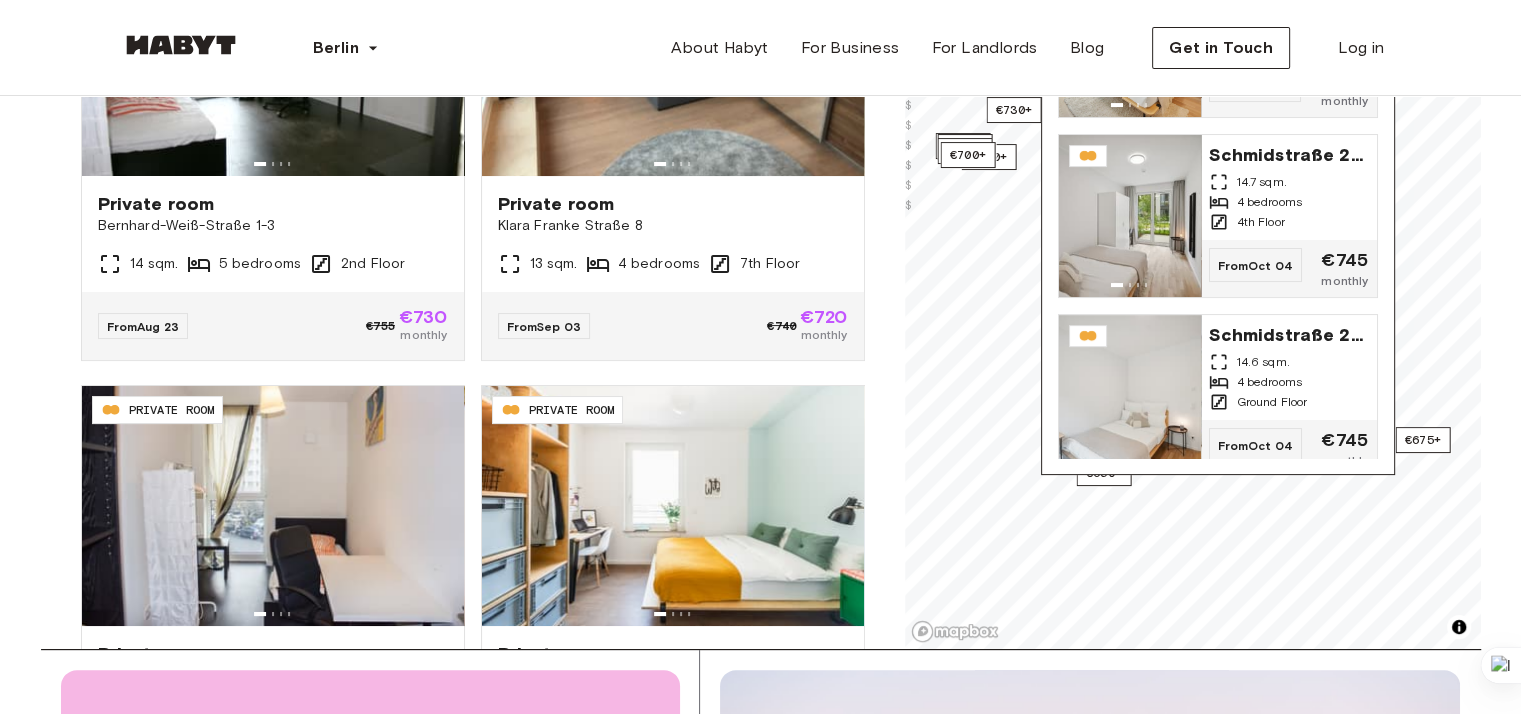 click on "Schmidstraße 2F-K 10.7 sqm. 3 bedrooms 4th Floor From  Sep 19 €720 monthly Schmidstraße 2F-K 14.5 sqm. 4 bedrooms 1st Floor From  Oct 03 €745 monthly Schmidstraße 2F-K 14.7 sqm. 4 bedrooms 4th Floor From  Oct 04 €745 monthly Schmidstraße 2F-K 14.6 sqm. 4 bedrooms Ground Floor From  Oct 04 €745 monthly Schmidstraße 2F-K 14.6 sqm. 4 bedrooms Ground Floor From  Oct 04 €745 monthly Schmidstraße 2F-K 10.3 sqm. 4 bedrooms 4th Floor From  Oct 04 €700 monthly Schmidstraße 2F-K 11.5 sqm. 5 bedrooms Ground Floor From  Oct 04 €720 monthly Schmidstraße 2F-K 14.5 sqm. 4 bedrooms 1st Floor From  Oct 04 €745 monthly Schmidstraße 2F-K 14.7 sqm. 4 bedrooms 1st Floor From  Oct 04 €745 monthly Schmidstraße 2F-K 10.3 sqm. 4 bedrooms 1st Floor From  Oct 04 €700 monthly Schmidstraße 2F-K 14.5 sqm. 4 bedrooms 2nd Floor From  Oct 04 €745 monthly Schmidstraße 2F-K 14.5 sqm. 4 bedrooms 4th Floor From  Oct 04 €745 monthly Schmidstraße 2F-K 10.7 sqm. 3 bedrooms 3rd Floor From  Oct 04 €720 monthly" at bounding box center [1218, 238] 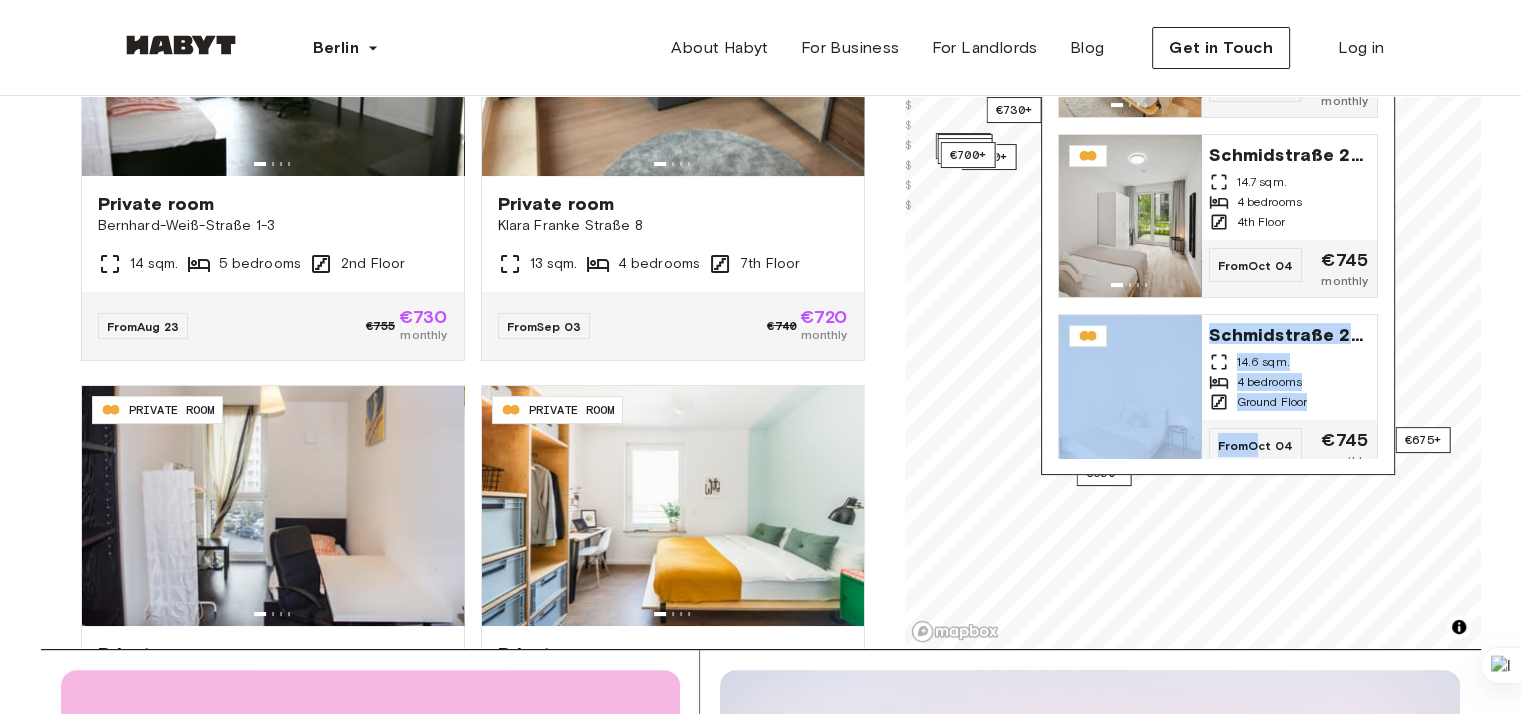 drag, startPoint x: 1146, startPoint y: 459, endPoint x: 1256, endPoint y: 459, distance: 110 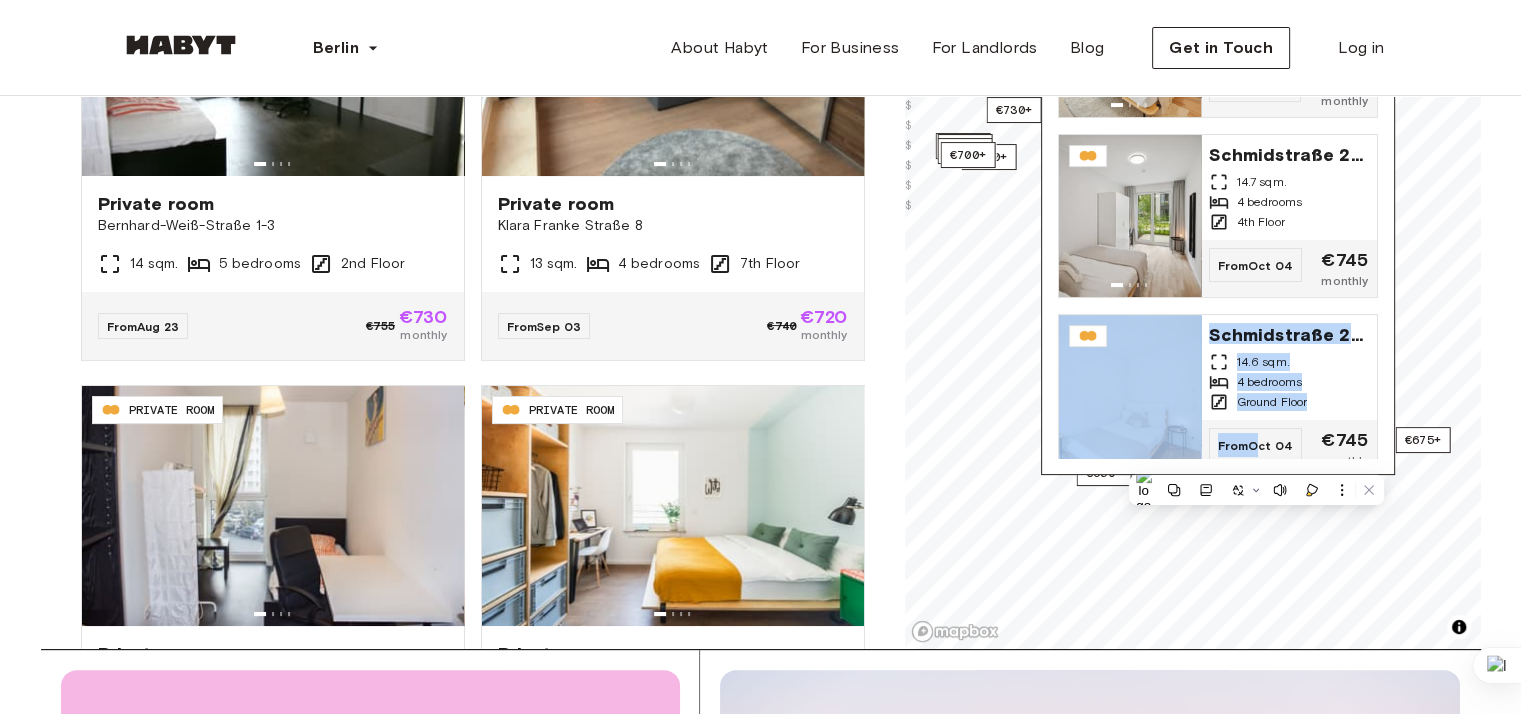 click on "Schmidstraße 2F-K 24 stays Schmidstraße 2F-K 10.7 sqm. 3 bedrooms 4th Floor From  Sep 19 €720 monthly Schmidstraße 2F-K 14.5 sqm. 4 bedrooms 1st Floor From  Oct 03 €745 monthly Schmidstraße 2F-K 14.7 sqm. 4 bedrooms 4th Floor From  Oct 04 €745 monthly Schmidstraße 2F-K 14.6 sqm. 4 bedrooms Ground Floor From  Oct 04 €745 monthly Schmidstraße 2F-K 14.6 sqm. 4 bedrooms Ground Floor From  Oct 04 €745 monthly Schmidstraße 2F-K 10.3 sqm. 4 bedrooms 4th Floor From  Oct 04 €700 monthly Schmidstraße 2F-K 11.5 sqm. 5 bedrooms Ground Floor From  Oct 04 €720 monthly Schmidstraße 2F-K 14.5 sqm. 4 bedrooms 1st Floor From  Oct 04 €745 monthly Schmidstraße 2F-K 14.7 sqm. 4 bedrooms 1st Floor From  Oct 04 €745 monthly Schmidstraße 2F-K 10.3 sqm. 4 bedrooms 1st Floor From  Oct 04 €700 monthly Schmidstraße 2F-K 14.5 sqm. 4 bedrooms 2nd Floor From  Oct 04 €745 monthly Schmidstraße 2F-K 14.5 sqm. 4 bedrooms 4th Floor From  Oct 04 €745 monthly Schmidstraße 2F-K 10.7 sqm. 3 bedrooms 3rd Floor" at bounding box center (1218, 205) 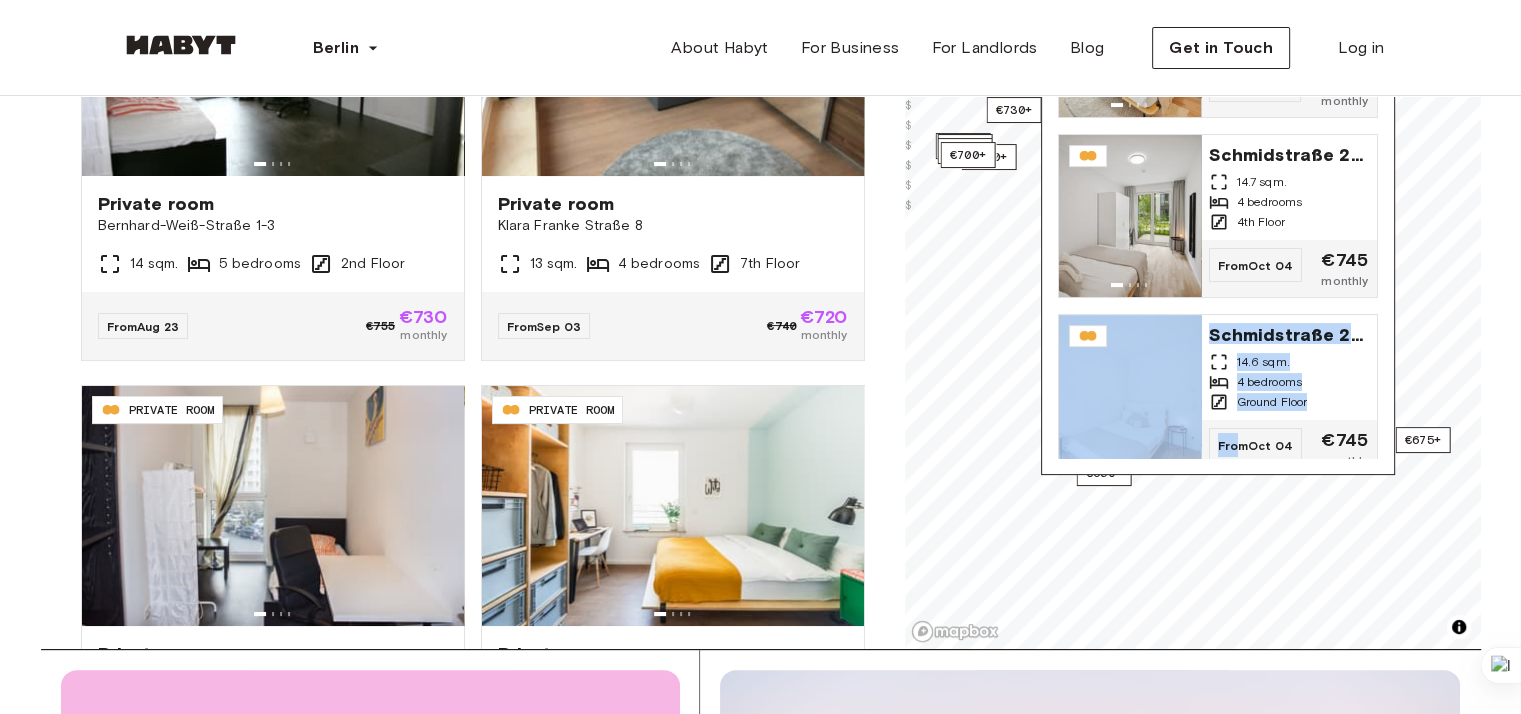 drag, startPoint x: 1240, startPoint y: 467, endPoint x: 1092, endPoint y: 471, distance: 148.05405 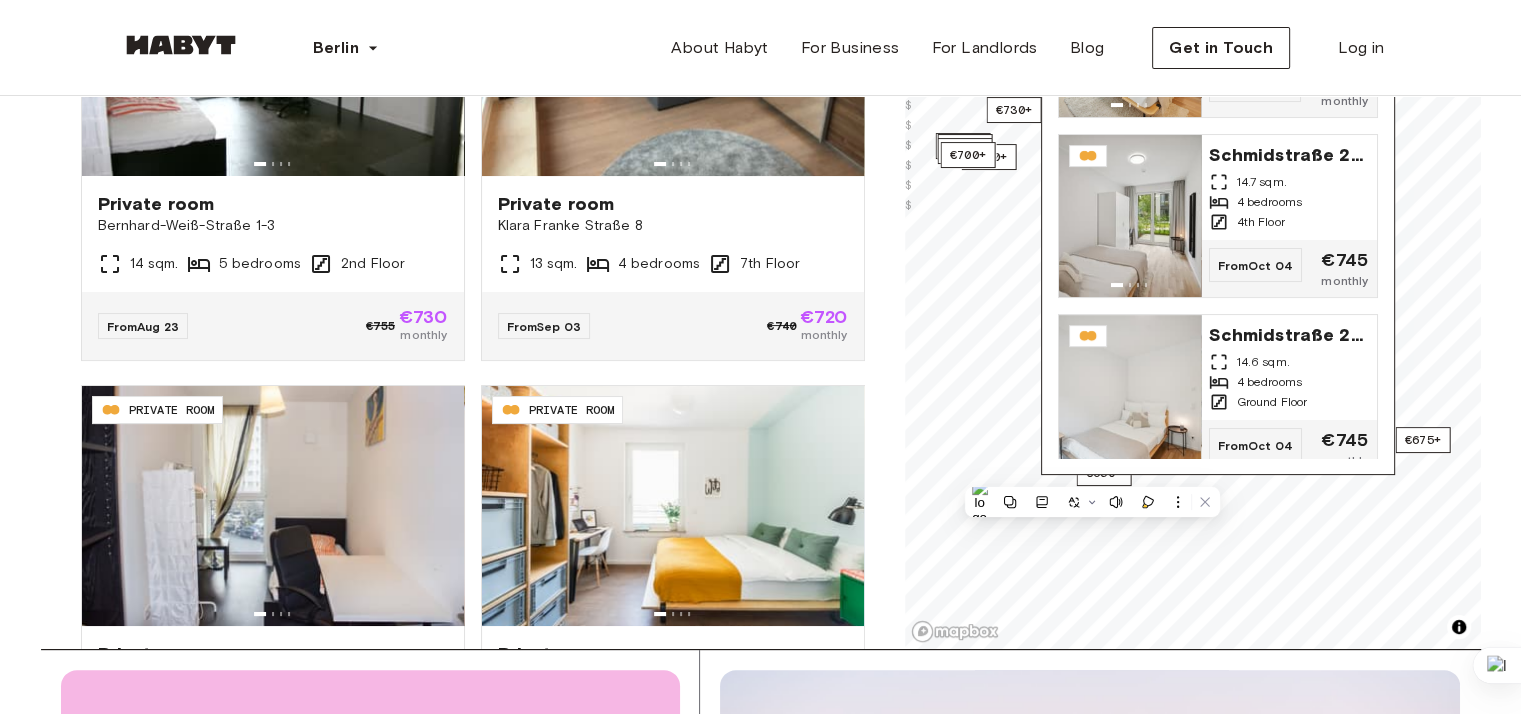 click on "Schmidstraße 2F-K 24 stays Schmidstraße 2F-K 10.7 sqm. 3 bedrooms 4th Floor From  Sep 19 €720 monthly Schmidstraße 2F-K 14.5 sqm. 4 bedrooms 1st Floor From  Oct 03 €745 monthly Schmidstraße 2F-K 14.7 sqm. 4 bedrooms 4th Floor From  Oct 04 €745 monthly Schmidstraße 2F-K 14.6 sqm. 4 bedrooms Ground Floor From  Oct 04 €745 monthly Schmidstraße 2F-K 14.6 sqm. 4 bedrooms Ground Floor From  Oct 04 €745 monthly Schmidstraße 2F-K 10.3 sqm. 4 bedrooms 4th Floor From  Oct 04 €700 monthly Schmidstraße 2F-K 11.5 sqm. 5 bedrooms Ground Floor From  Oct 04 €720 monthly Schmidstraße 2F-K 14.5 sqm. 4 bedrooms 1st Floor From  Oct 04 €745 monthly Schmidstraße 2F-K 14.7 sqm. 4 bedrooms 1st Floor From  Oct 04 €745 monthly Schmidstraße 2F-K 10.3 sqm. 4 bedrooms 1st Floor From  Oct 04 €700 monthly Schmidstraße 2F-K 14.5 sqm. 4 bedrooms 2nd Floor From  Oct 04 €745 monthly Schmidstraße 2F-K 14.5 sqm. 4 bedrooms 4th Floor From  Oct 04 €745 monthly Schmidstraße 2F-K 10.7 sqm. 3 bedrooms 3rd Floor" at bounding box center (1218, 205) 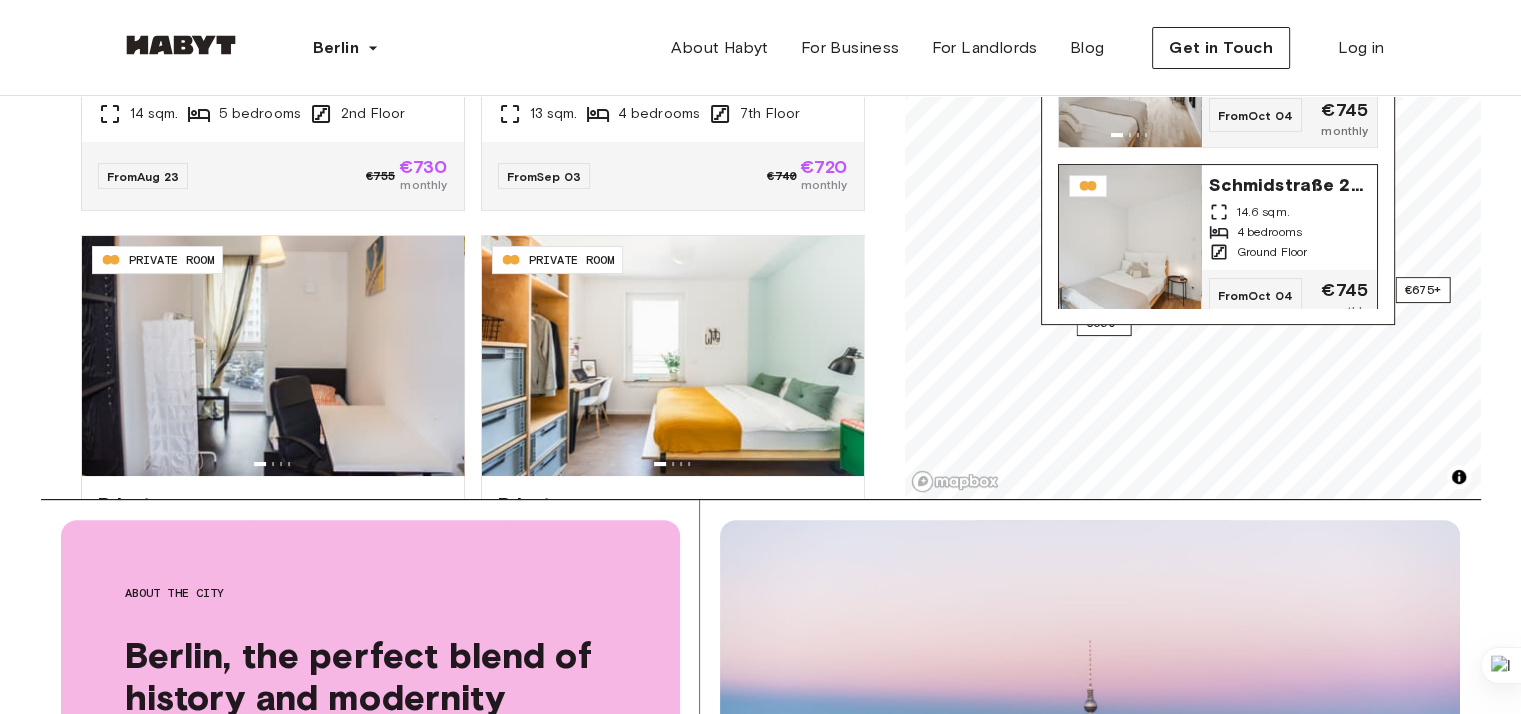 scroll, scrollTop: 520, scrollLeft: 0, axis: vertical 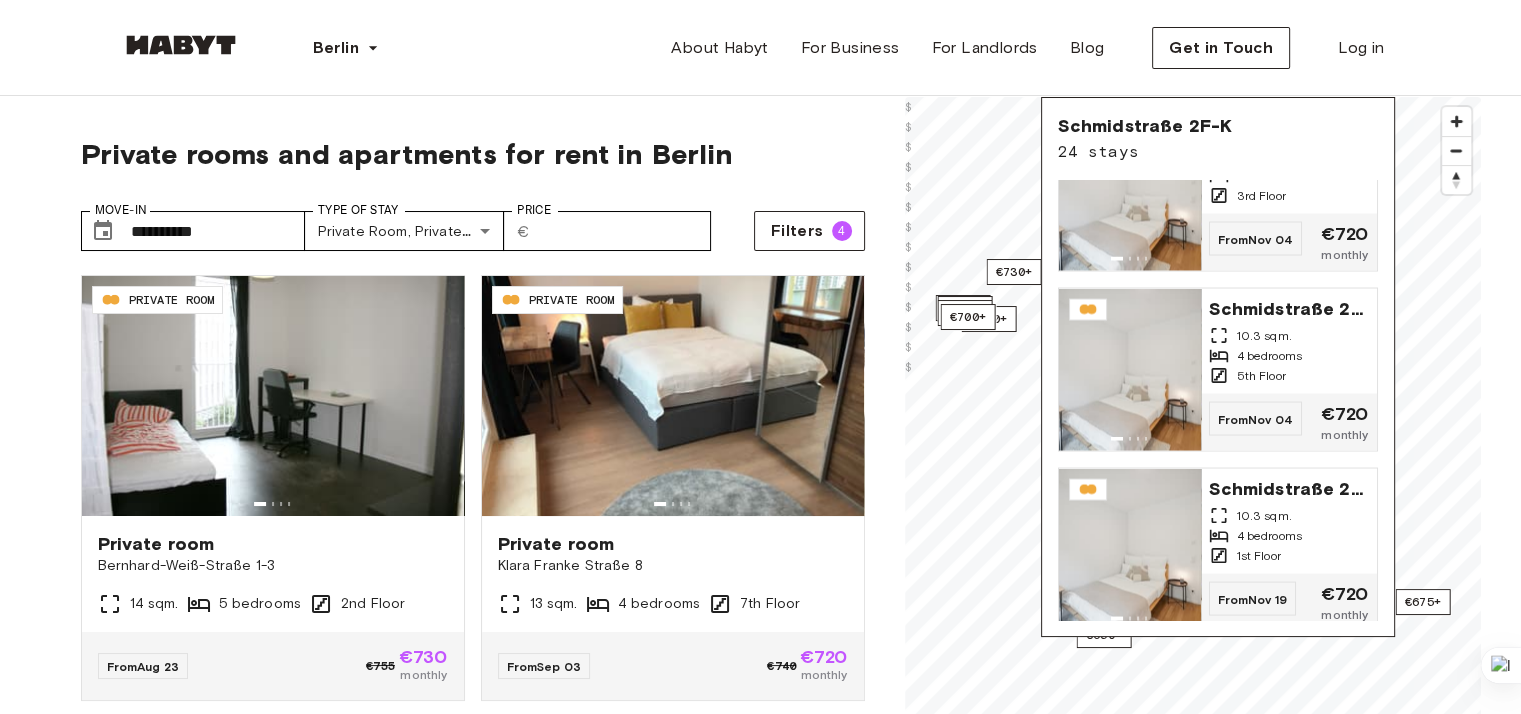 click on "**********" at bounding box center (473, 543) 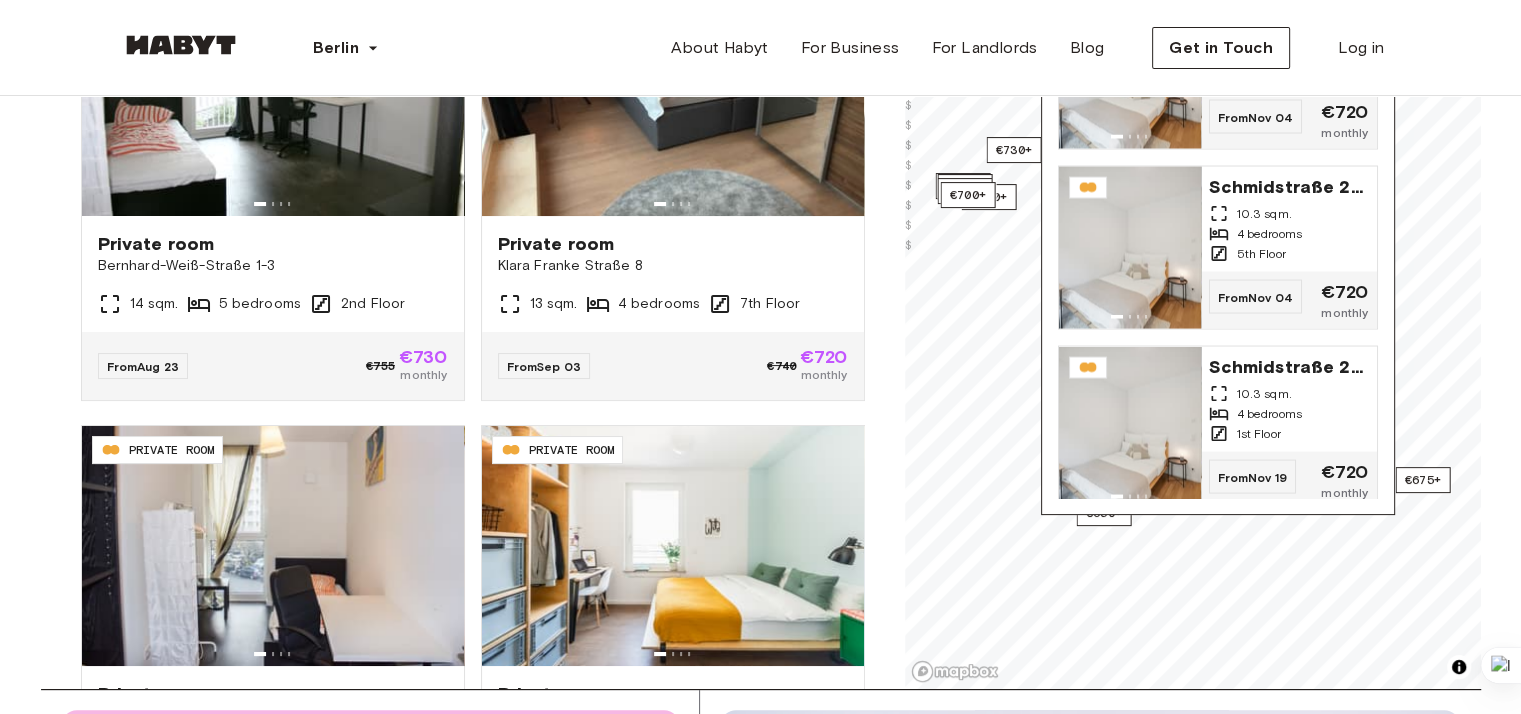 scroll, scrollTop: 200, scrollLeft: 0, axis: vertical 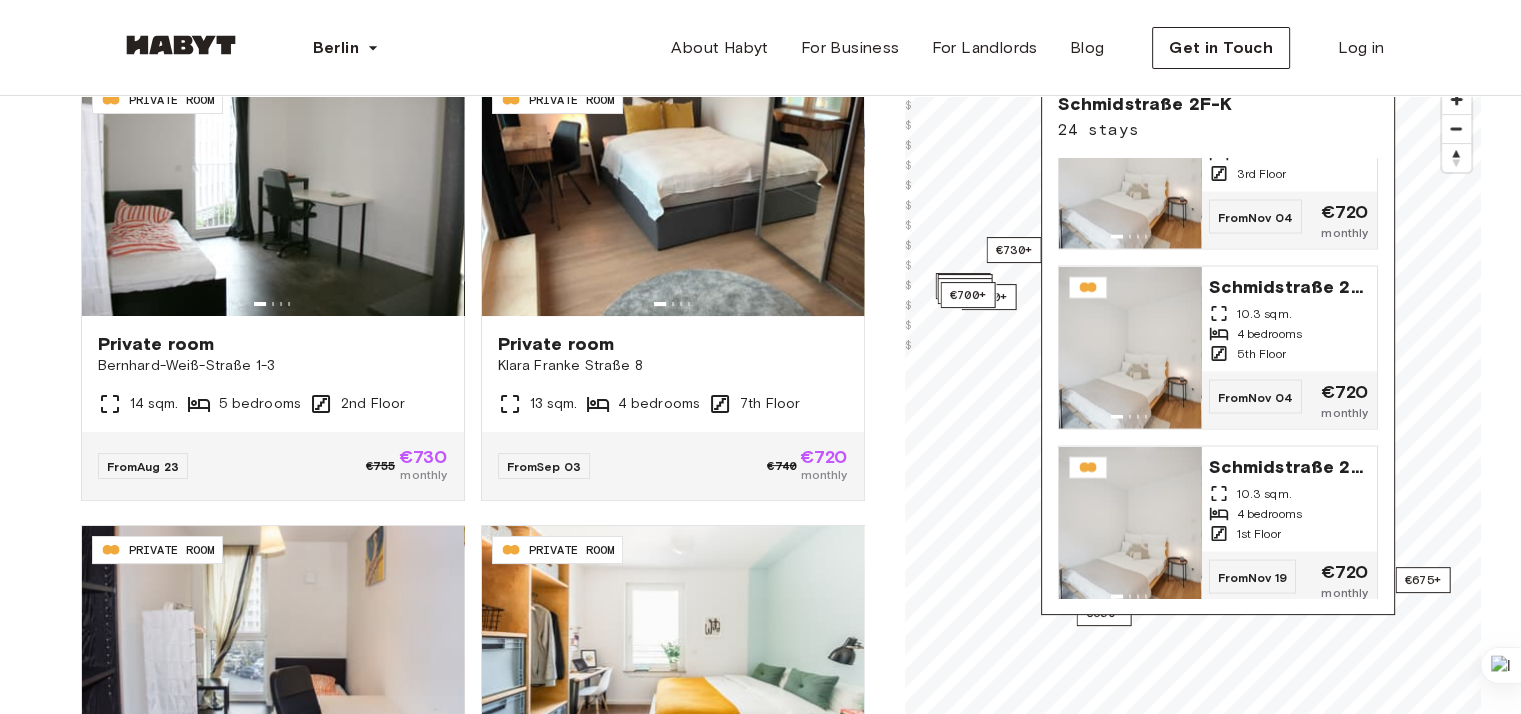 click on "**********" at bounding box center (473, 343) 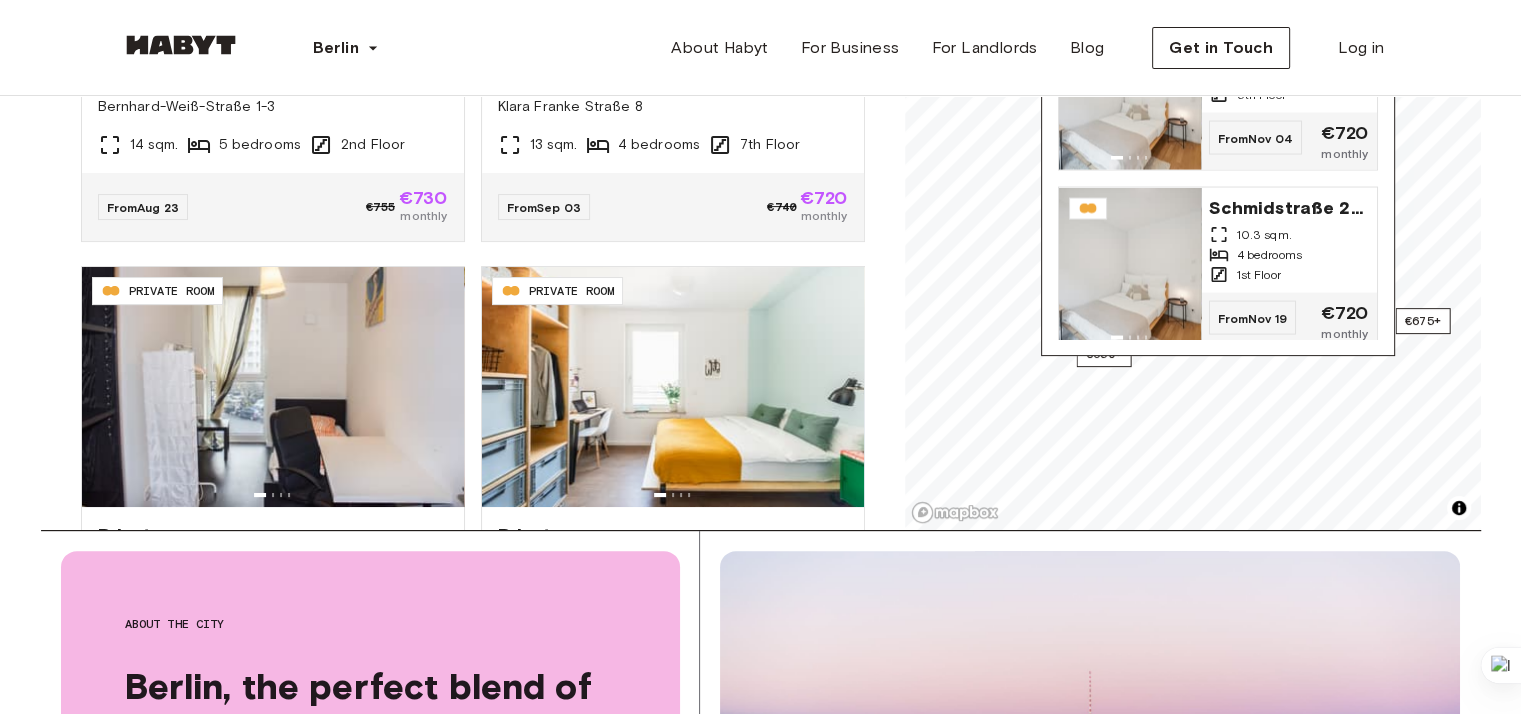 scroll, scrollTop: 464, scrollLeft: 0, axis: vertical 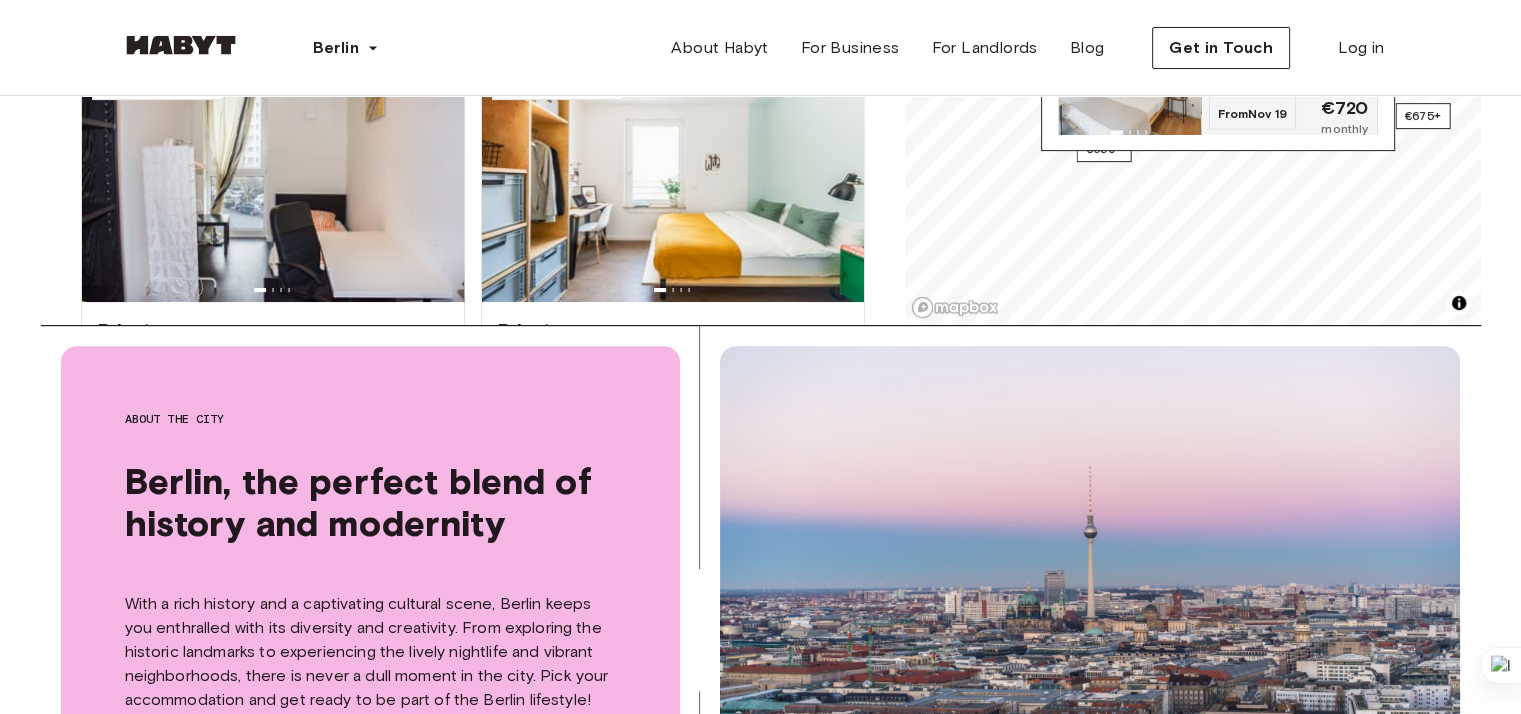 click on "**********" at bounding box center [473, -121] 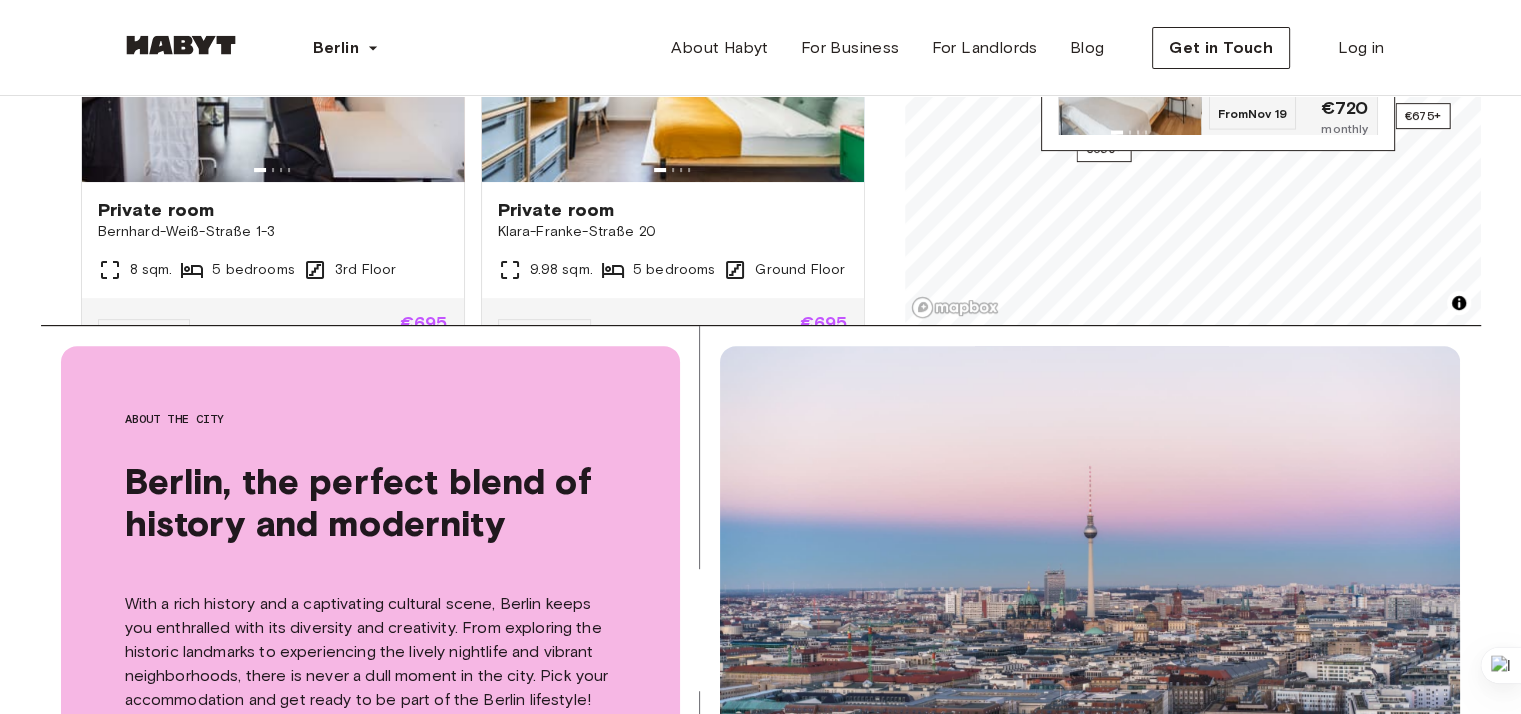 scroll, scrollTop: 160, scrollLeft: 0, axis: vertical 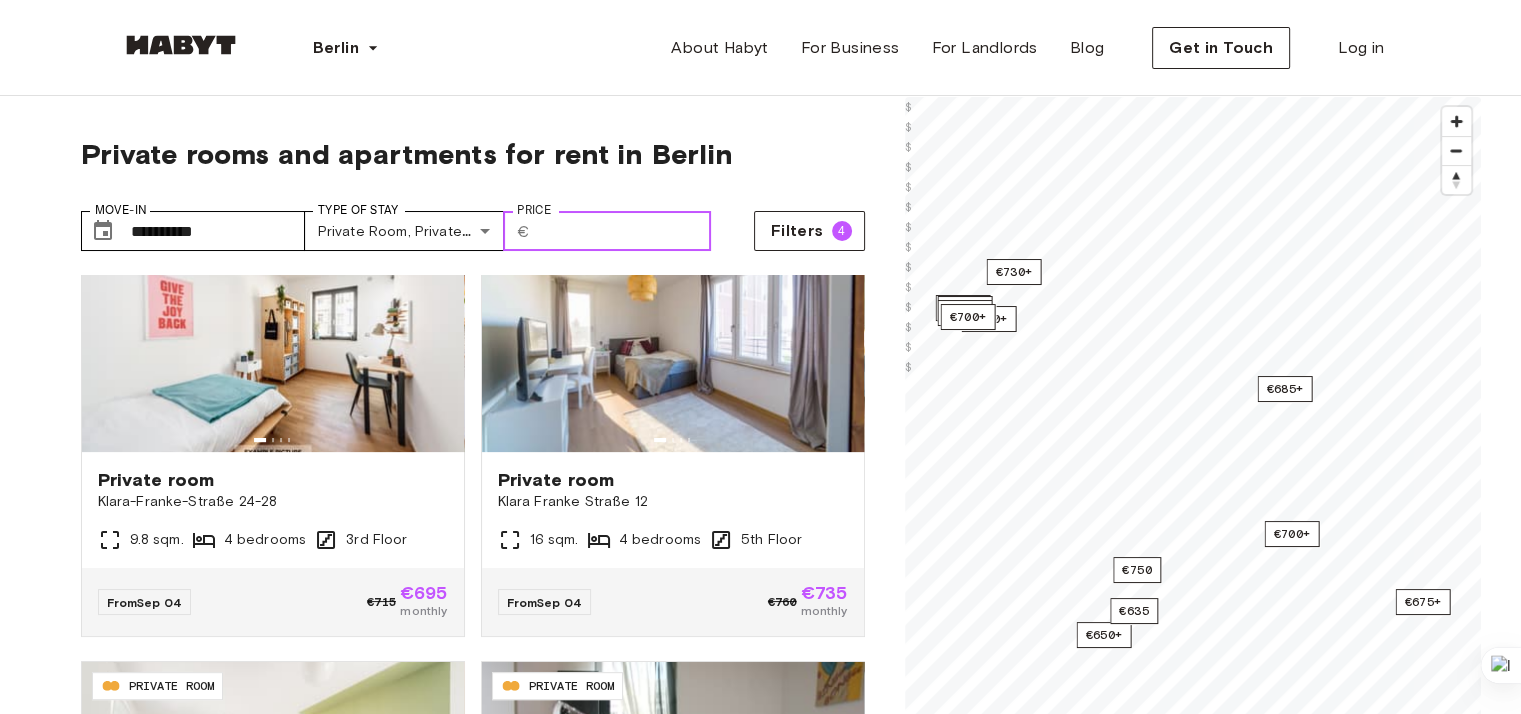 drag, startPoint x: 562, startPoint y: 229, endPoint x: 574, endPoint y: 232, distance: 12.369317 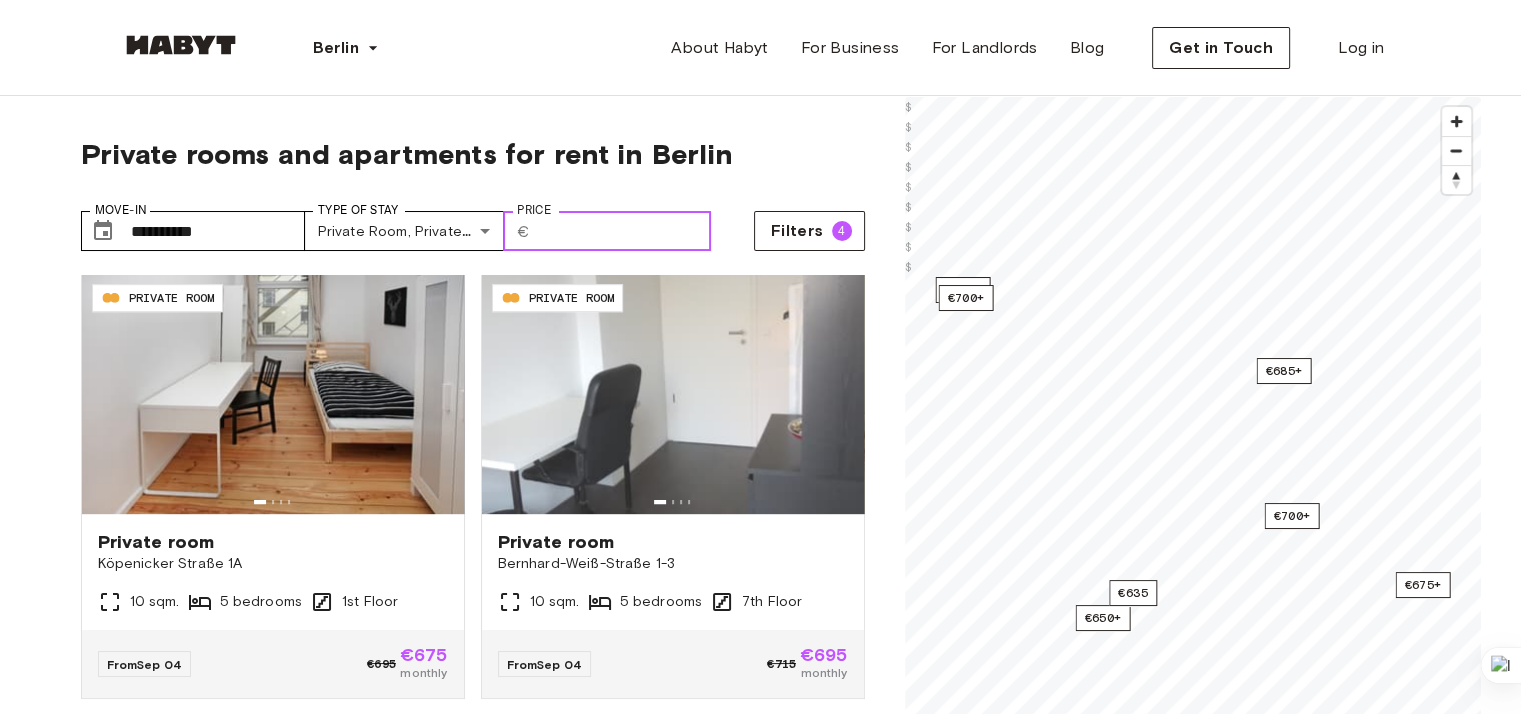 scroll, scrollTop: 1353, scrollLeft: 0, axis: vertical 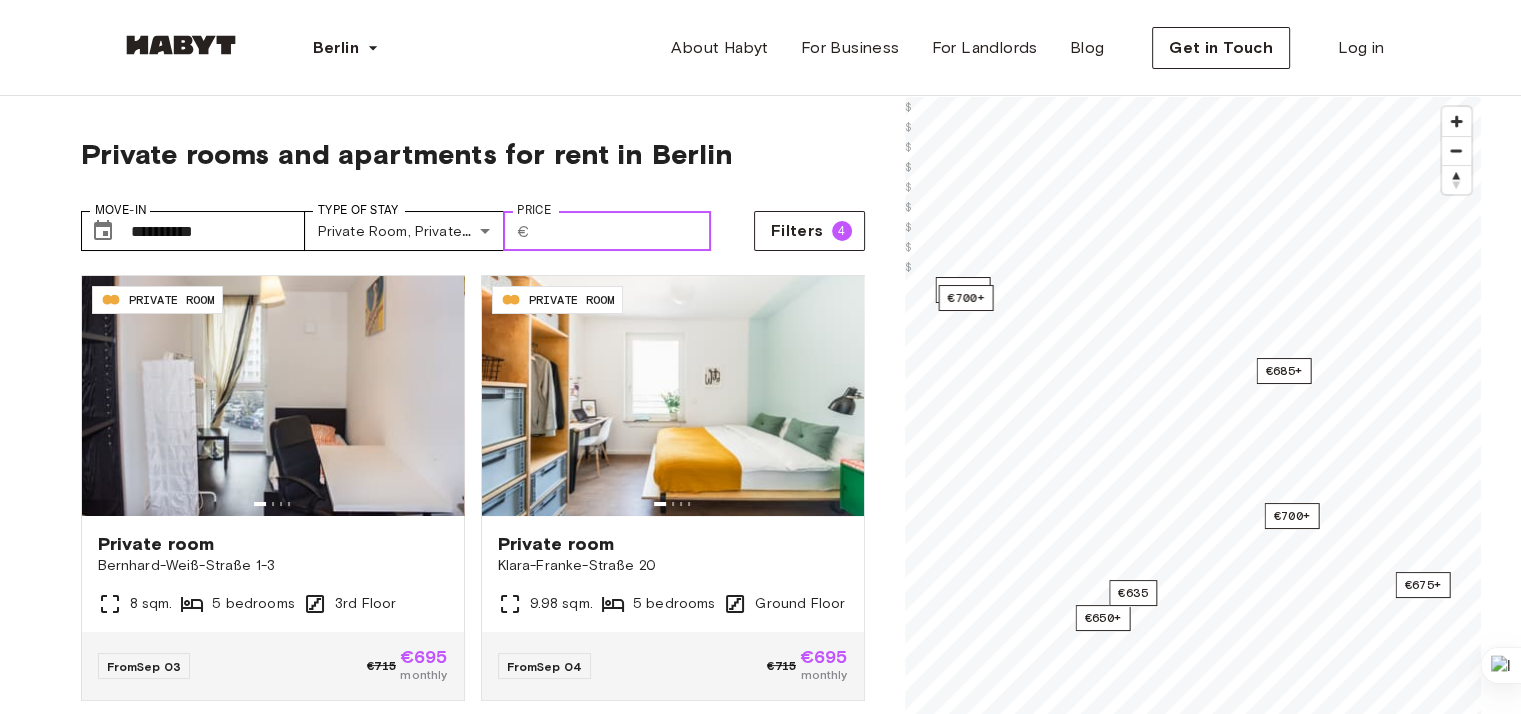 drag, startPoint x: 595, startPoint y: 230, endPoint x: 544, endPoint y: 228, distance: 51.0392 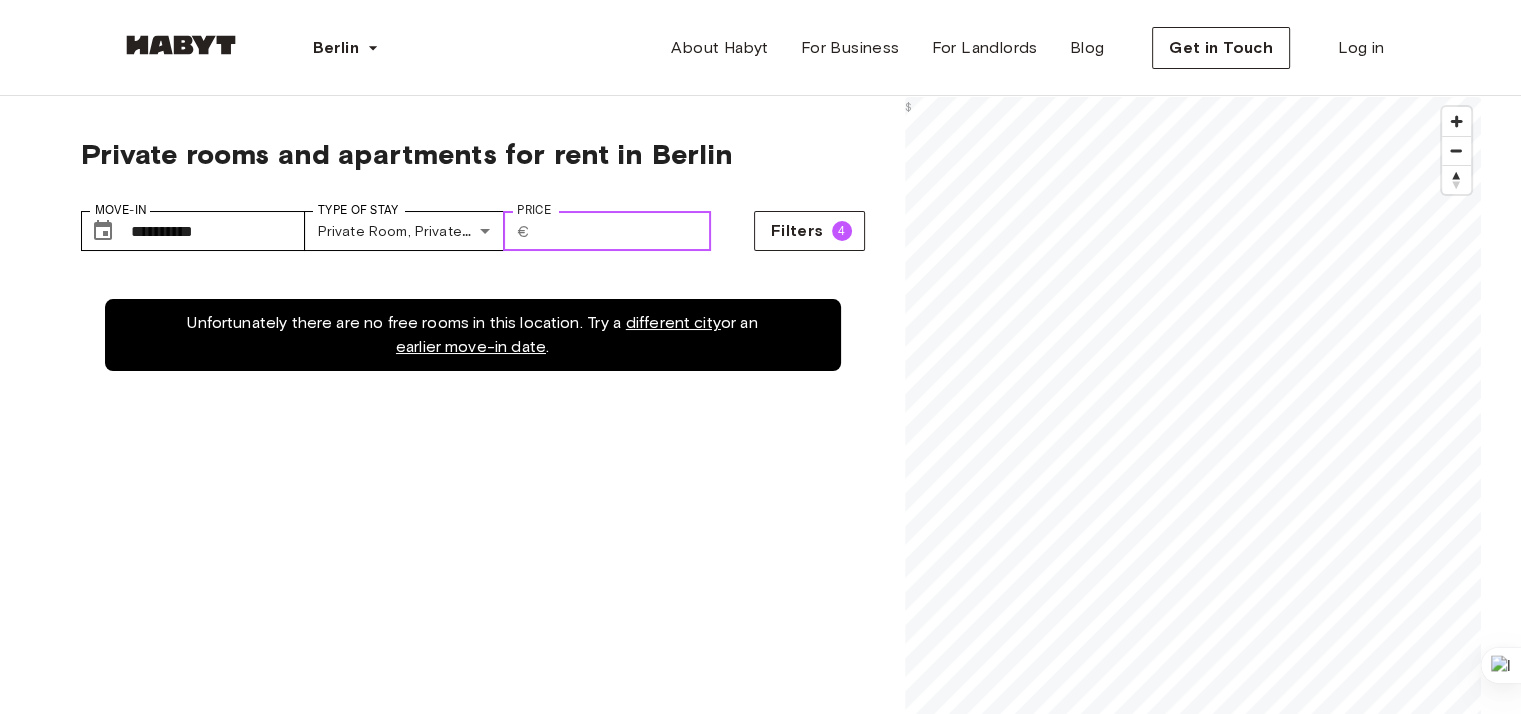 type on "*" 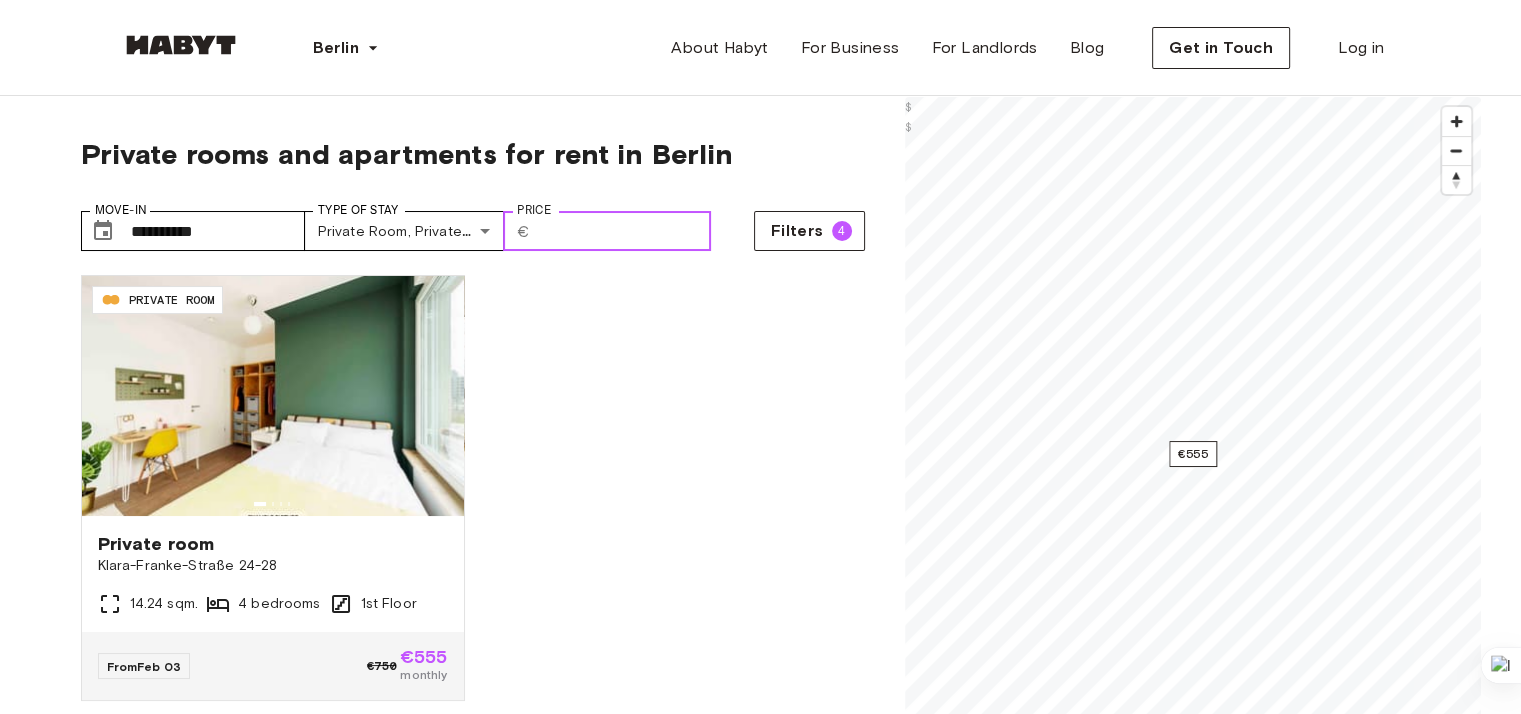 drag, startPoint x: 560, startPoint y: 225, endPoint x: 594, endPoint y: 223, distance: 34.058773 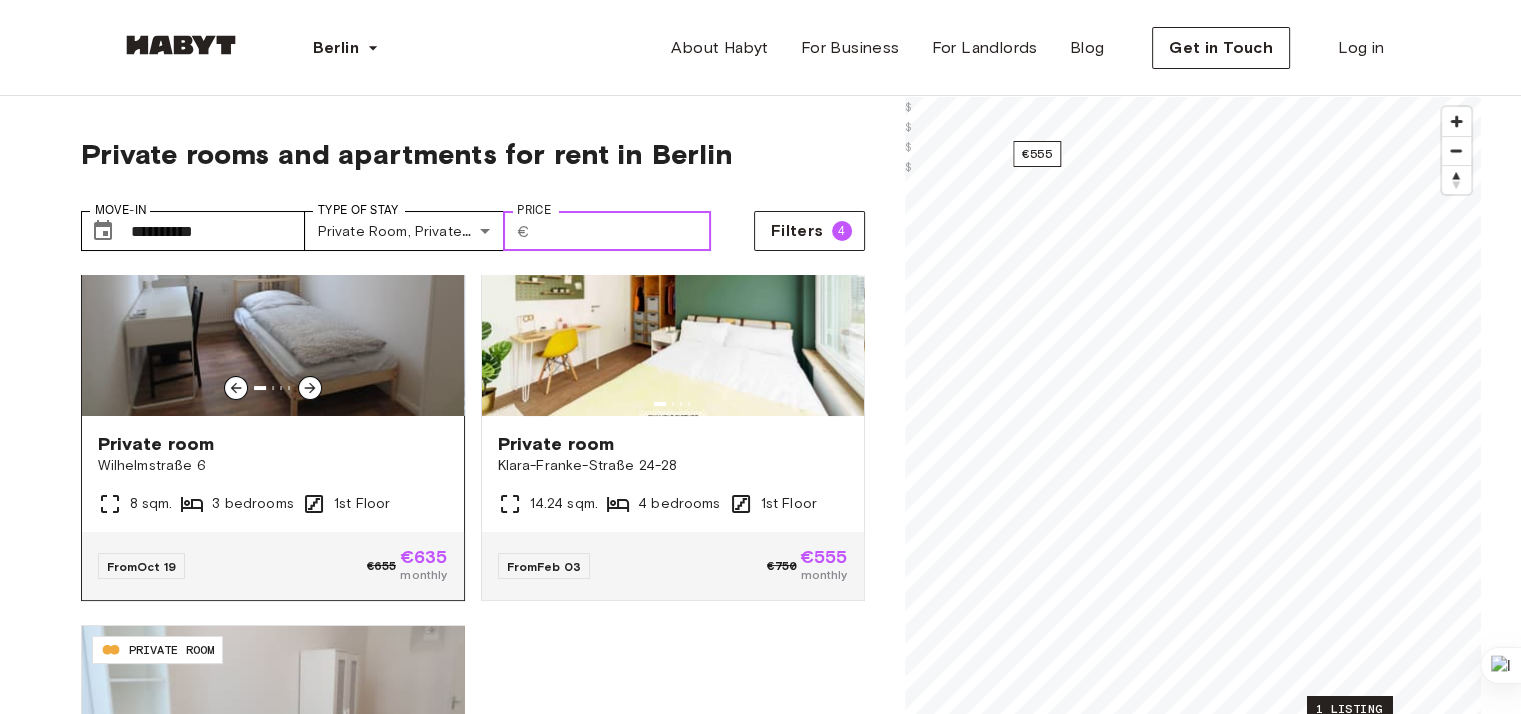 scroll, scrollTop: 200, scrollLeft: 0, axis: vertical 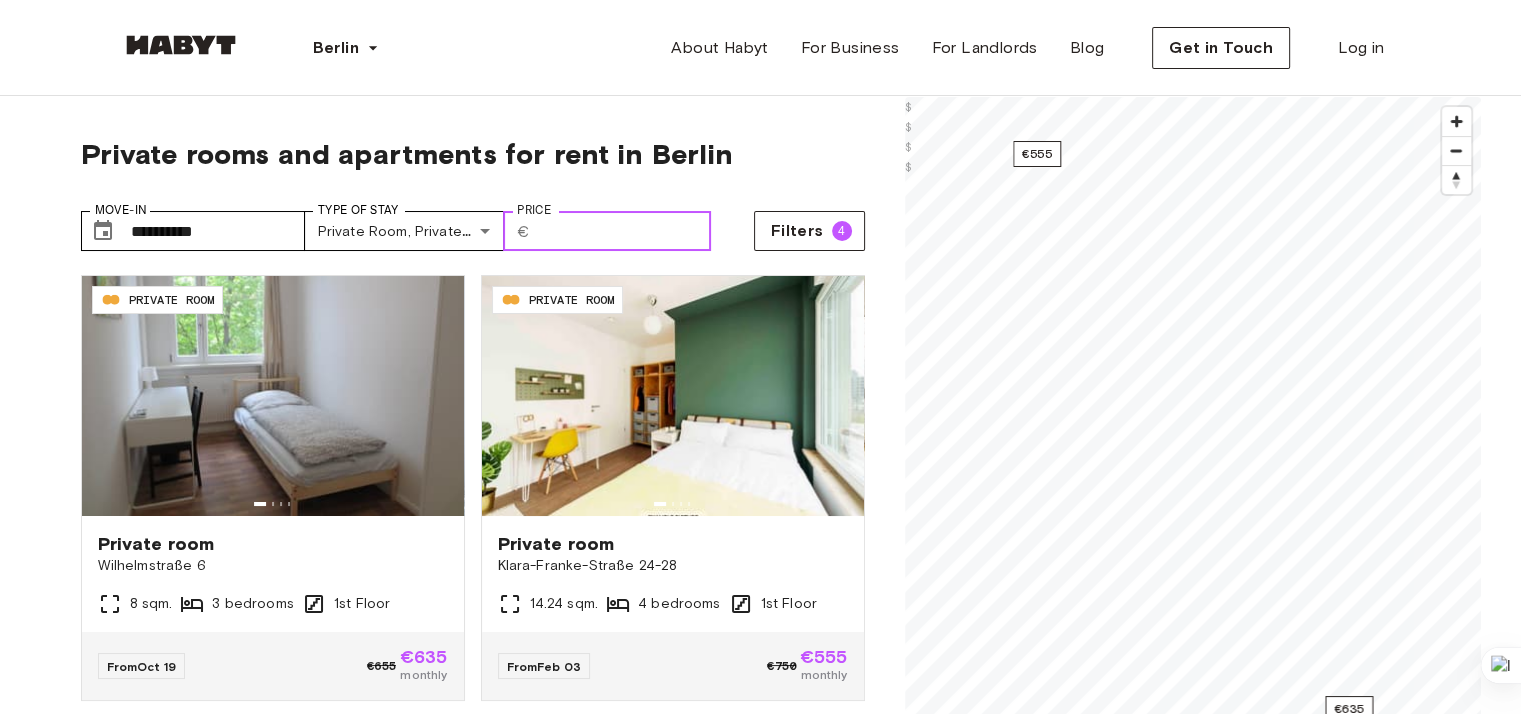 drag, startPoint x: 565, startPoint y: 230, endPoint x: 588, endPoint y: 227, distance: 23.194826 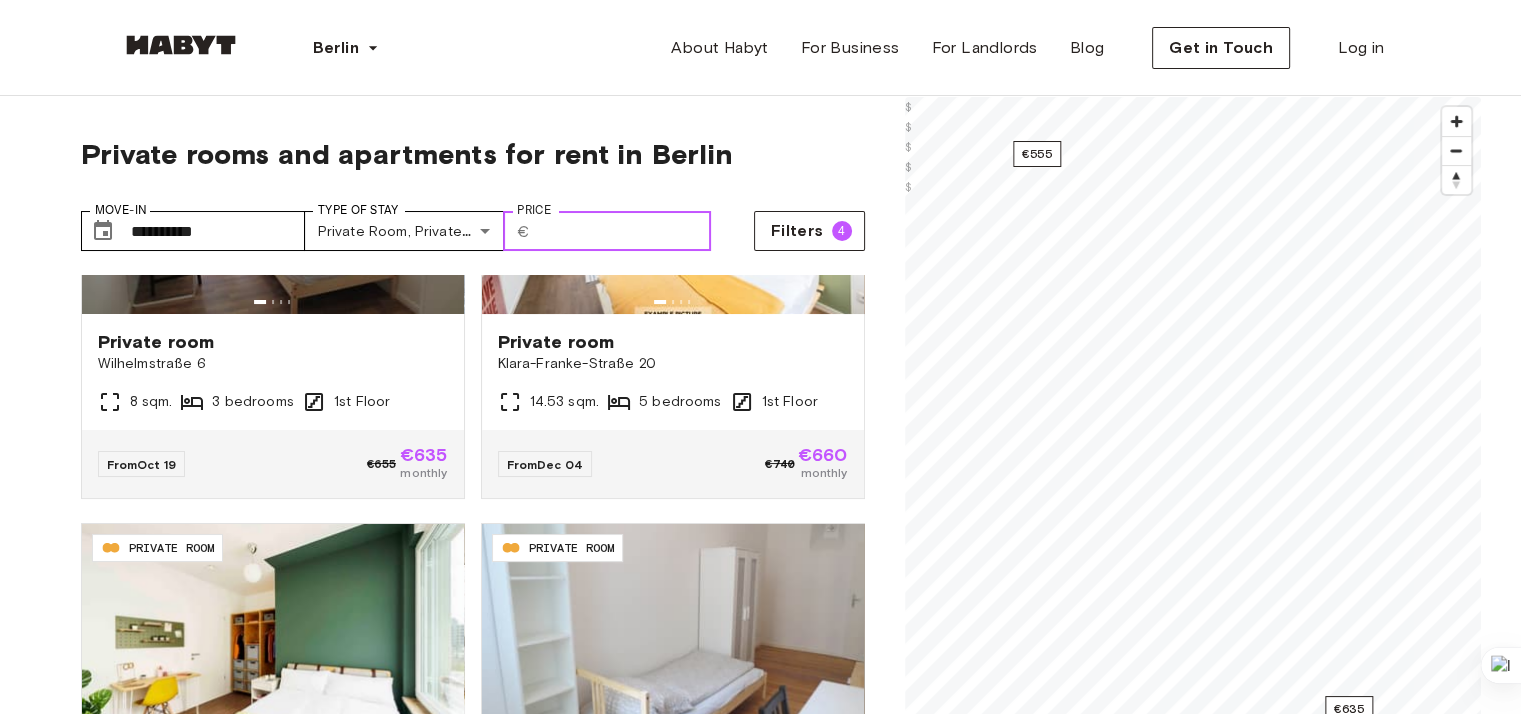 scroll, scrollTop: 216, scrollLeft: 0, axis: vertical 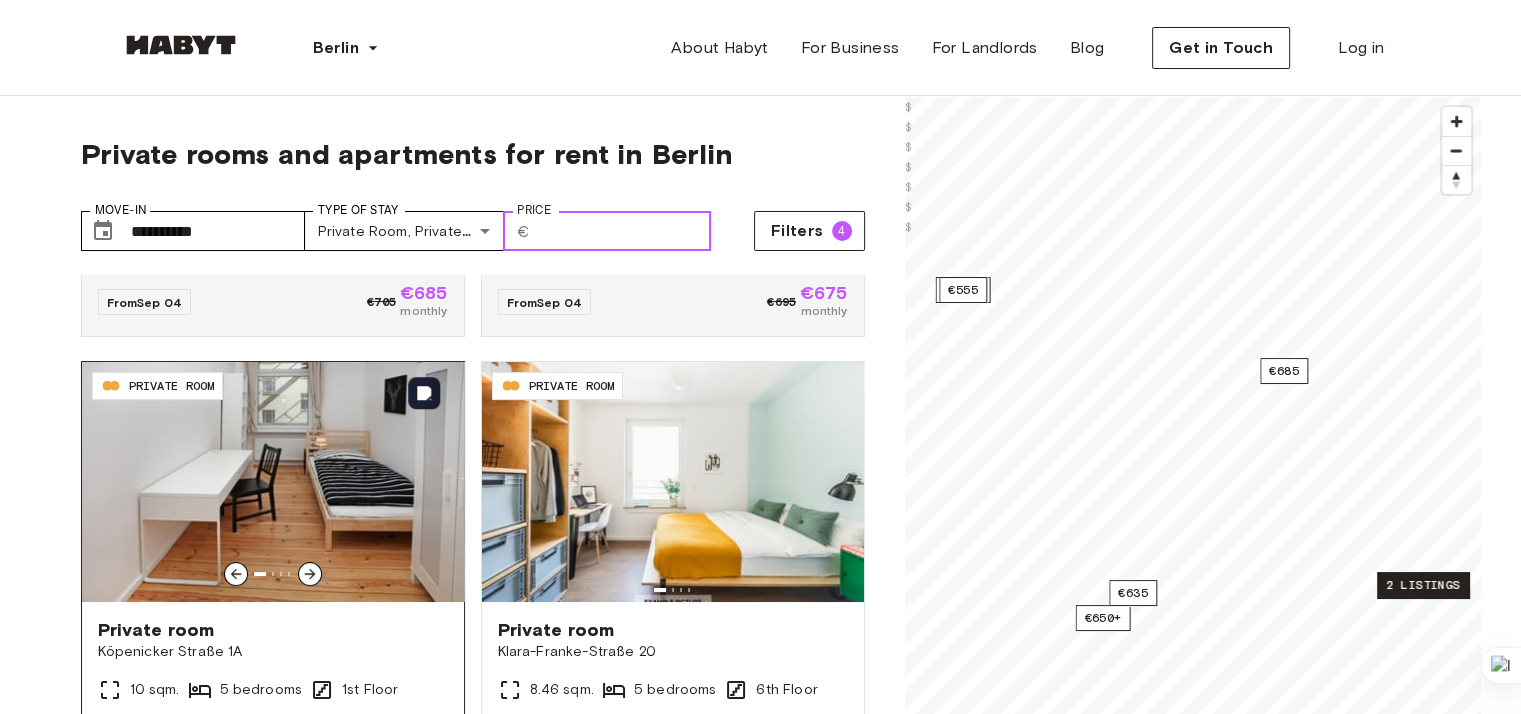 type on "***" 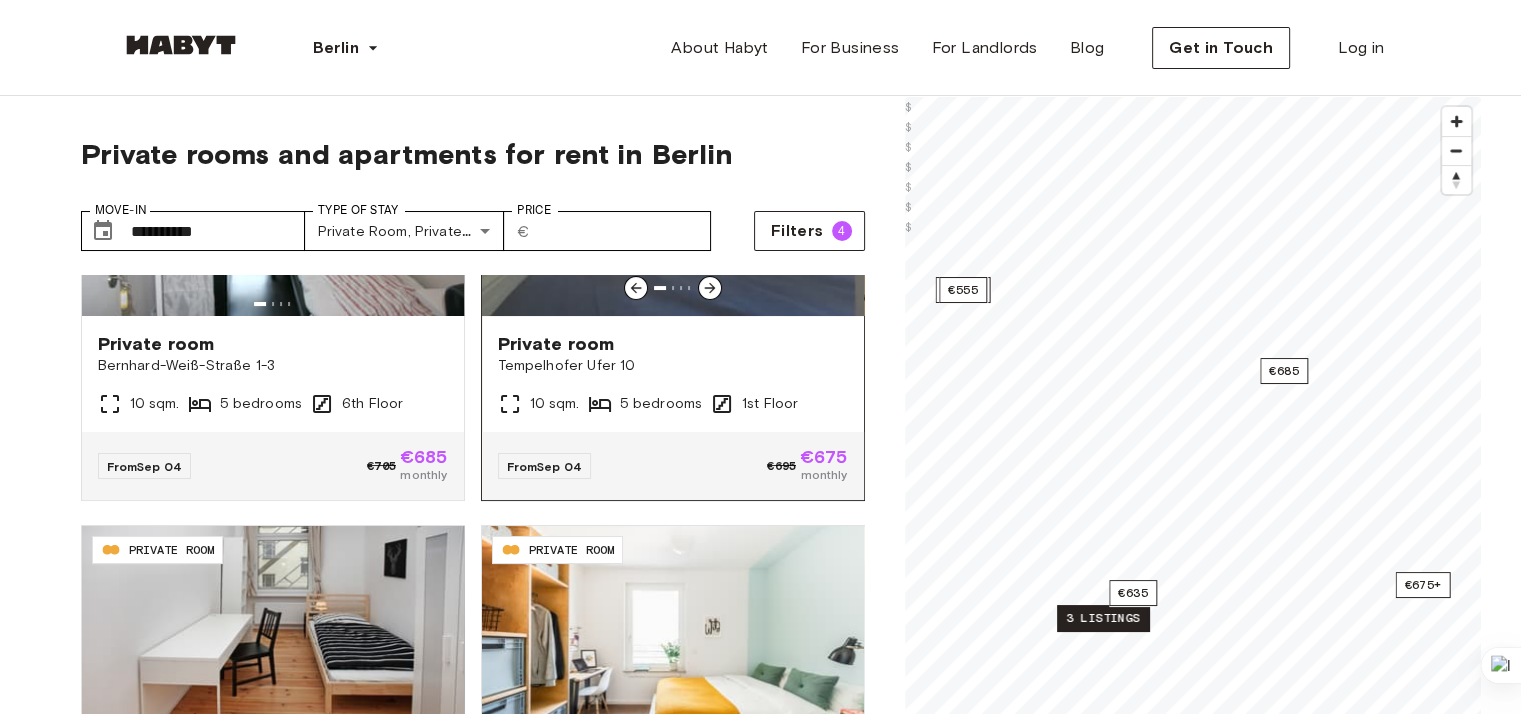 scroll, scrollTop: 100, scrollLeft: 0, axis: vertical 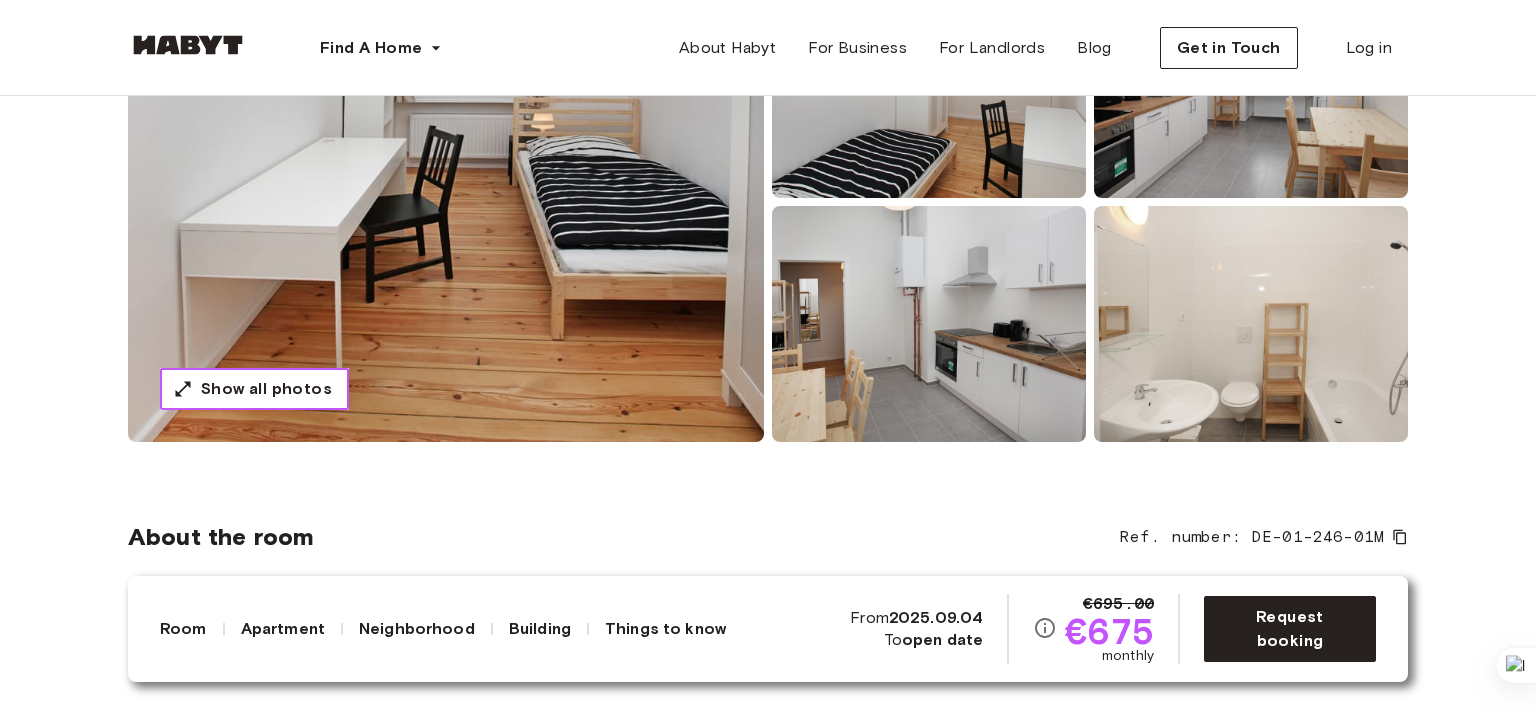 click on "Show all photos" at bounding box center (266, 389) 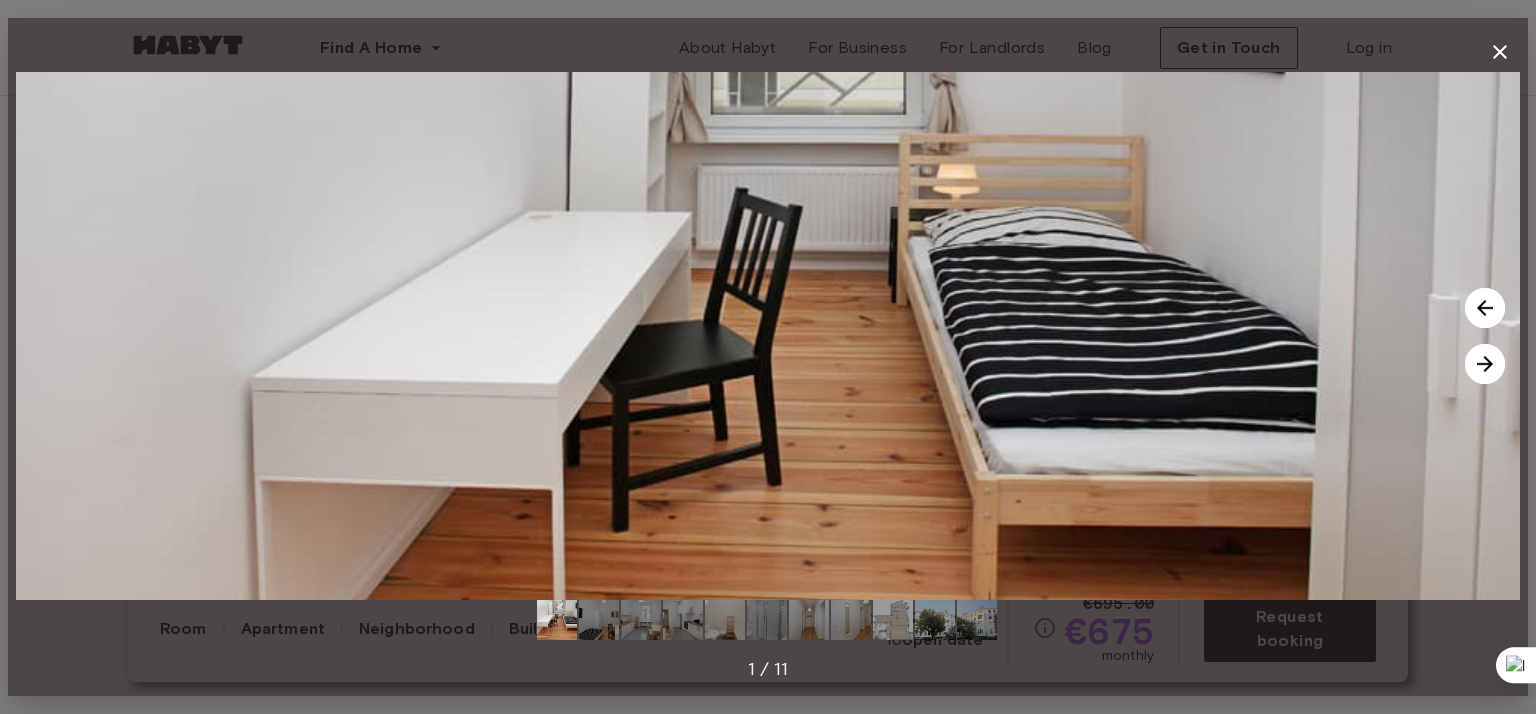click at bounding box center (1485, 364) 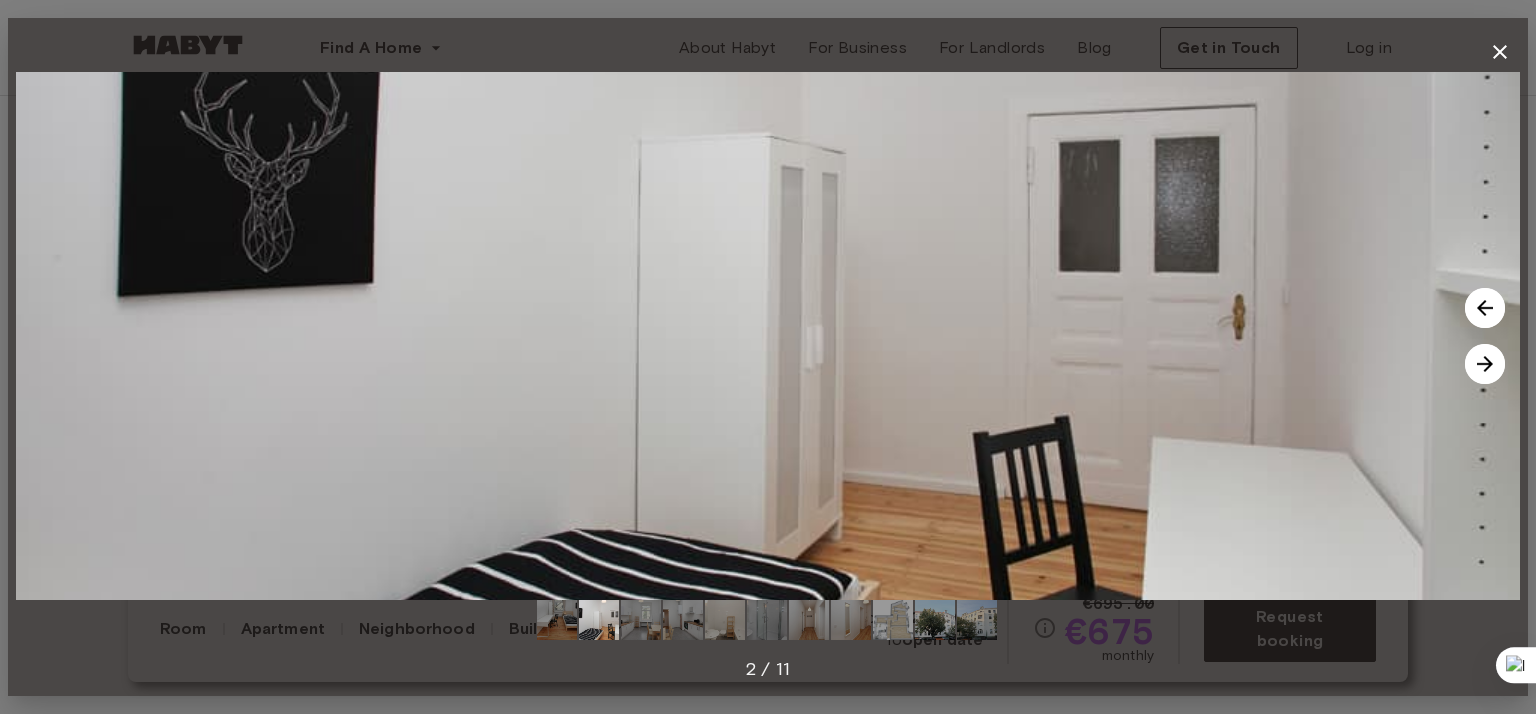 click at bounding box center [1485, 364] 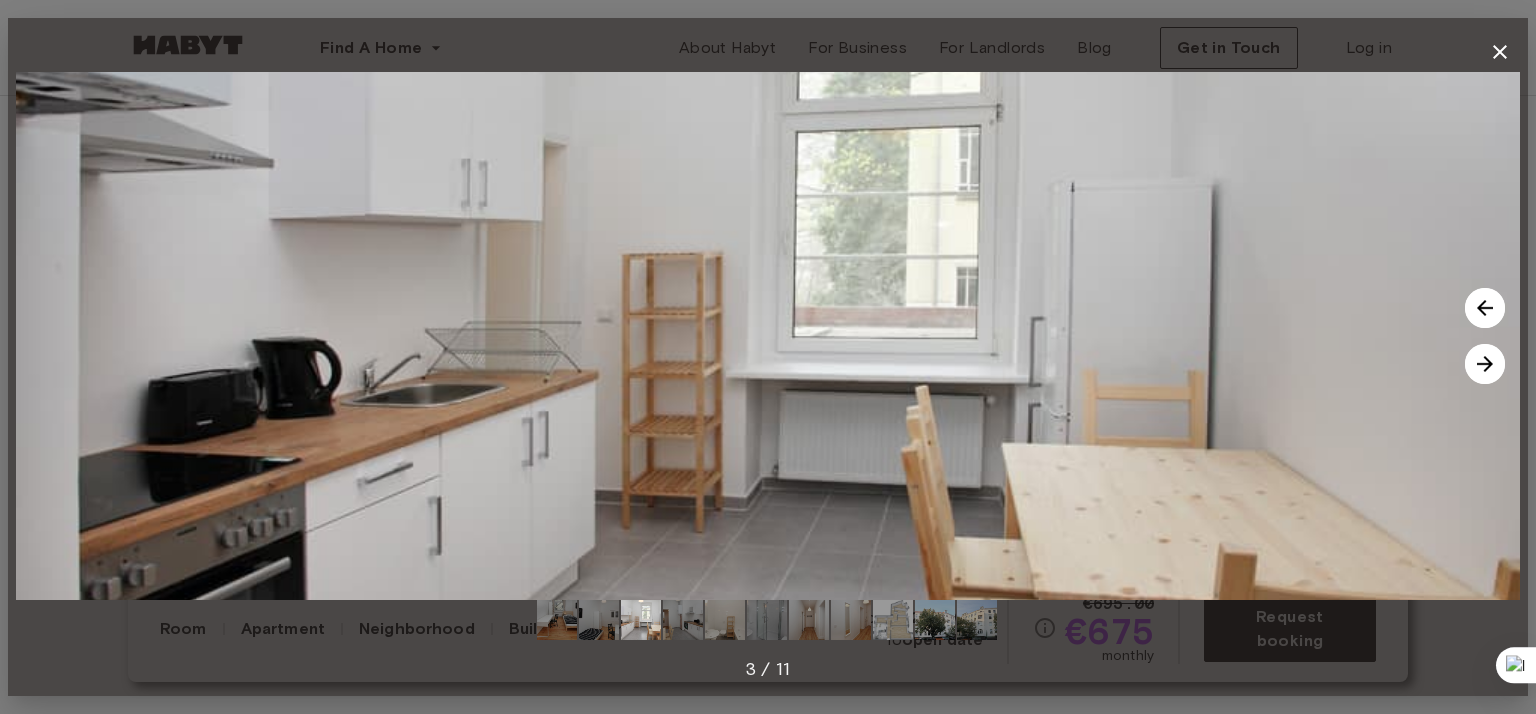 click at bounding box center [1485, 364] 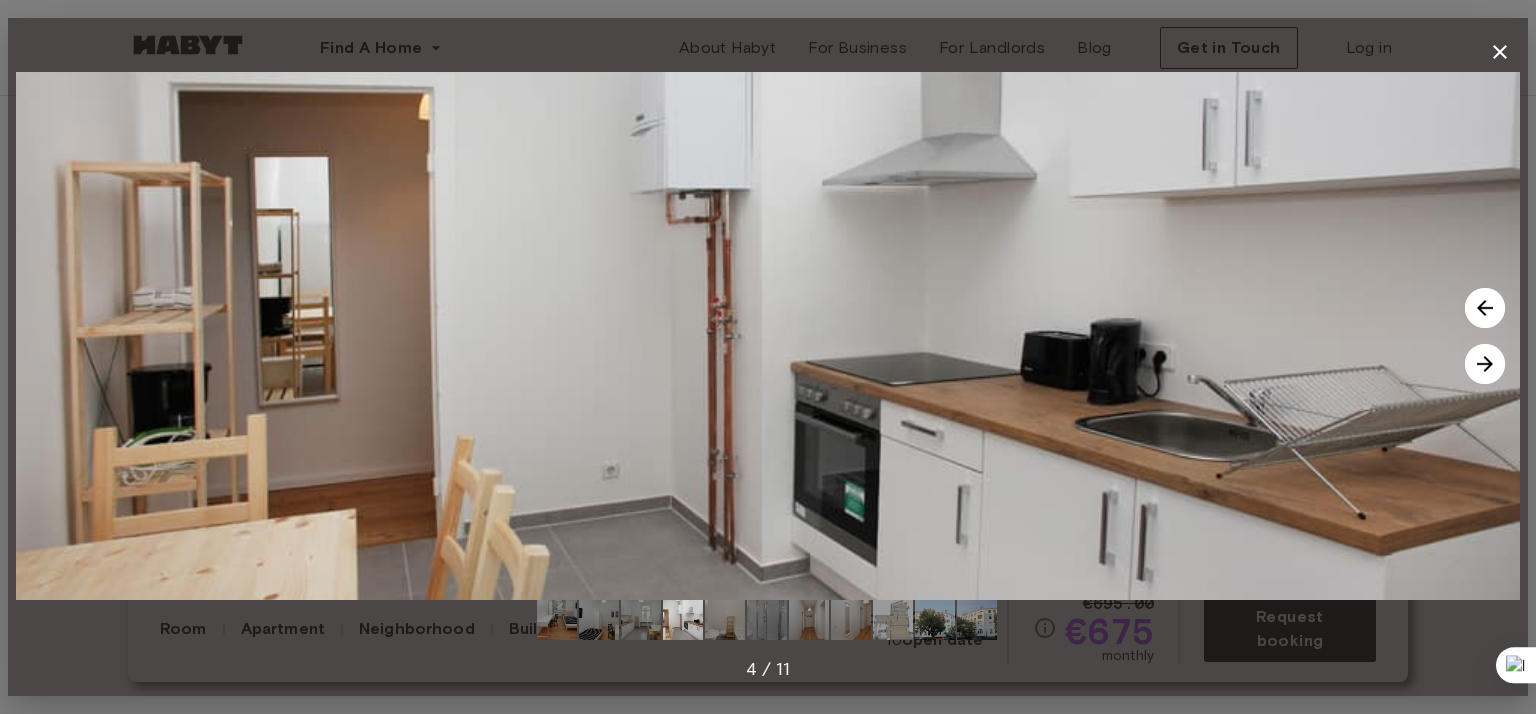 click at bounding box center [1485, 364] 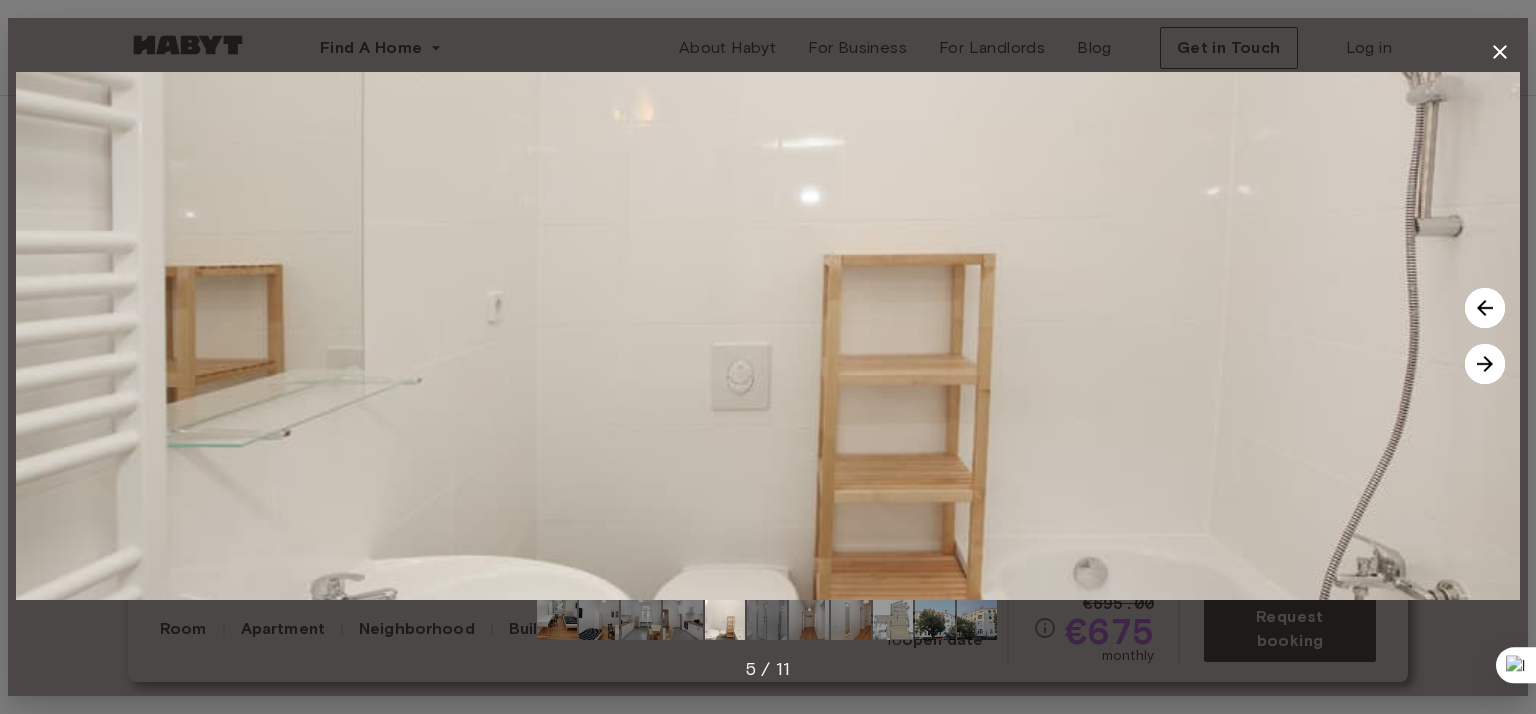 click at bounding box center (1485, 364) 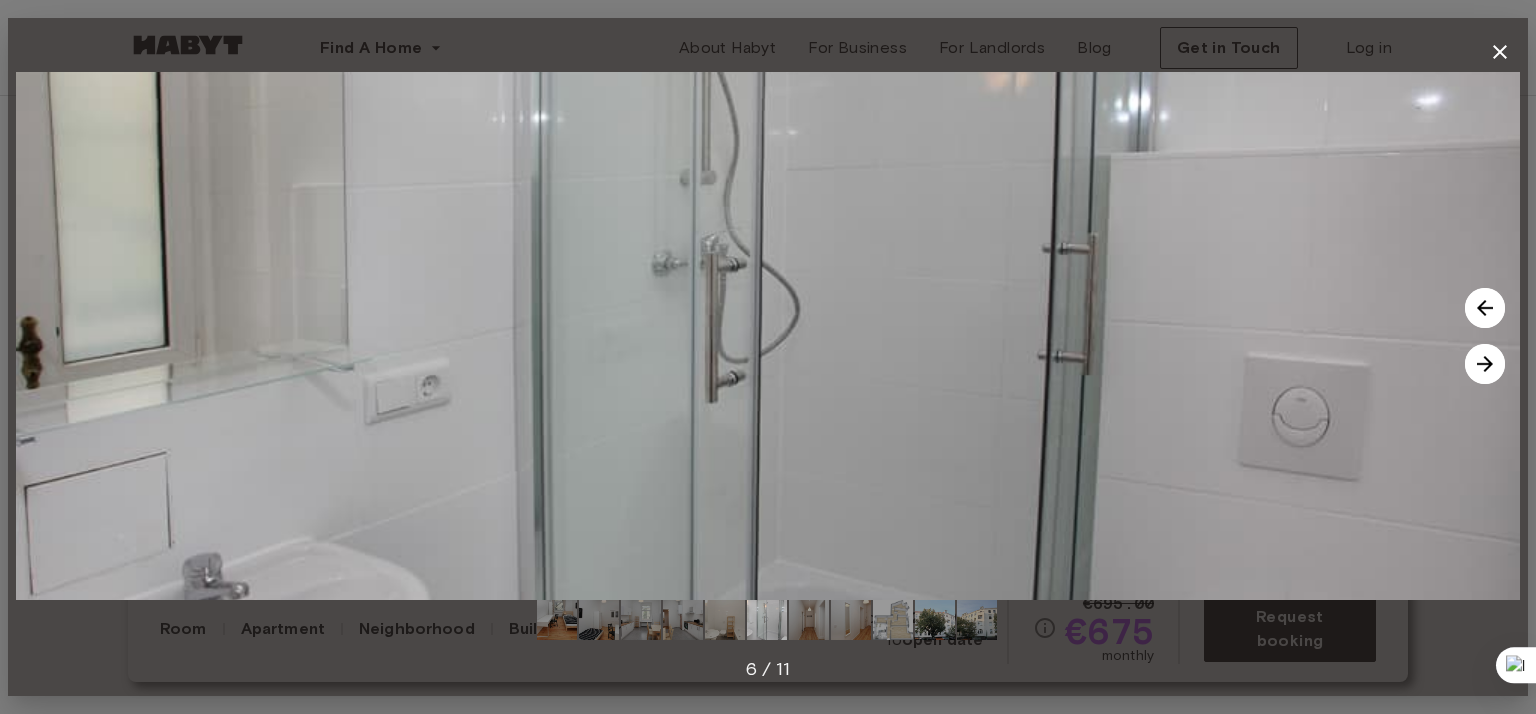 click at bounding box center (1485, 364) 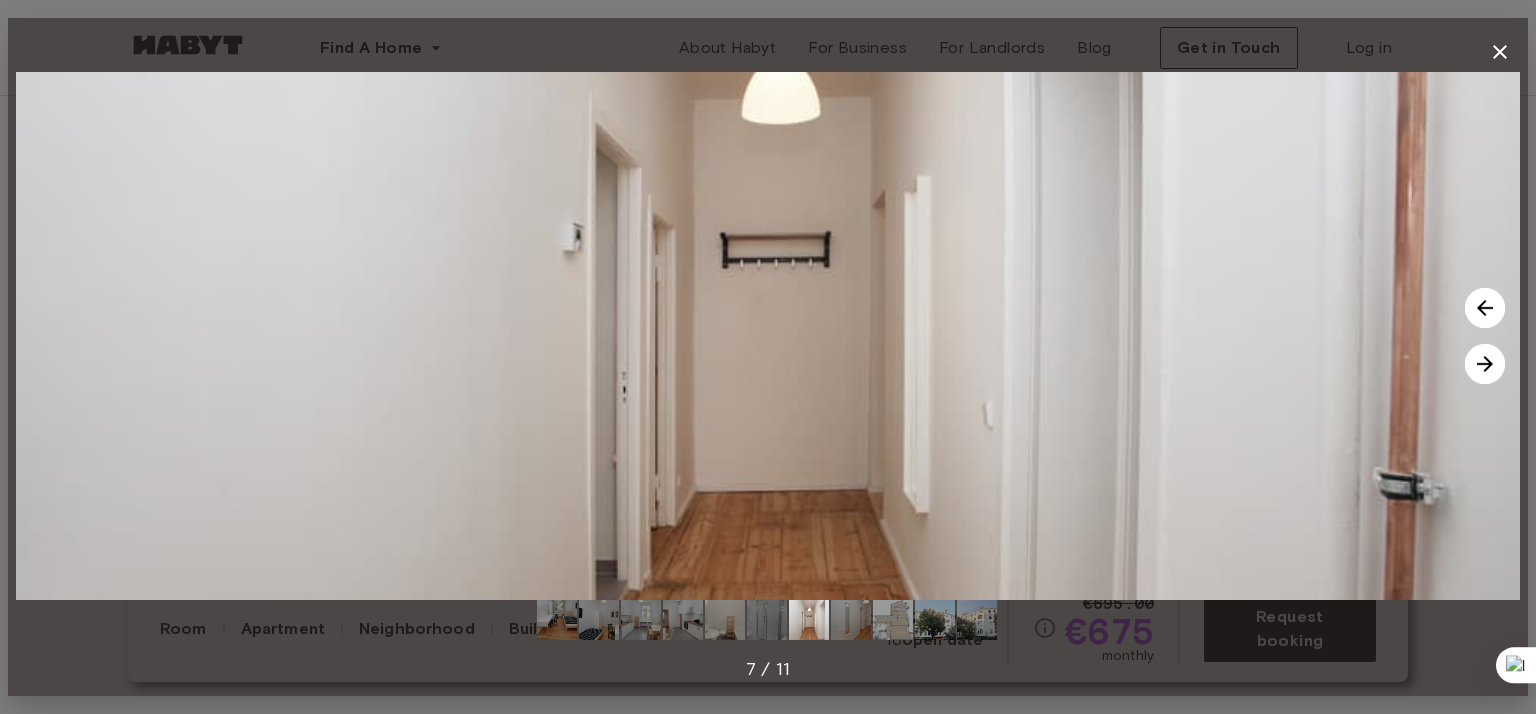 click at bounding box center [1485, 364] 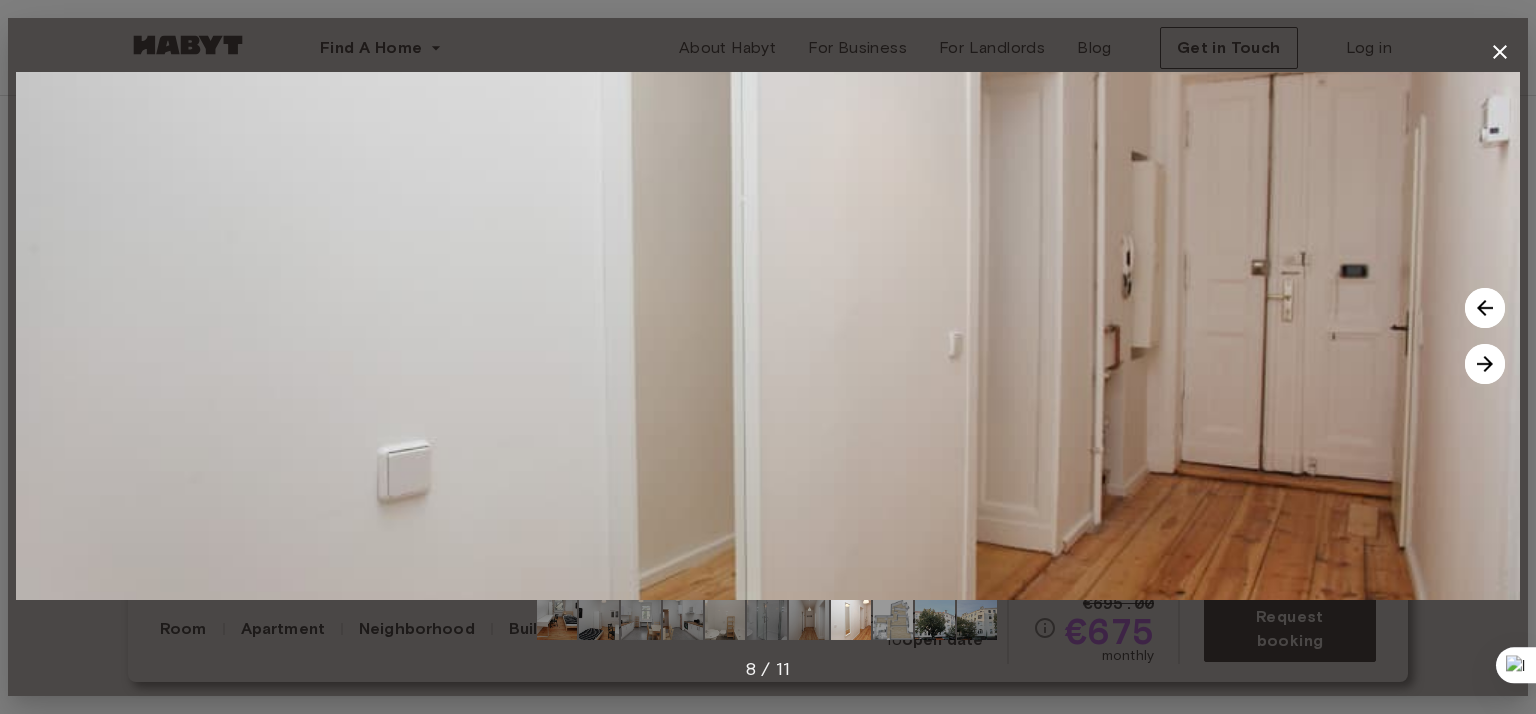 click at bounding box center (1485, 364) 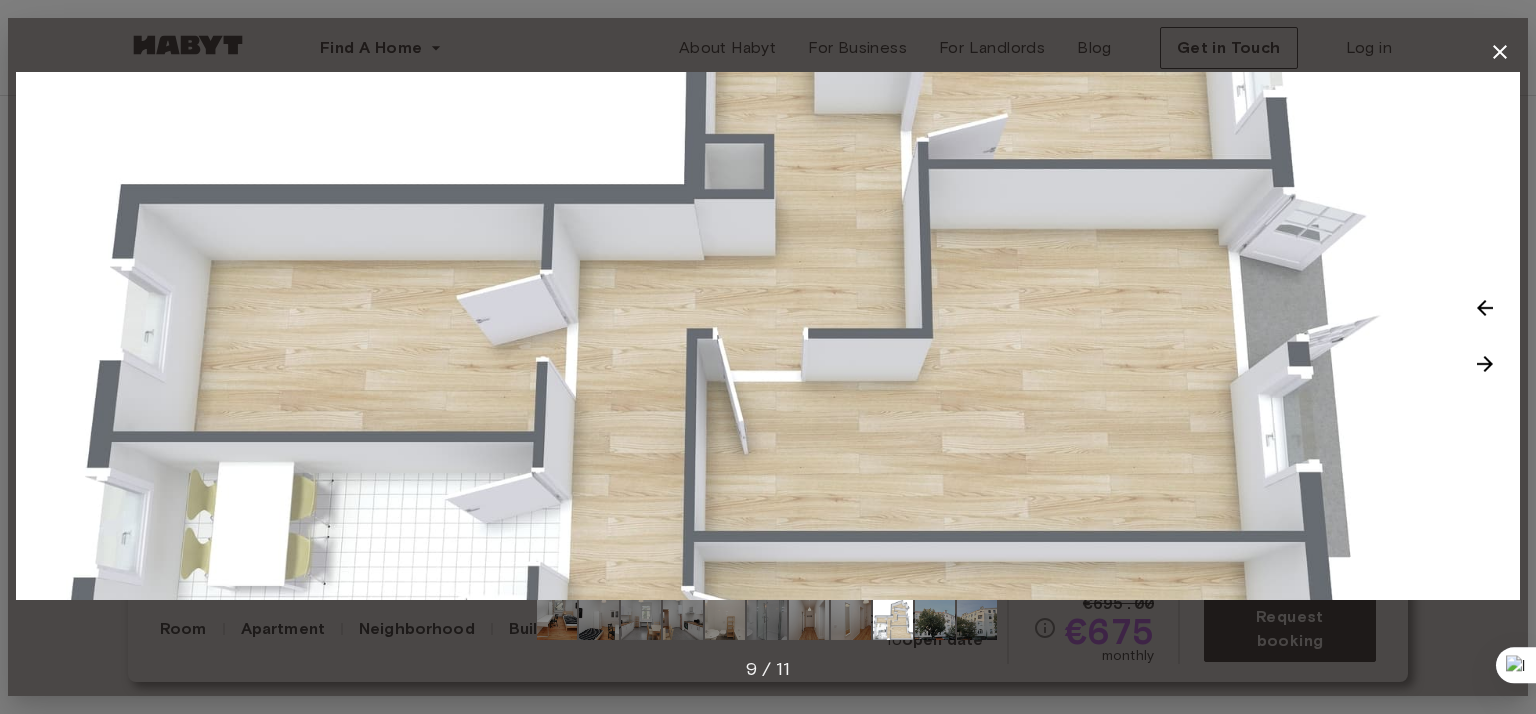click at bounding box center (1485, 364) 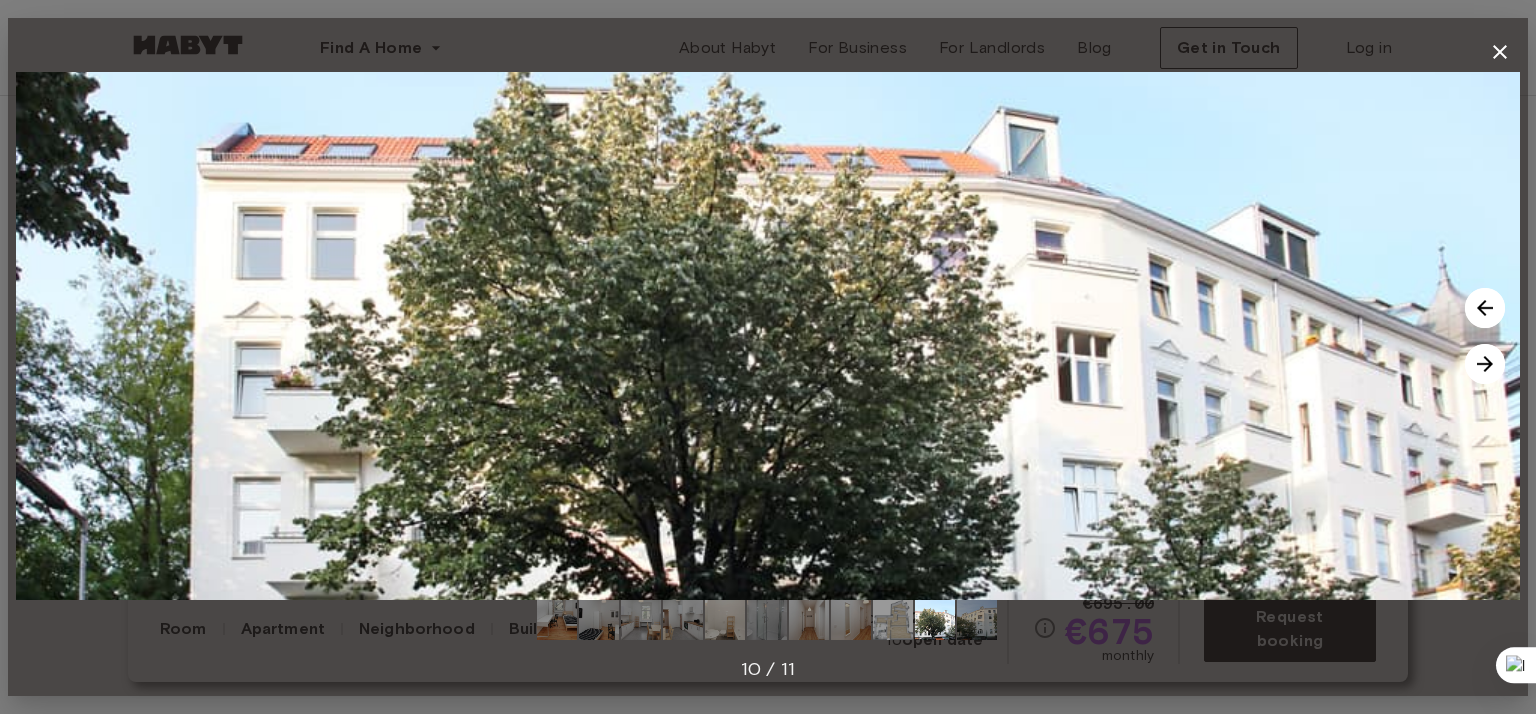 click at bounding box center [1485, 364] 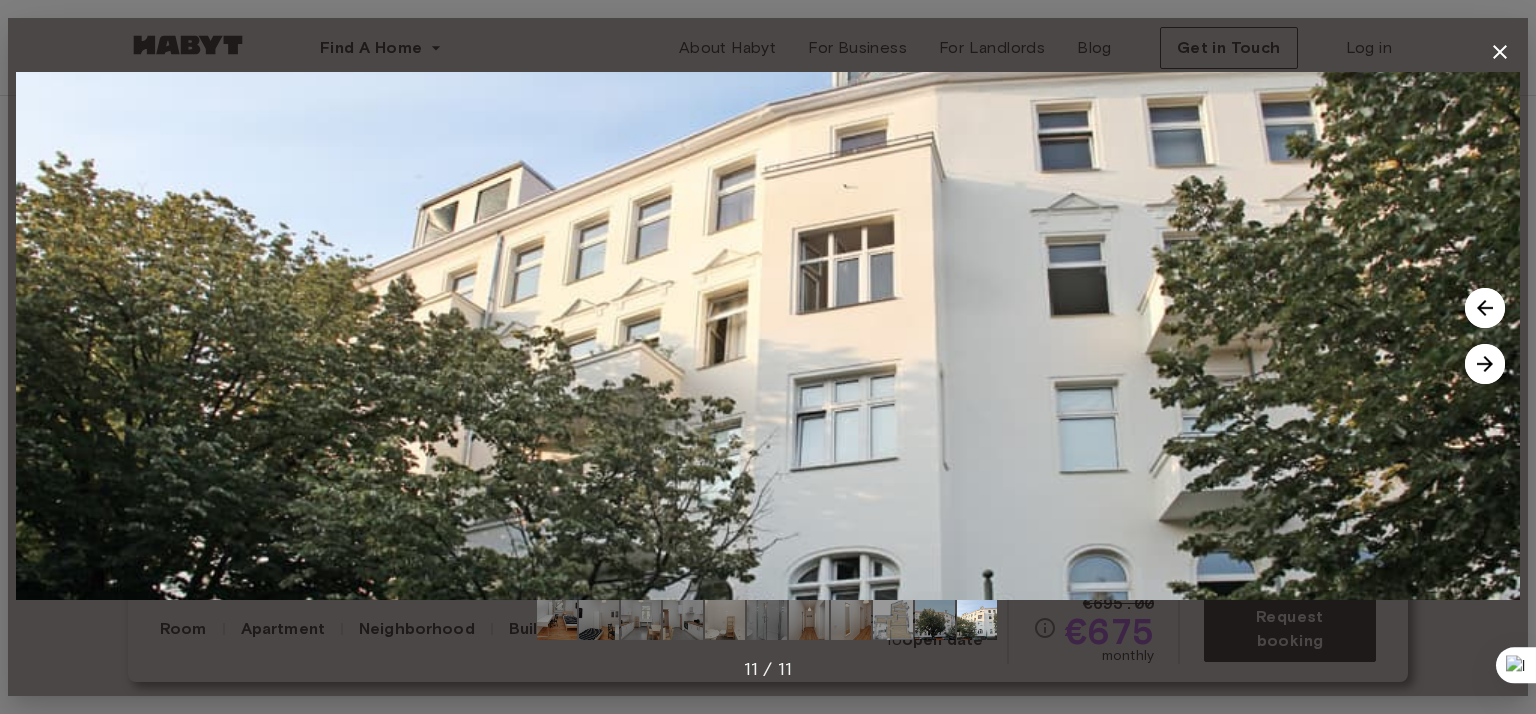 click at bounding box center (1485, 364) 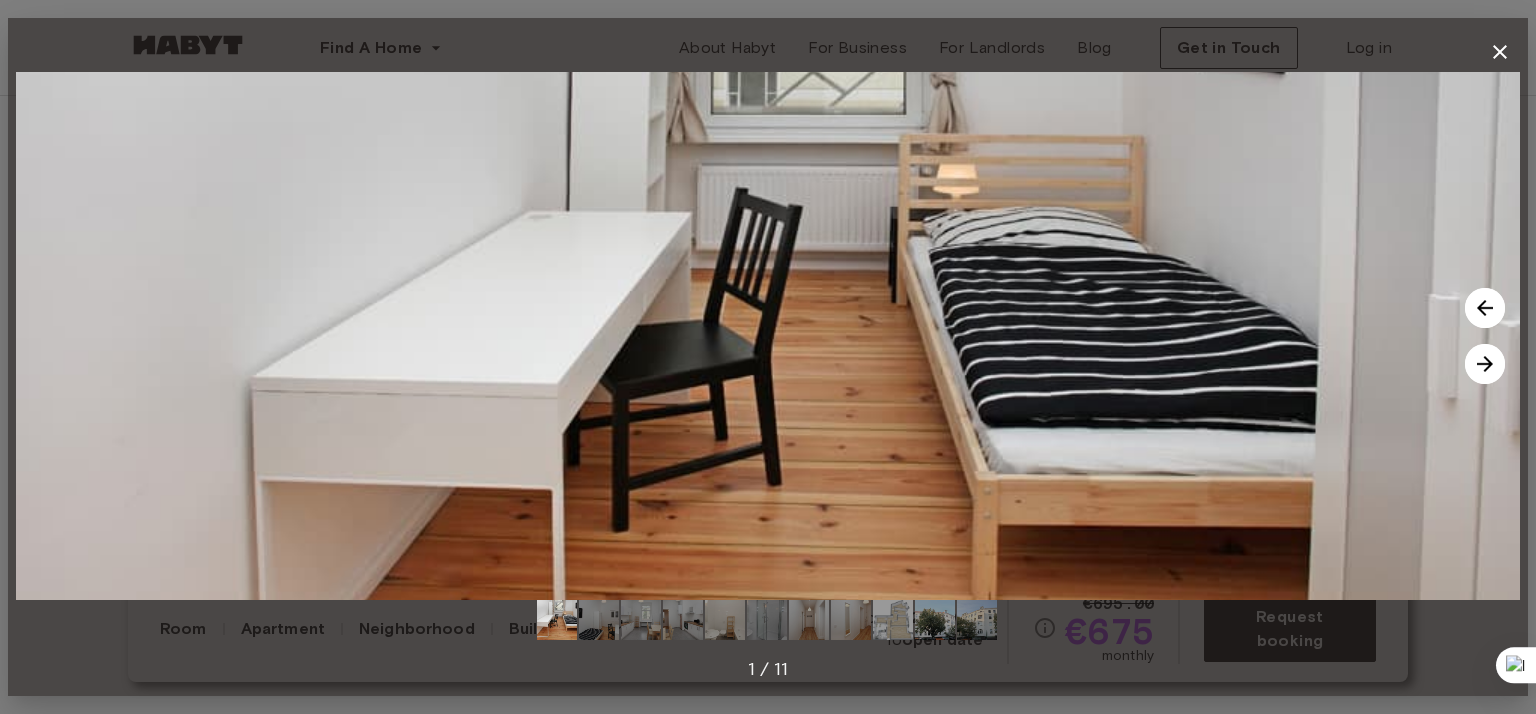 click at bounding box center [1485, 364] 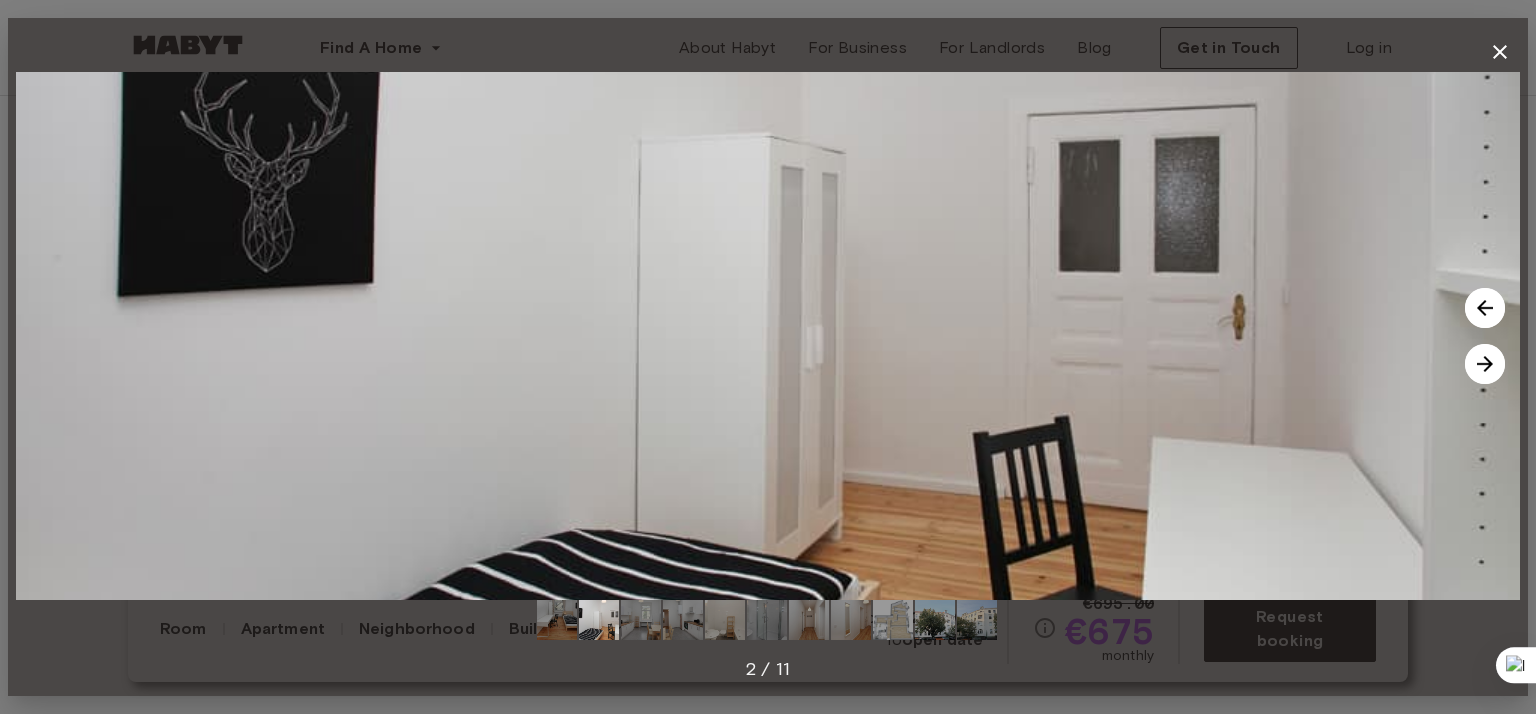 click at bounding box center (1485, 364) 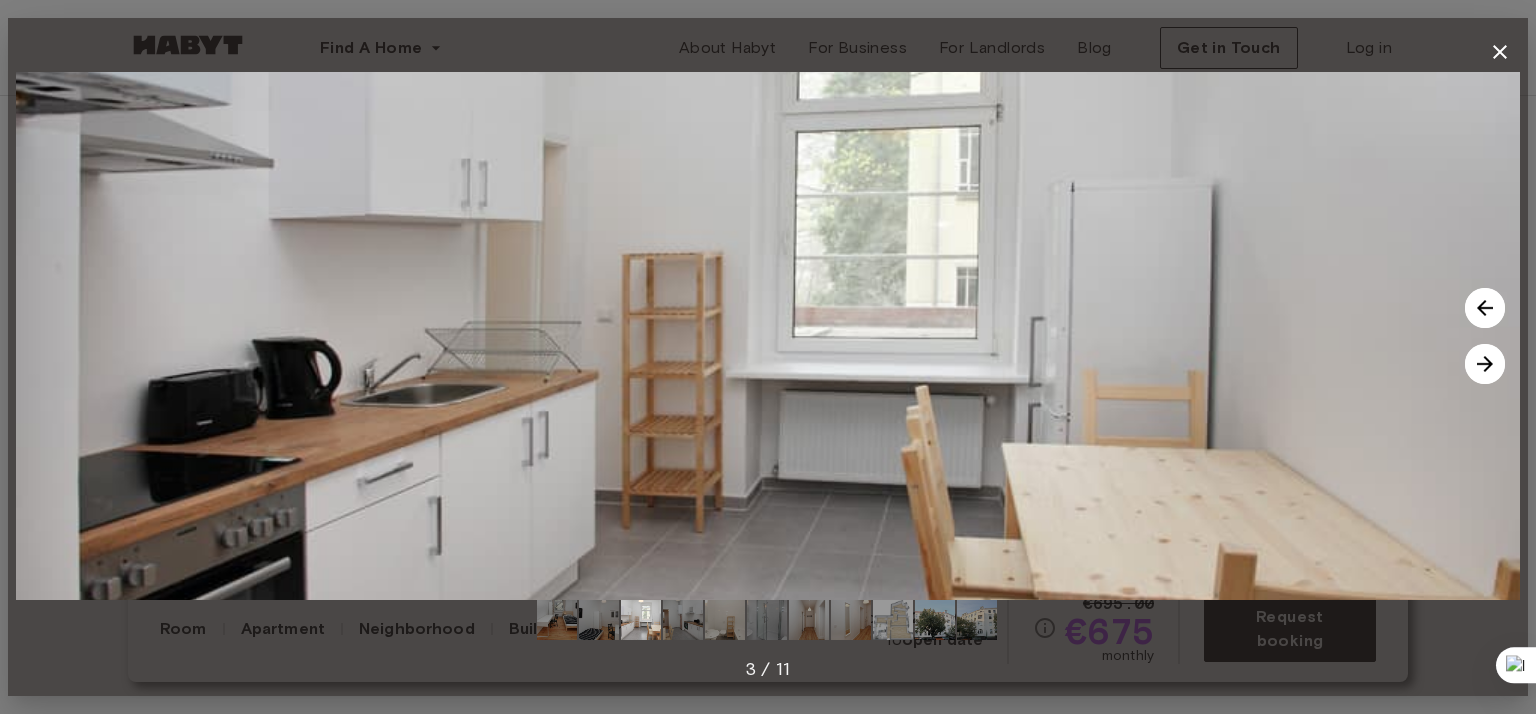 type 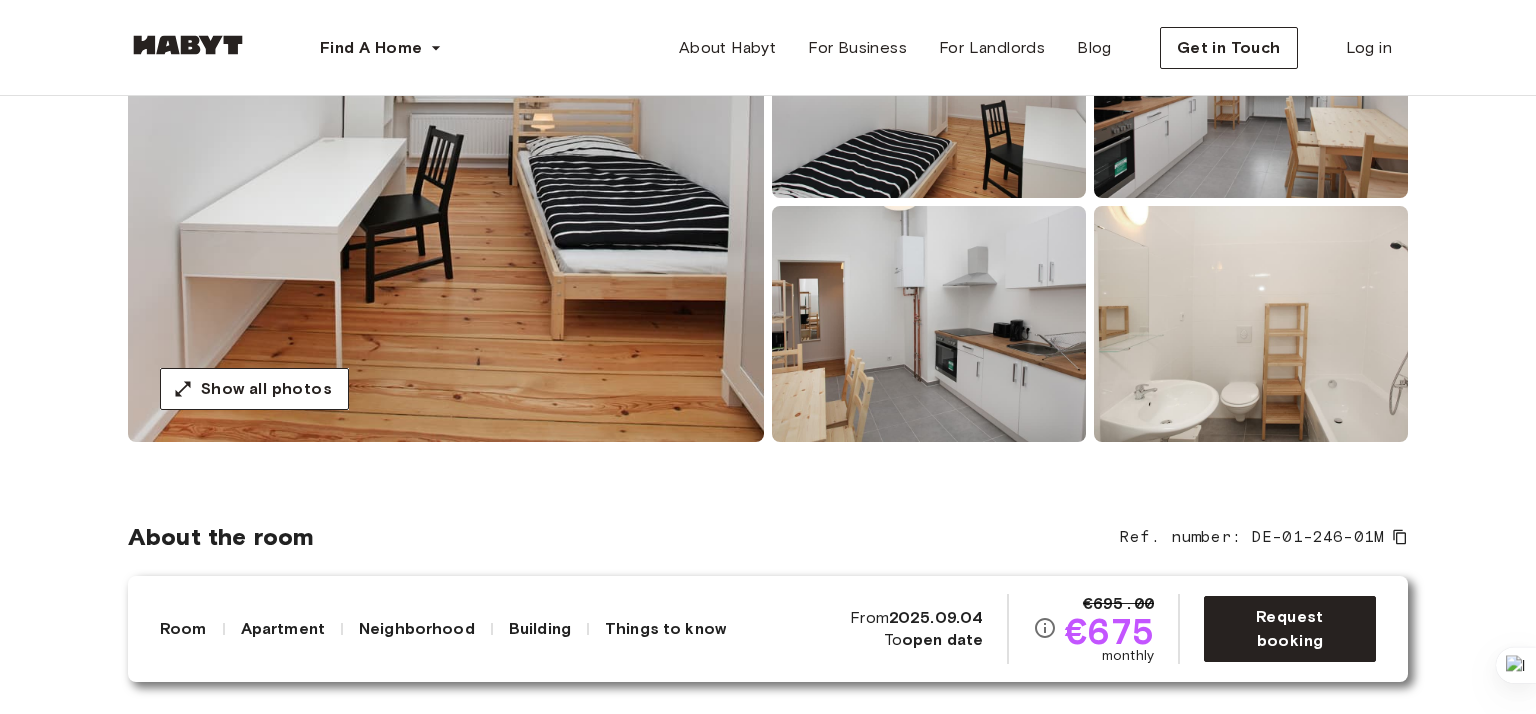 click on "Europe Berlin Private Room Private Room Köpenicker Straße 1A Available from  Sep 04 €695.00 €675 monthly Request booking Show all photos About the room Ref. number:   DE-01-246-01M Our flats fulfil all your daily living requirements. Every flat comes readily equipped with a kitchen, including refrigerator, cooking equipment and dishes. Flats also include a washing machine and Wi-Fi Internet. Each room is fully furnished and offers a comfortable bed with fresh linen and a workspace. The area provides you with several shopping opportunities and excellent connections to public transport. 10 sqm. Wardrobe Desk and chair About the apartment 114 sqm. 1st Floor 5 bedrooms WiFi Fully-equipped kitchen Kitchen utensils All rooms in this apartment Köpenicker Straße 1A 10 sqm. 5 bedrooms 1st Floor From  Sep 04 €675 monthly Köpenicker Straße 1A 10 sqm. 5 bedrooms 1st Floor From  Jan 01 €550 monthly Köpenicker Straße 1A 11 sqm. 5 bedrooms 1st Floor From  Oct 04 €675 monthly Köpenicker Straße 1A 15 sqm." at bounding box center (768, 2842) 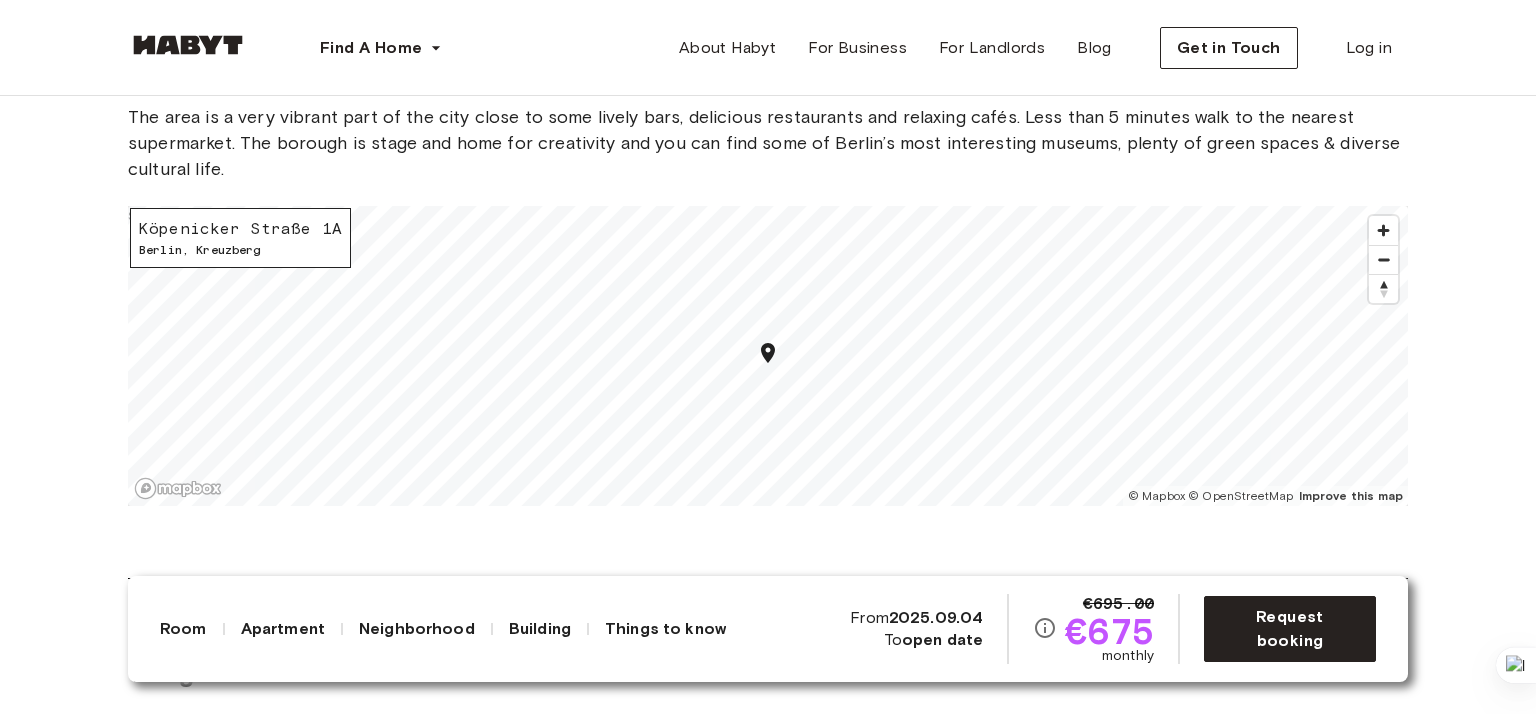 scroll, scrollTop: 2400, scrollLeft: 0, axis: vertical 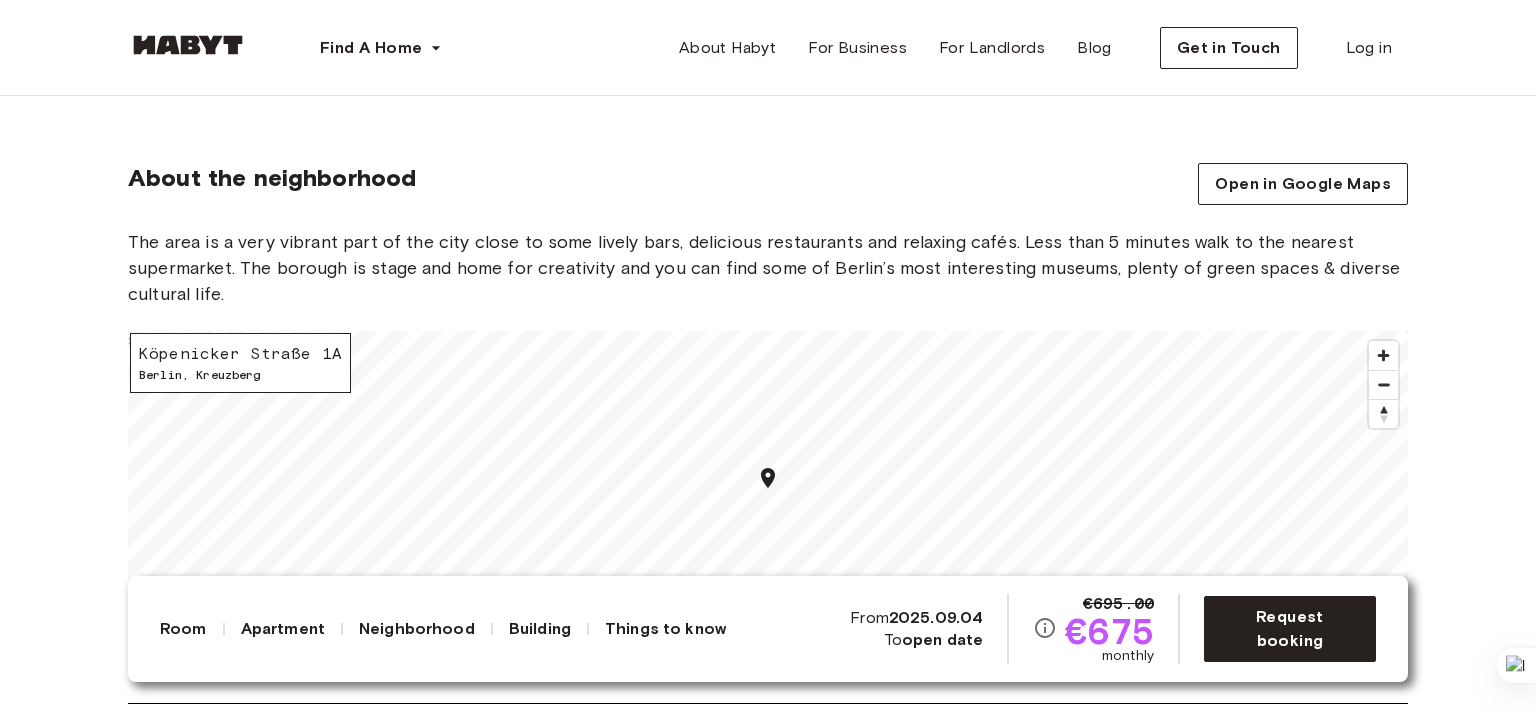 click on "Europe Berlin Private Room Private Room Köpenicker Straße 1A Available from  Sep 04 €695.00 €675 monthly Request booking Show all photos About the room Ref. number:   DE-01-246-01M Our flats fulfil all your daily living requirements. Every flat comes readily equipped with a kitchen, including refrigerator, cooking equipment and dishes. Flats also include a washing machine and Wi-Fi Internet. Each room is fully furnished and offers a comfortable bed with fresh linen and a workspace. The area provides you with several shopping opportunities and excellent connections to public transport. 10 sqm. Wardrobe Desk and chair About the apartment 114 sqm. 1st Floor 5 bedrooms WiFi Fully-equipped kitchen Kitchen utensils All rooms in this apartment Köpenicker Straße 1A 10 sqm. 5 bedrooms 1st Floor From  Sep 04 €675 monthly Köpenicker Straße 1A 10 sqm. 5 bedrooms 1st Floor From  Jan 01 €550 monthly Köpenicker Straße 1A 11 sqm. 5 bedrooms 1st Floor From  Oct 04 €675 monthly Köpenicker Straße 1A 15 sqm." at bounding box center (768, 742) 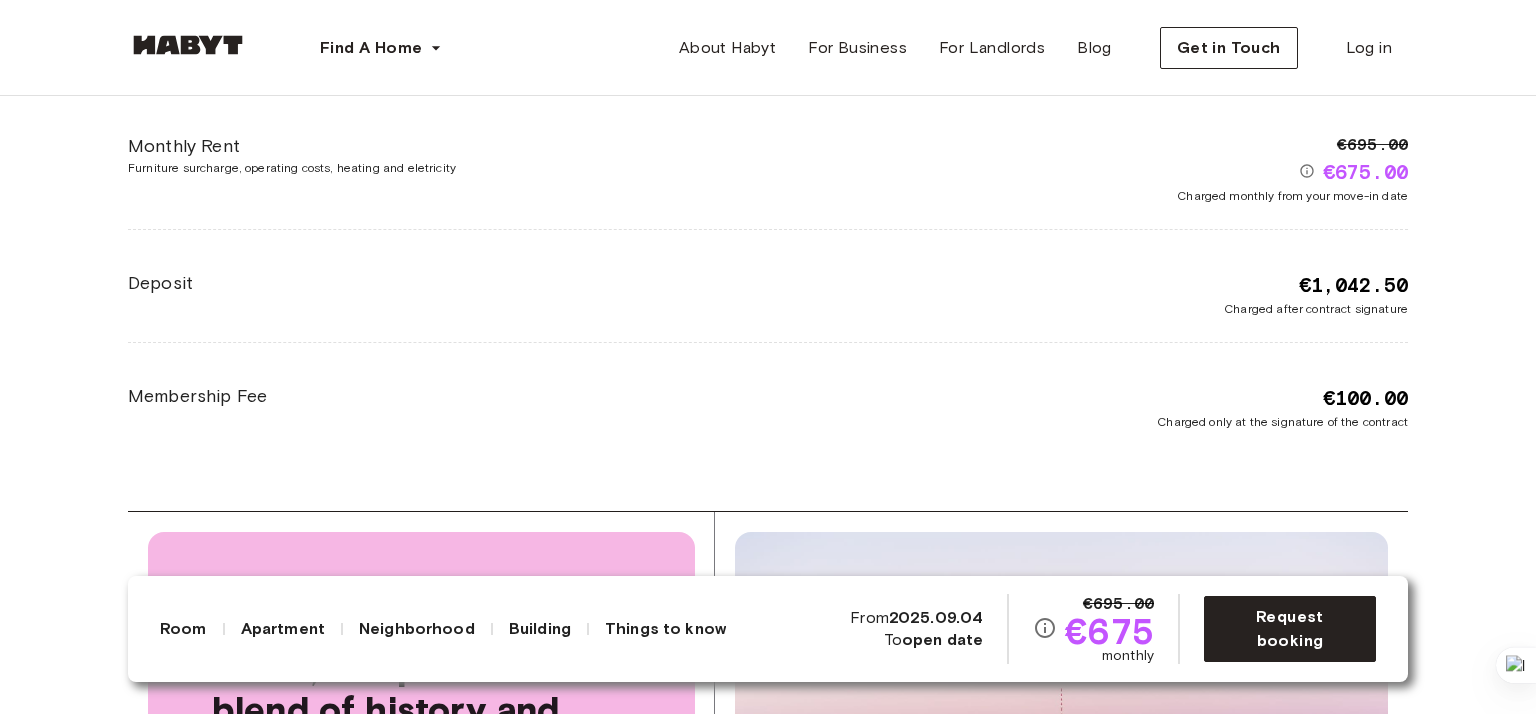 scroll, scrollTop: 3680, scrollLeft: 0, axis: vertical 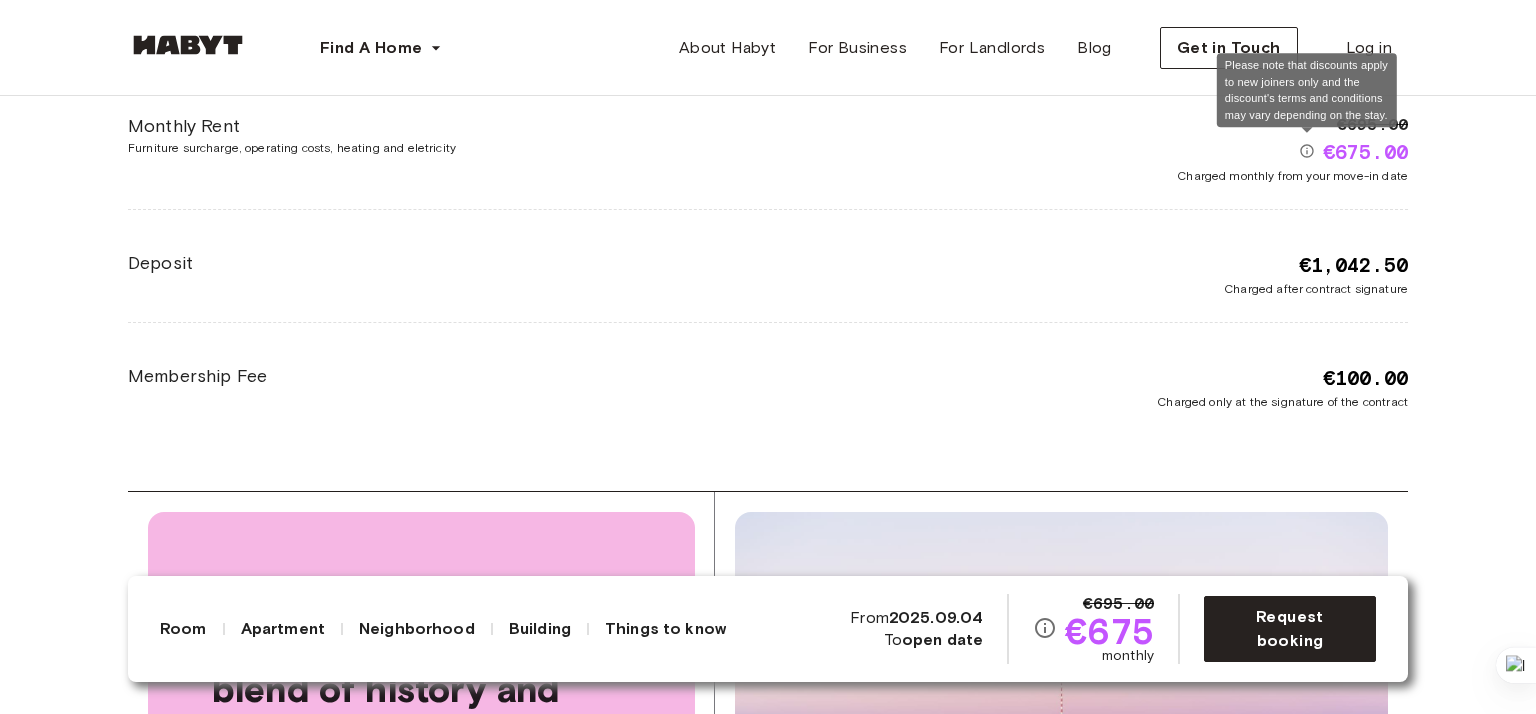 click 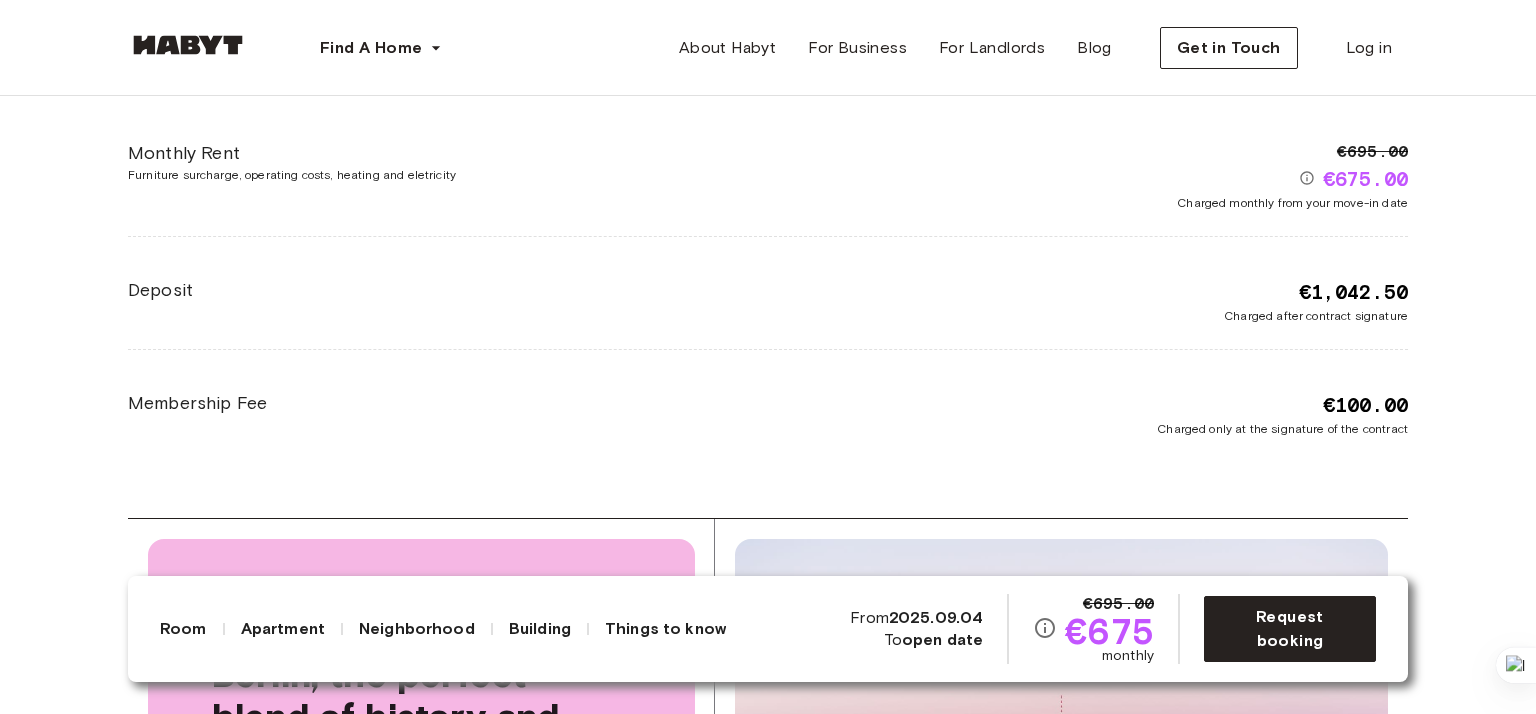 scroll, scrollTop: 3680, scrollLeft: 0, axis: vertical 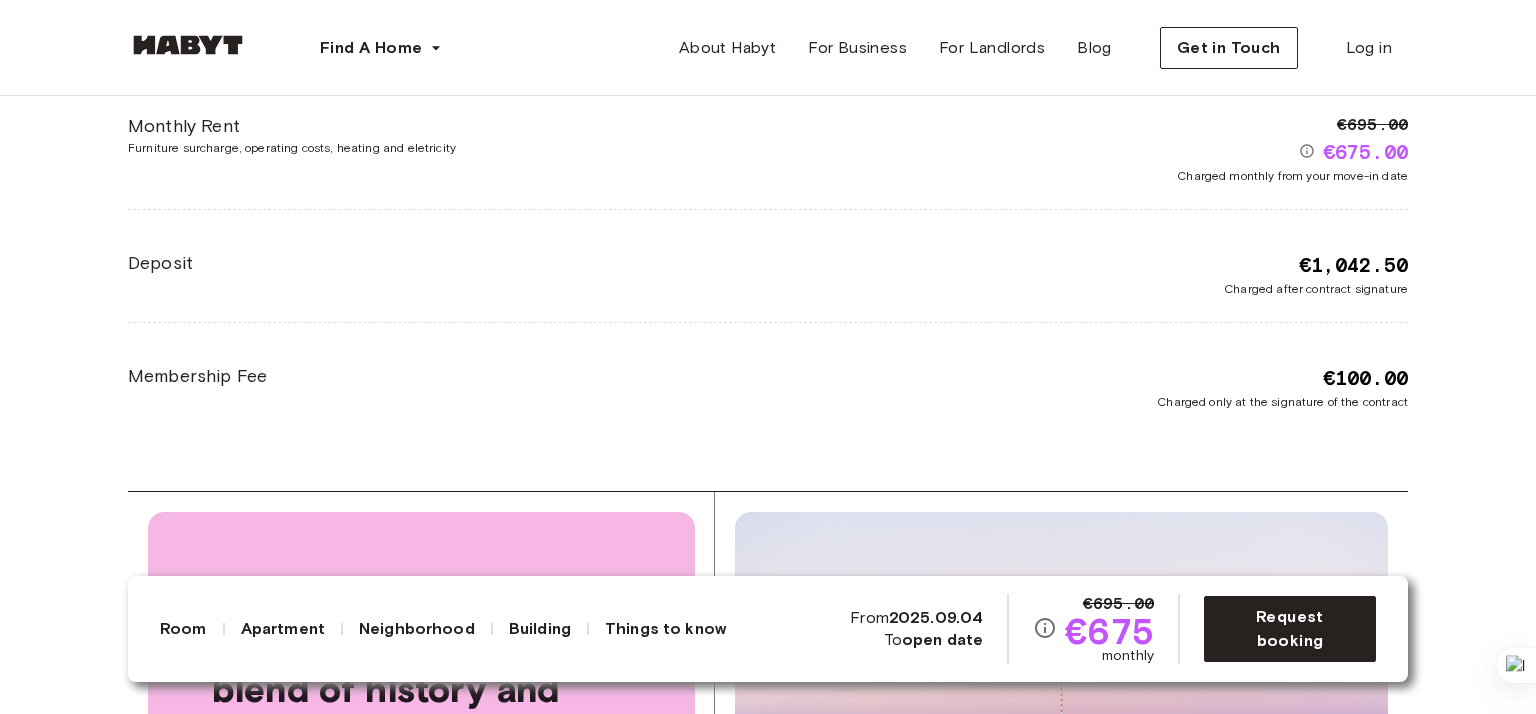 click on "Europe Berlin Private Room Private Room Köpenicker Straße 1A Available from  Sep 04 €695.00 €675 monthly Request booking Show all photos About the room Ref. number:   DE-01-246-01M Our flats fulfil all your daily living requirements. Every flat comes readily equipped with a kitchen, including refrigerator, cooking equipment and dishes. Flats also include a washing machine and Wi-Fi Internet. Each room is fully furnished and offers a comfortable bed with fresh linen and a workspace. The area provides you with several shopping opportunities and excellent connections to public transport. 10 sqm. Wardrobe Desk and chair About the apartment 114 sqm. 1st Floor 5 bedrooms WiFi Fully-equipped kitchen Kitchen utensils All rooms in this apartment Köpenicker Straße 1A 10 sqm. 5 bedrooms 1st Floor From  Sep 04 €675 monthly Köpenicker Straße 1A 10 sqm. 5 bedrooms 1st Floor From  Jan 01 €550 monthly Köpenicker Straße 1A 11 sqm. 5 bedrooms 1st Floor From  Oct 04 €675 monthly Köpenicker Straße 1A 15 sqm." at bounding box center (768, -538) 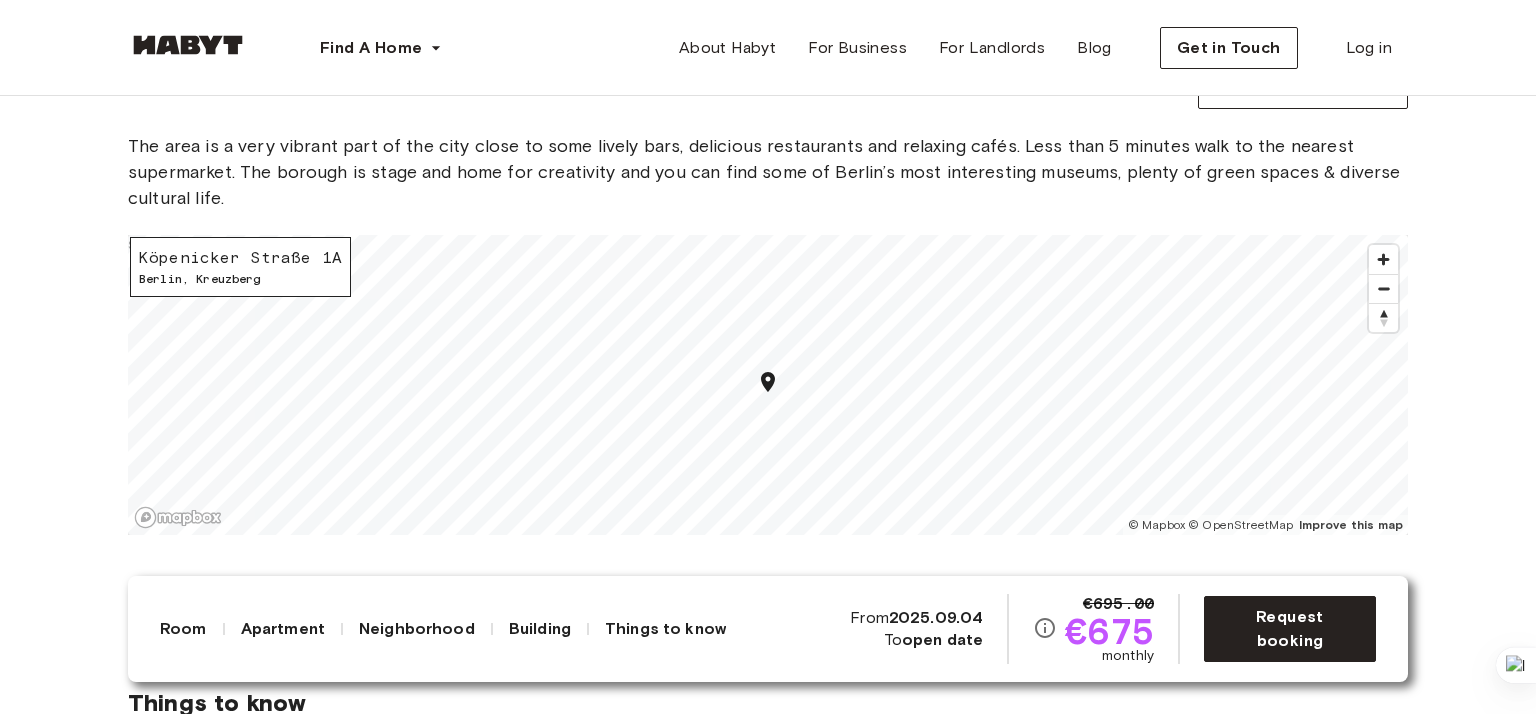 scroll, scrollTop: 2533, scrollLeft: 0, axis: vertical 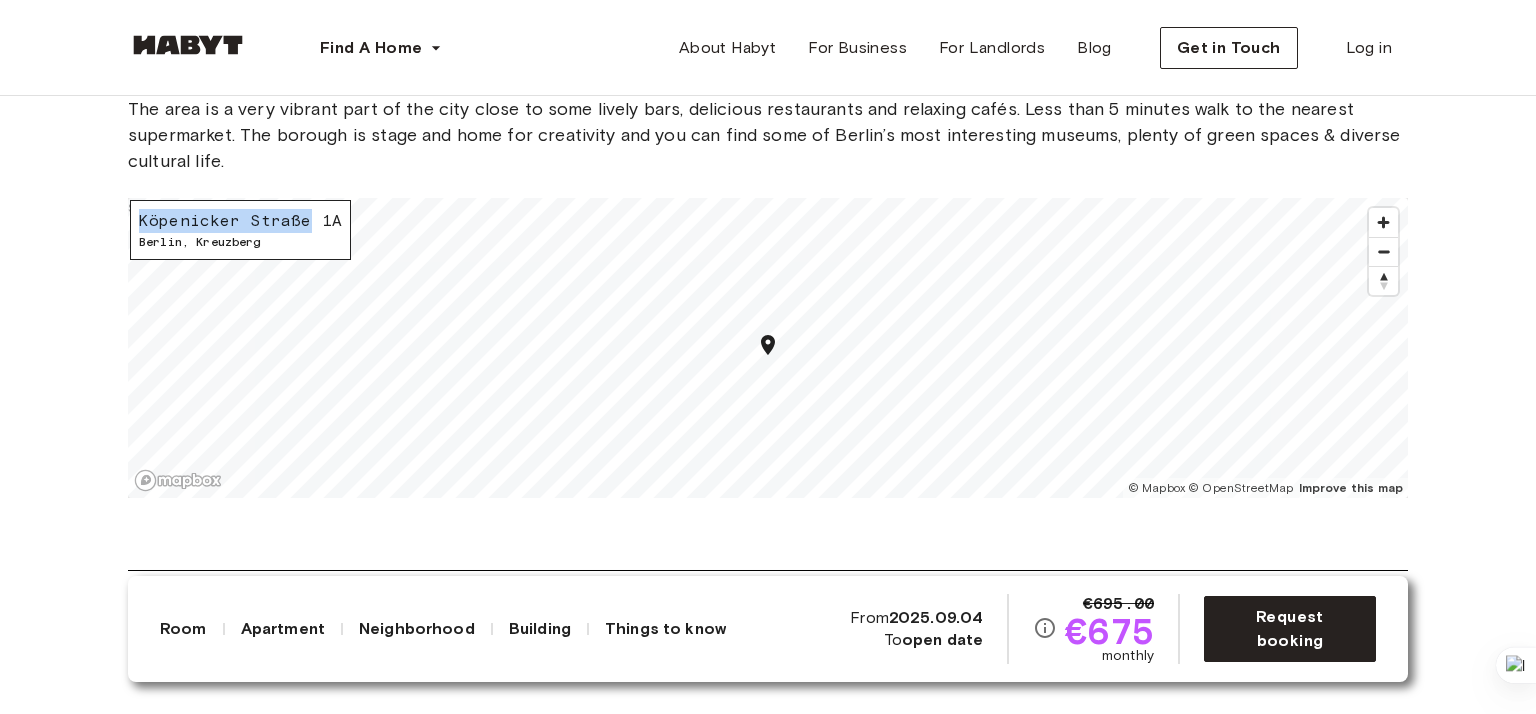 drag, startPoint x: 306, startPoint y: 217, endPoint x: 140, endPoint y: 211, distance: 166.1084 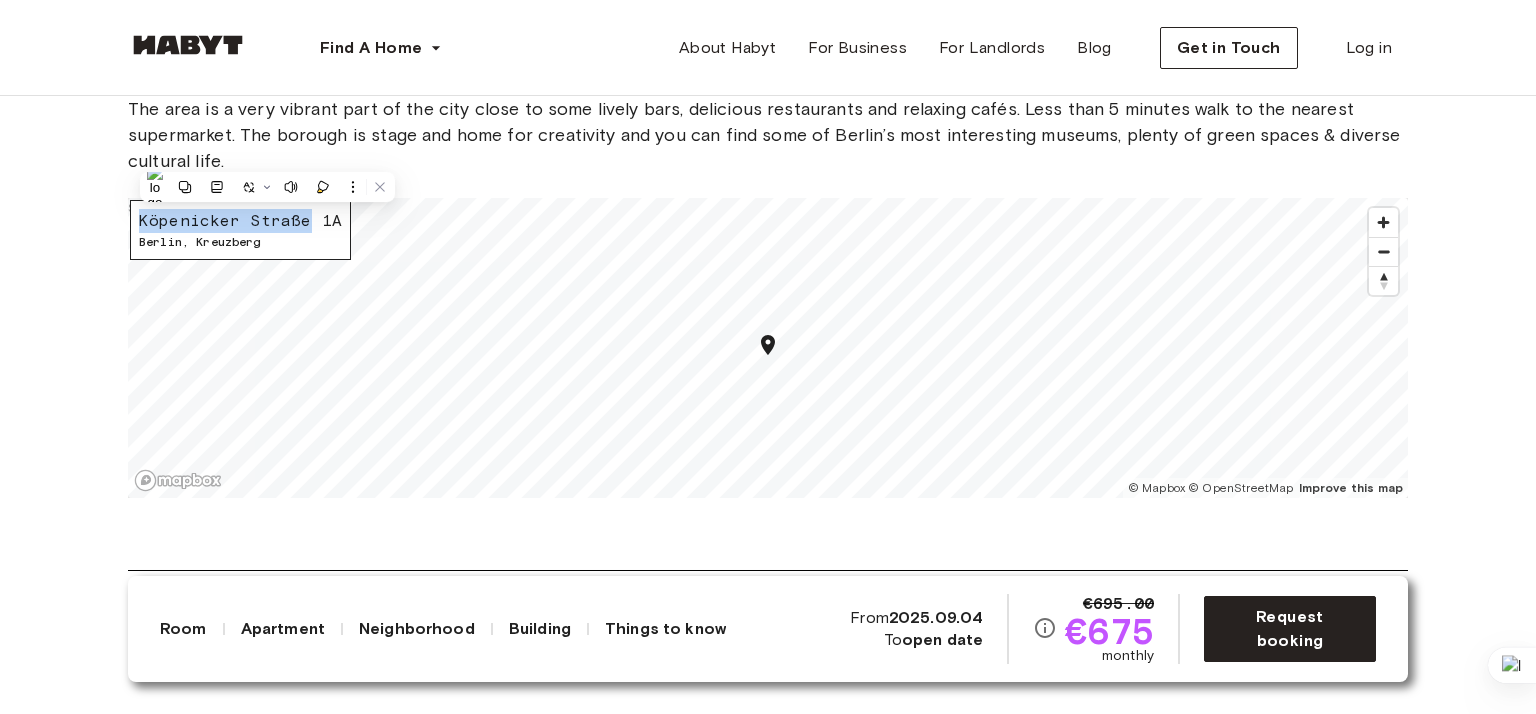 copy on "Köpenicker Straße" 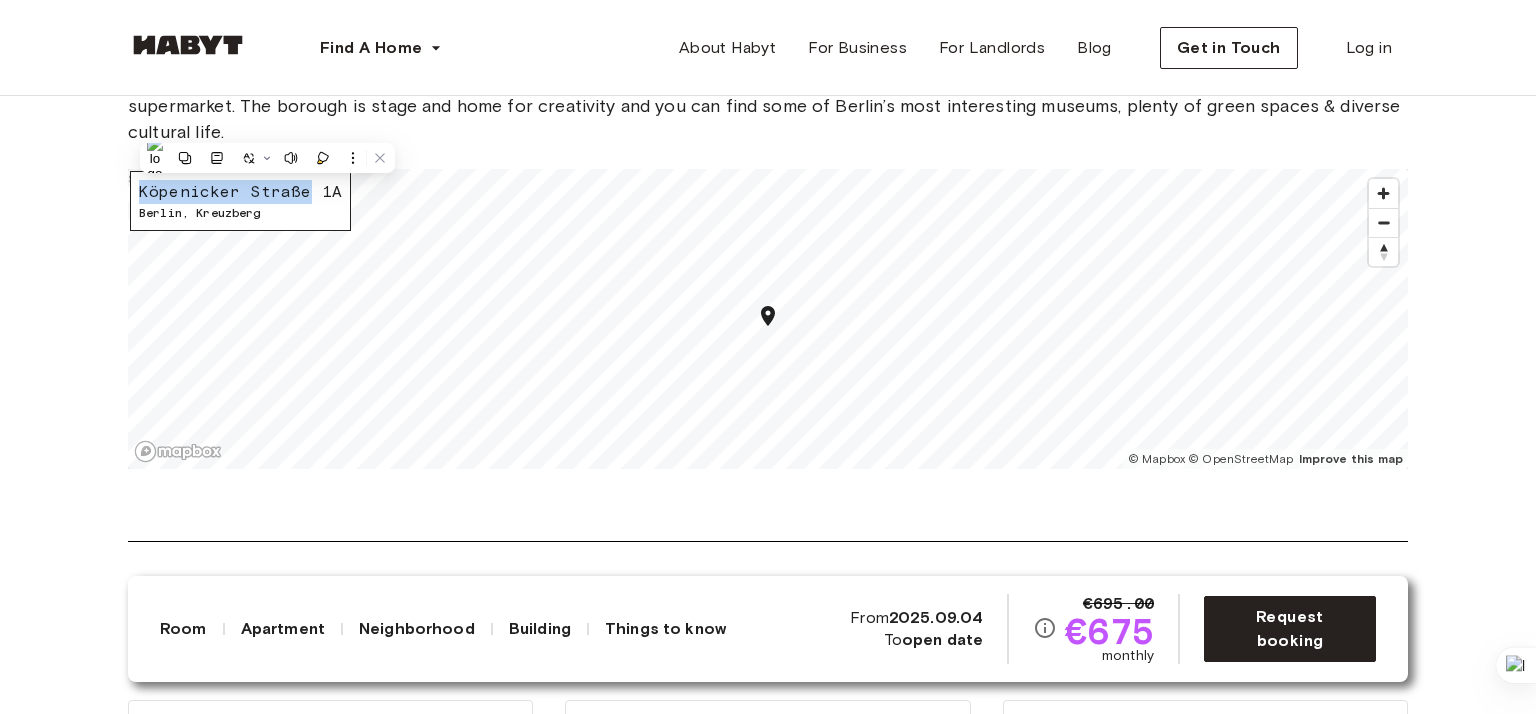 scroll, scrollTop: 2533, scrollLeft: 0, axis: vertical 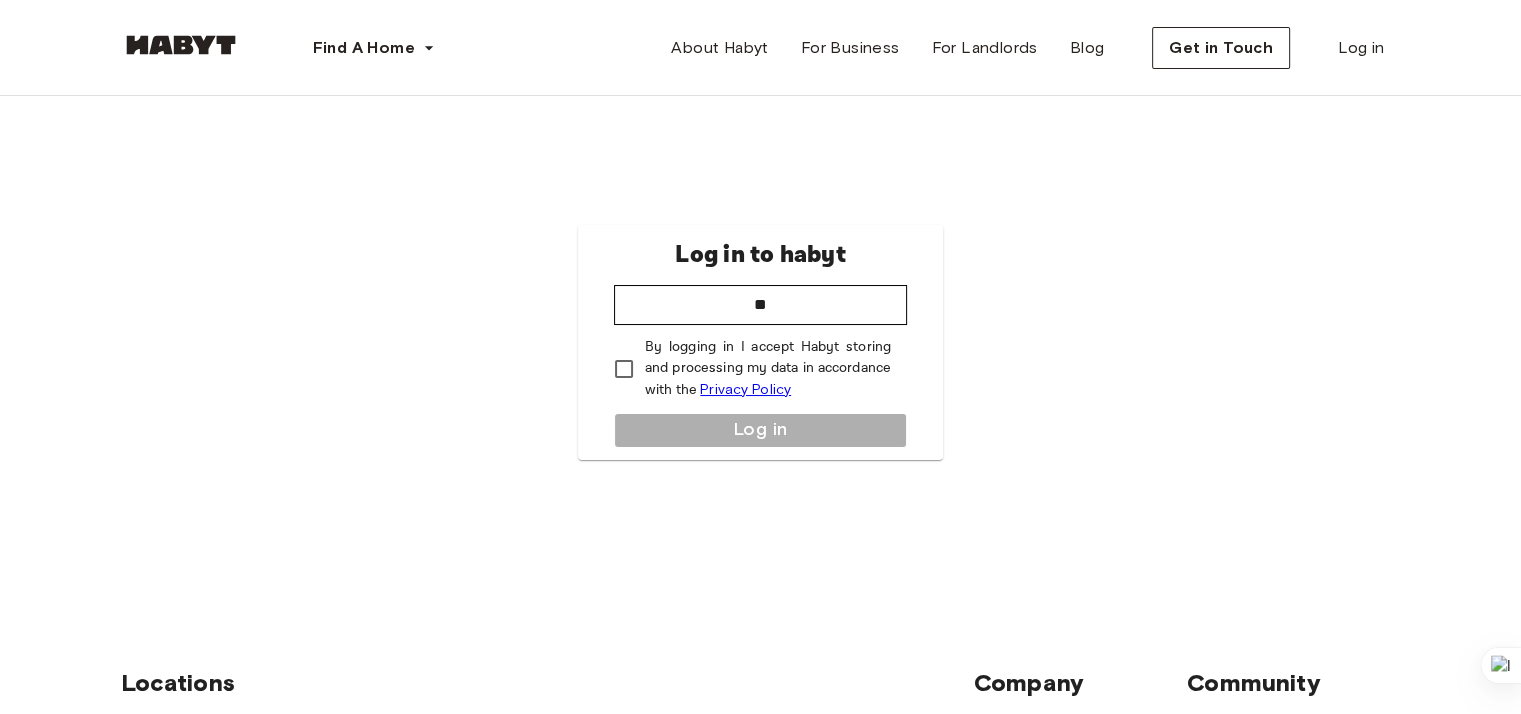 type on "*" 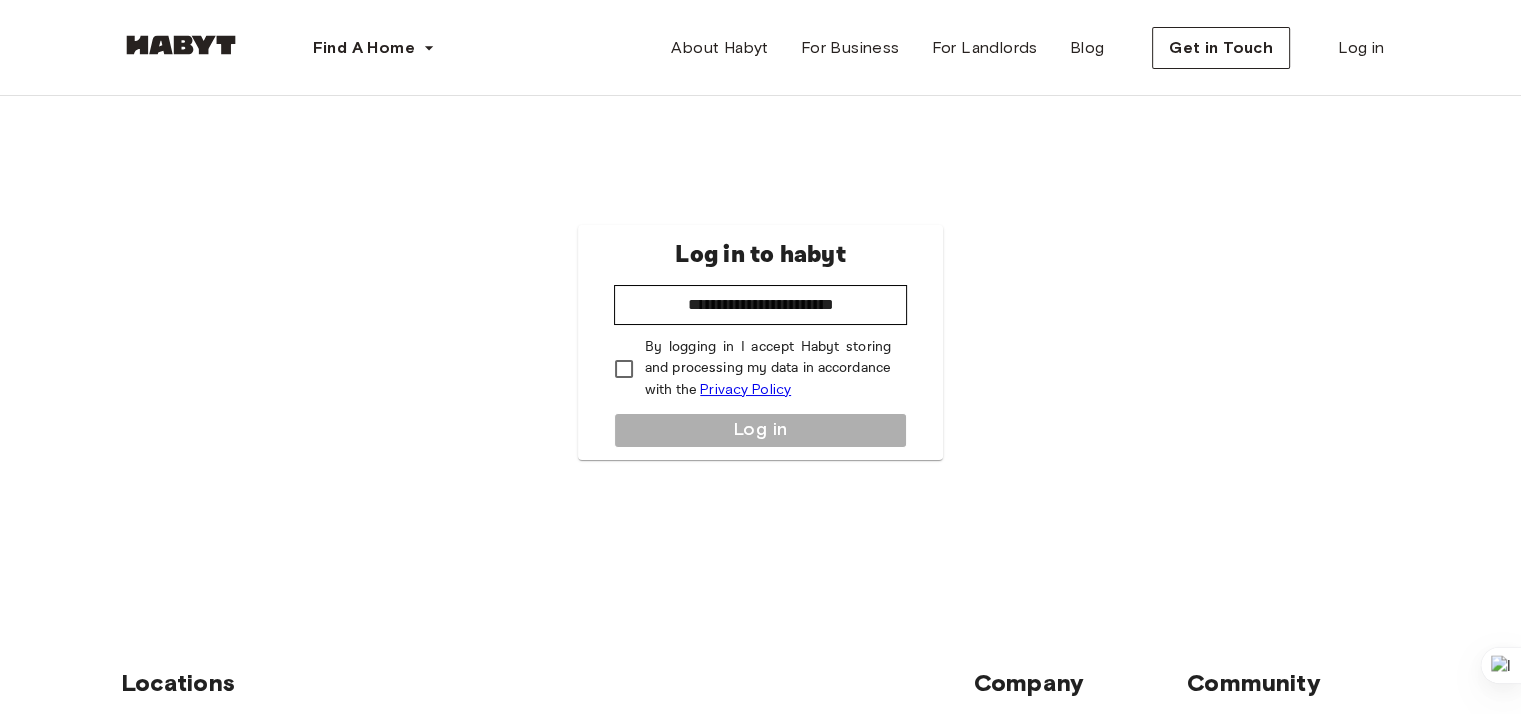 type on "**********" 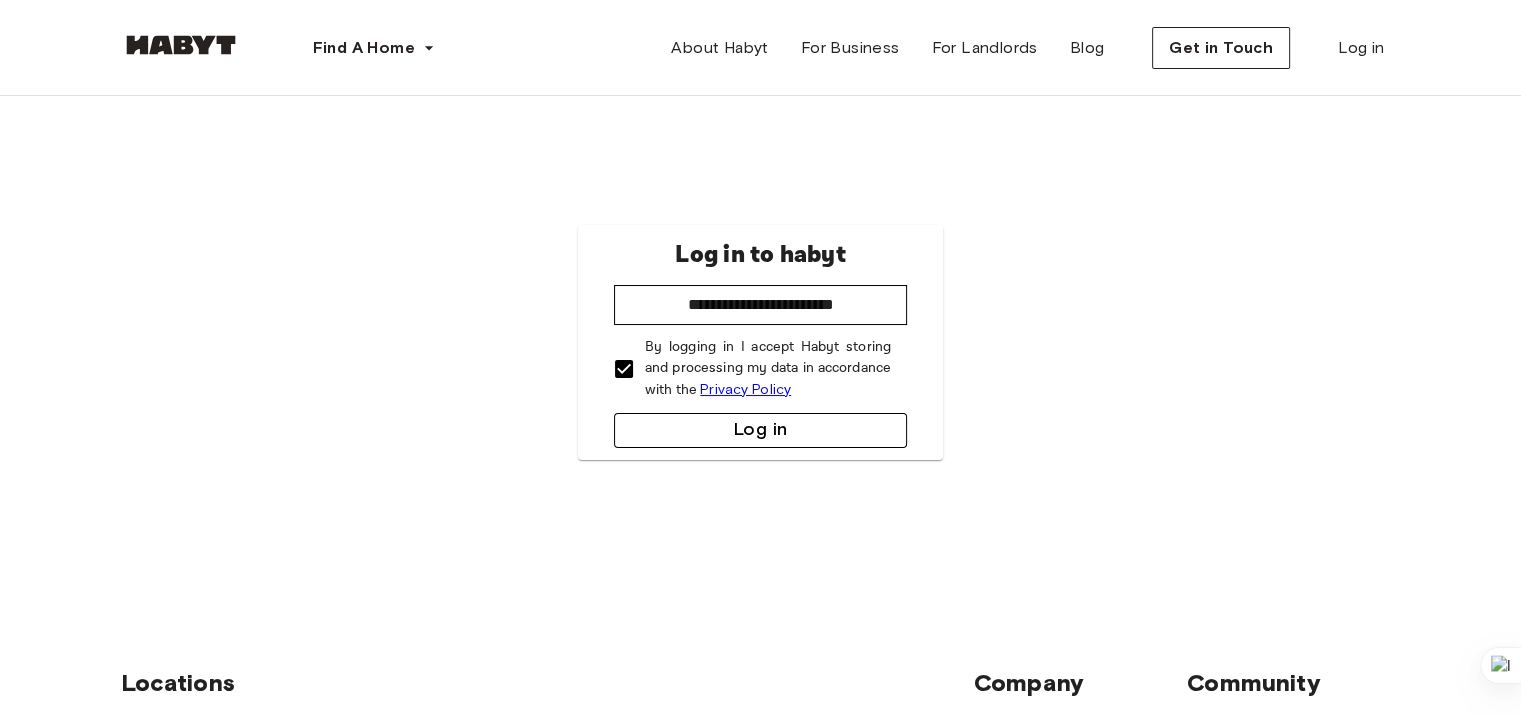 click on "Log in" at bounding box center [760, 430] 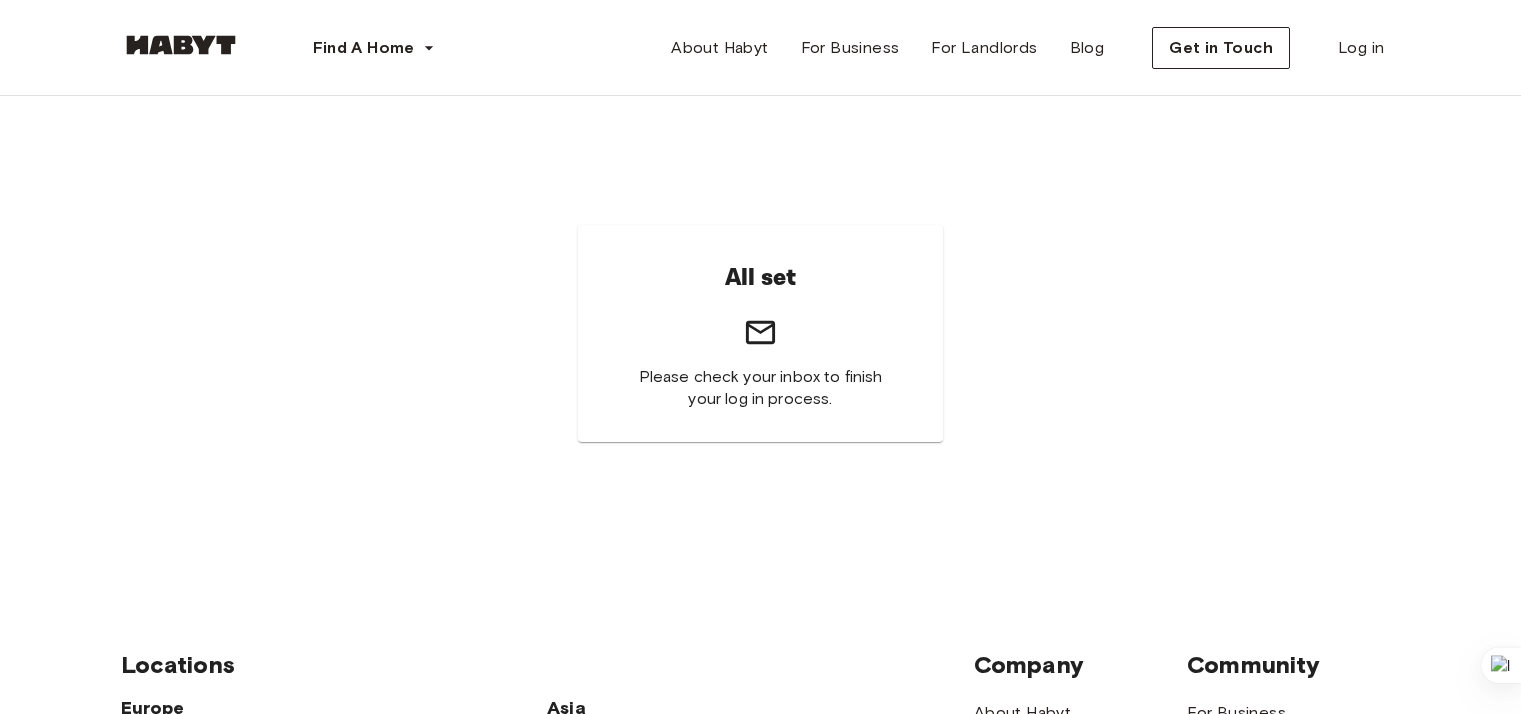 scroll, scrollTop: 0, scrollLeft: 0, axis: both 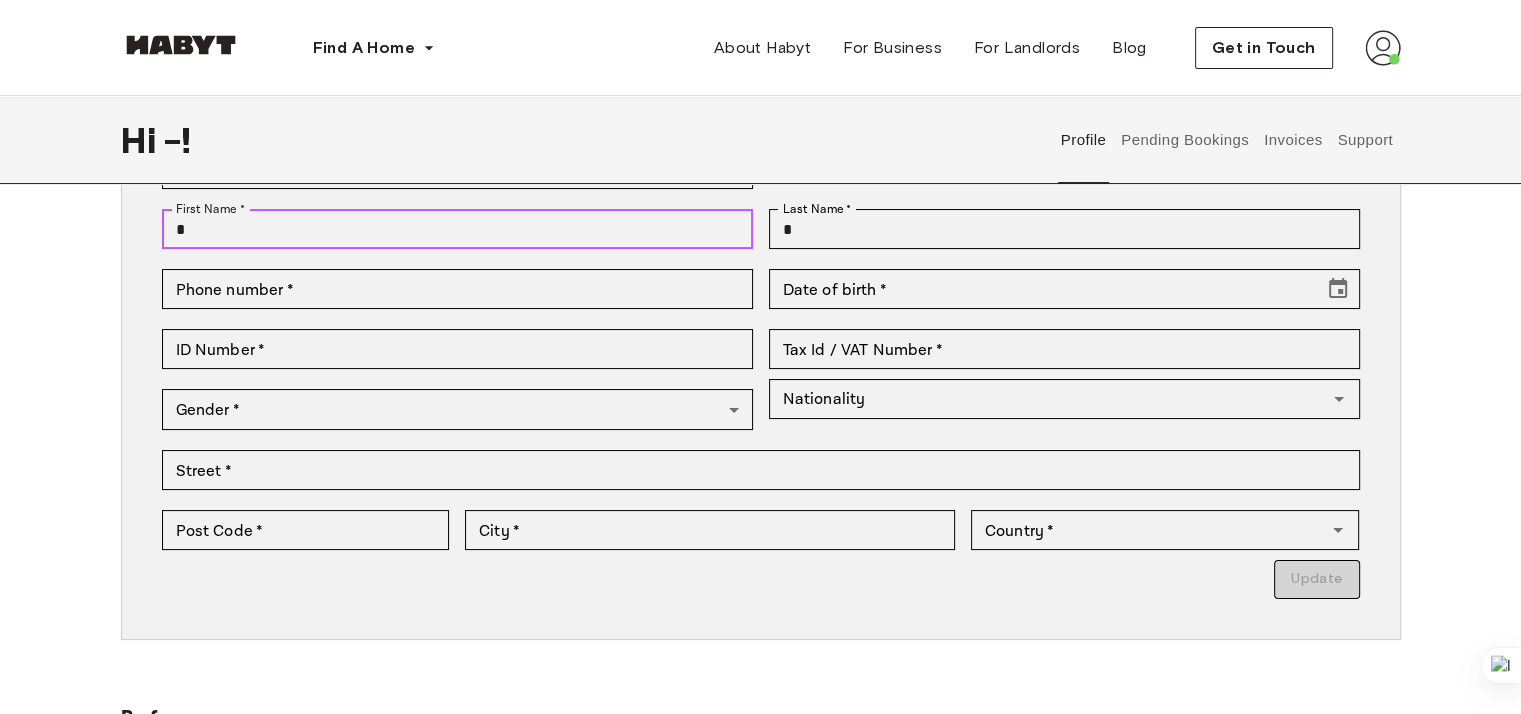 drag, startPoint x: 225, startPoint y: 227, endPoint x: 50, endPoint y: 199, distance: 177.22585 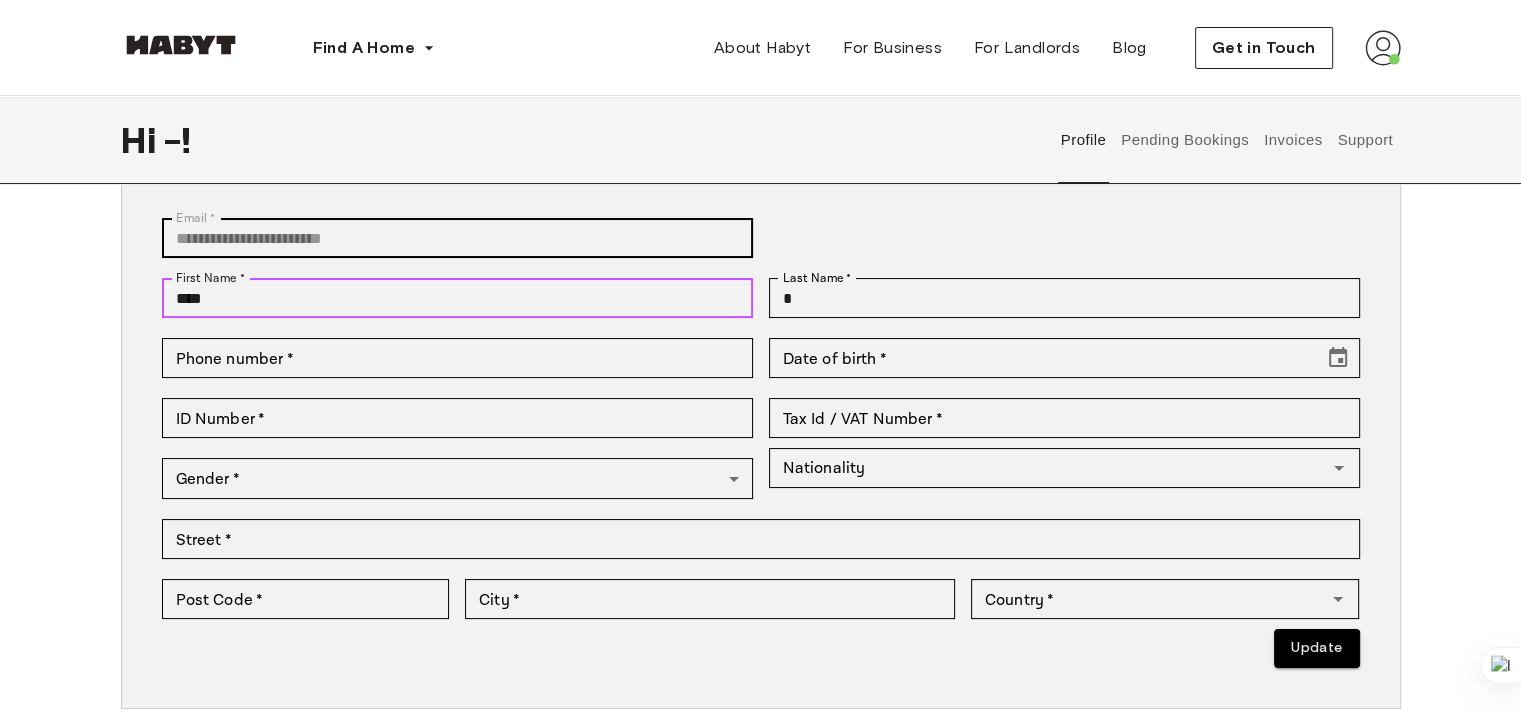 scroll, scrollTop: 100, scrollLeft: 0, axis: vertical 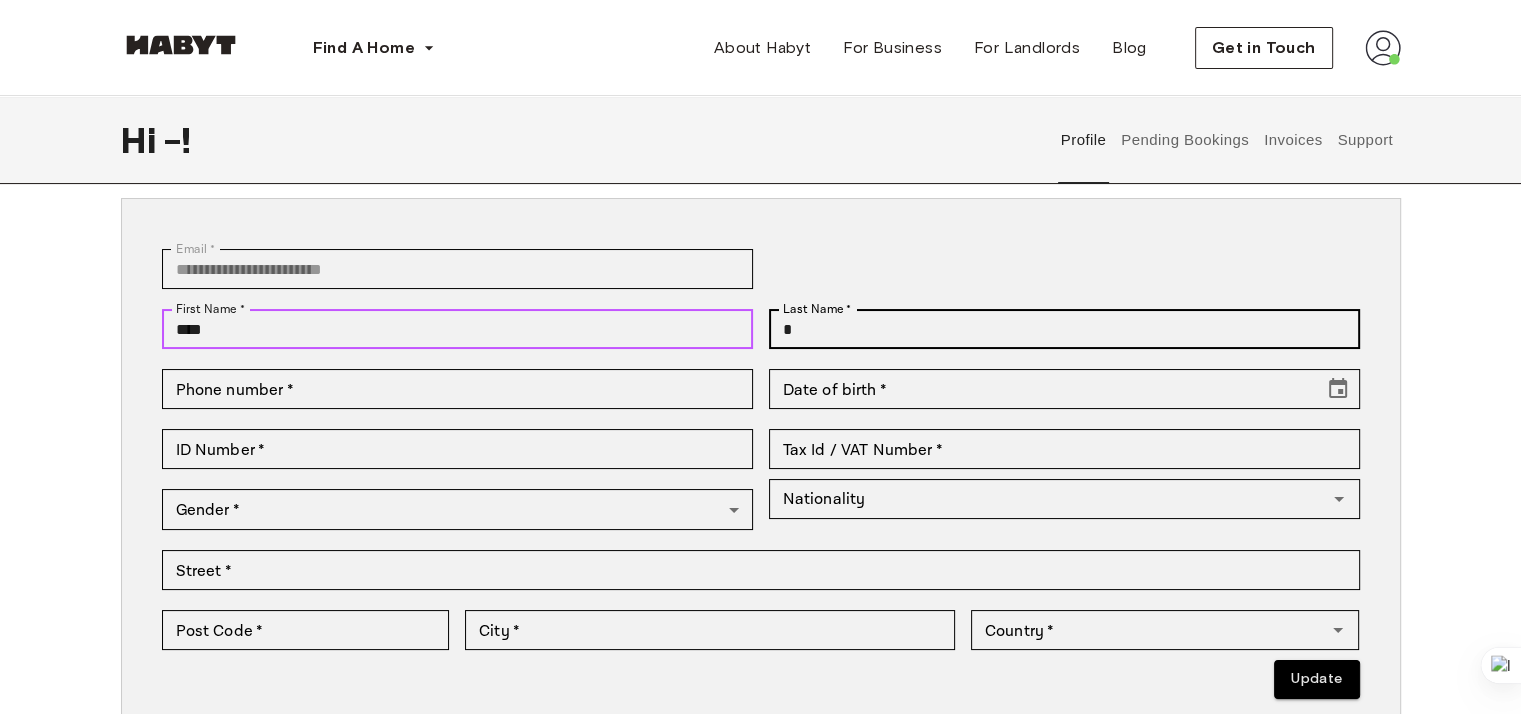 type on "****" 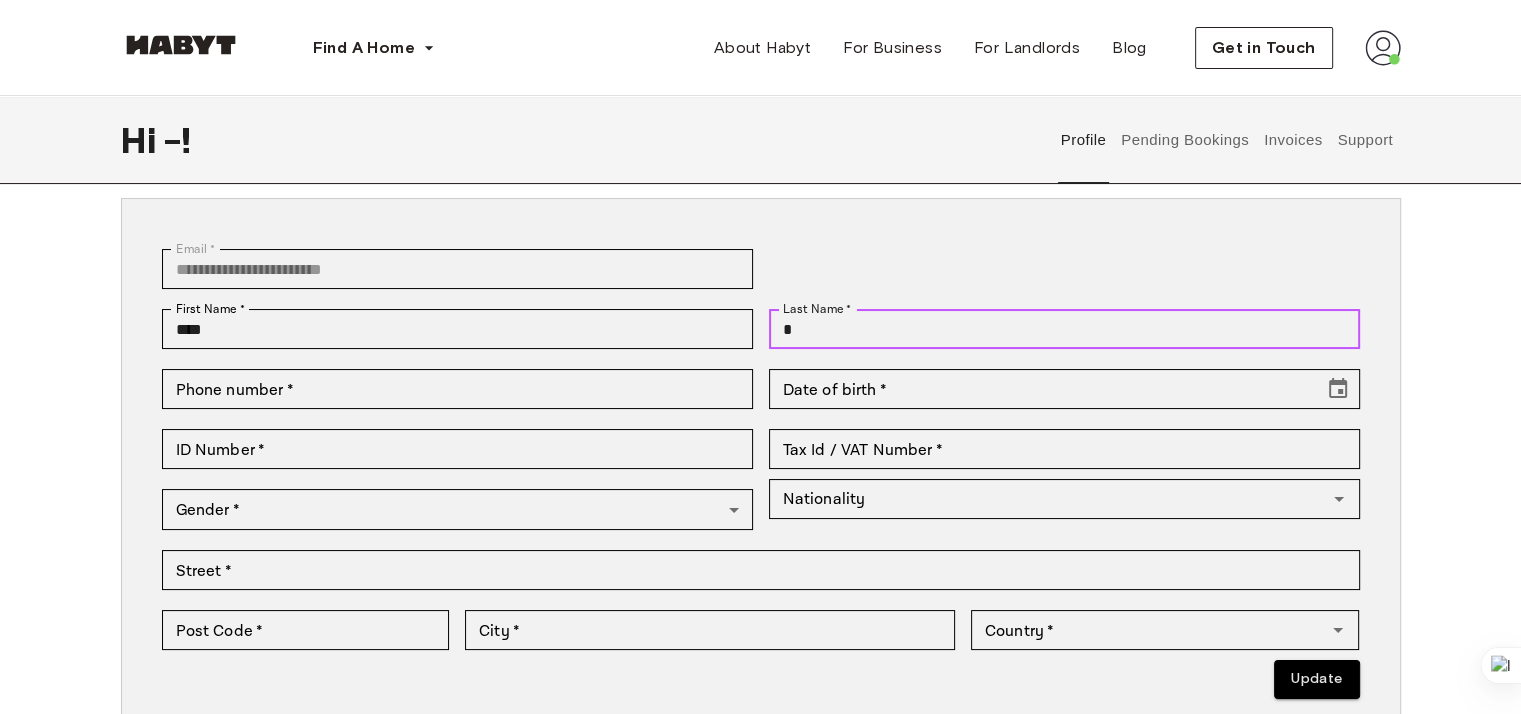 drag, startPoint x: 855, startPoint y: 322, endPoint x: 760, endPoint y: 324, distance: 95.02105 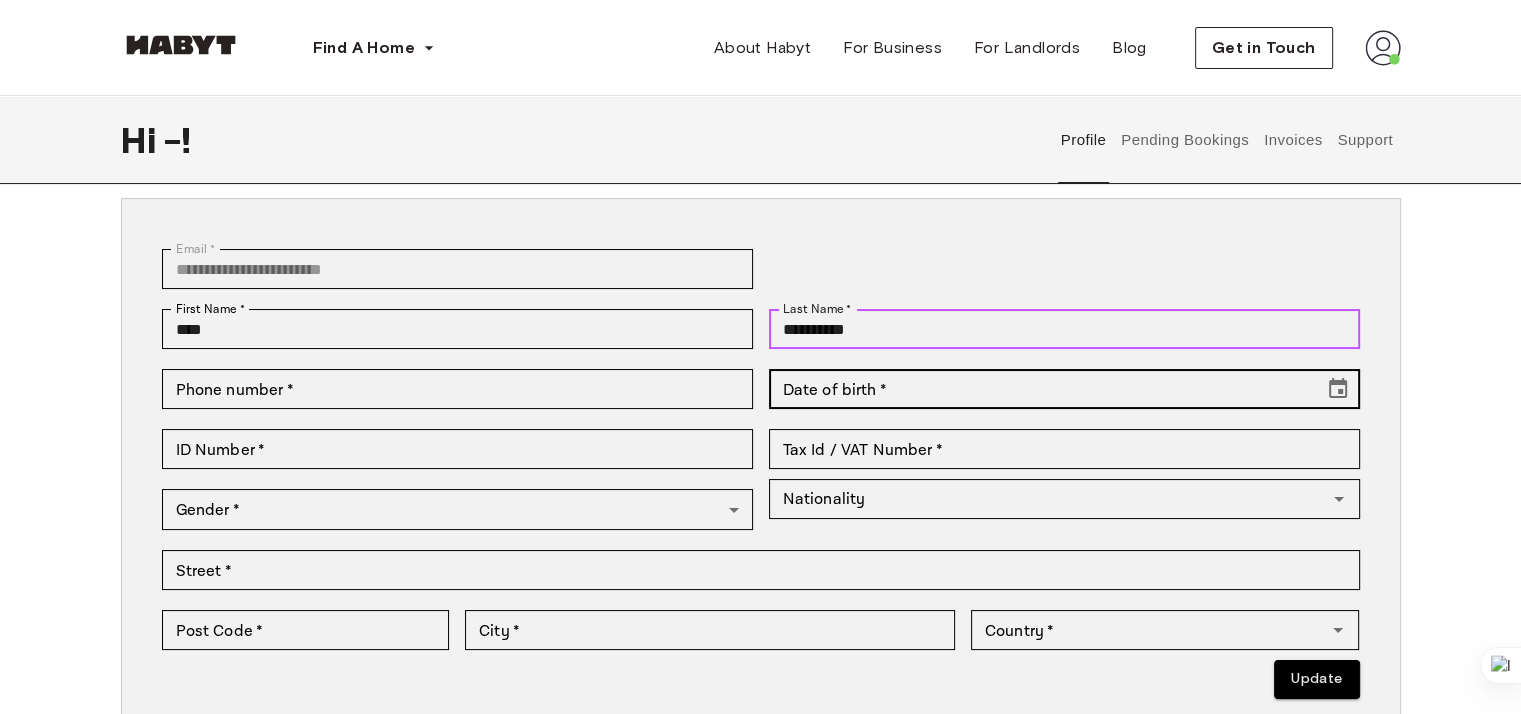 type on "**********" 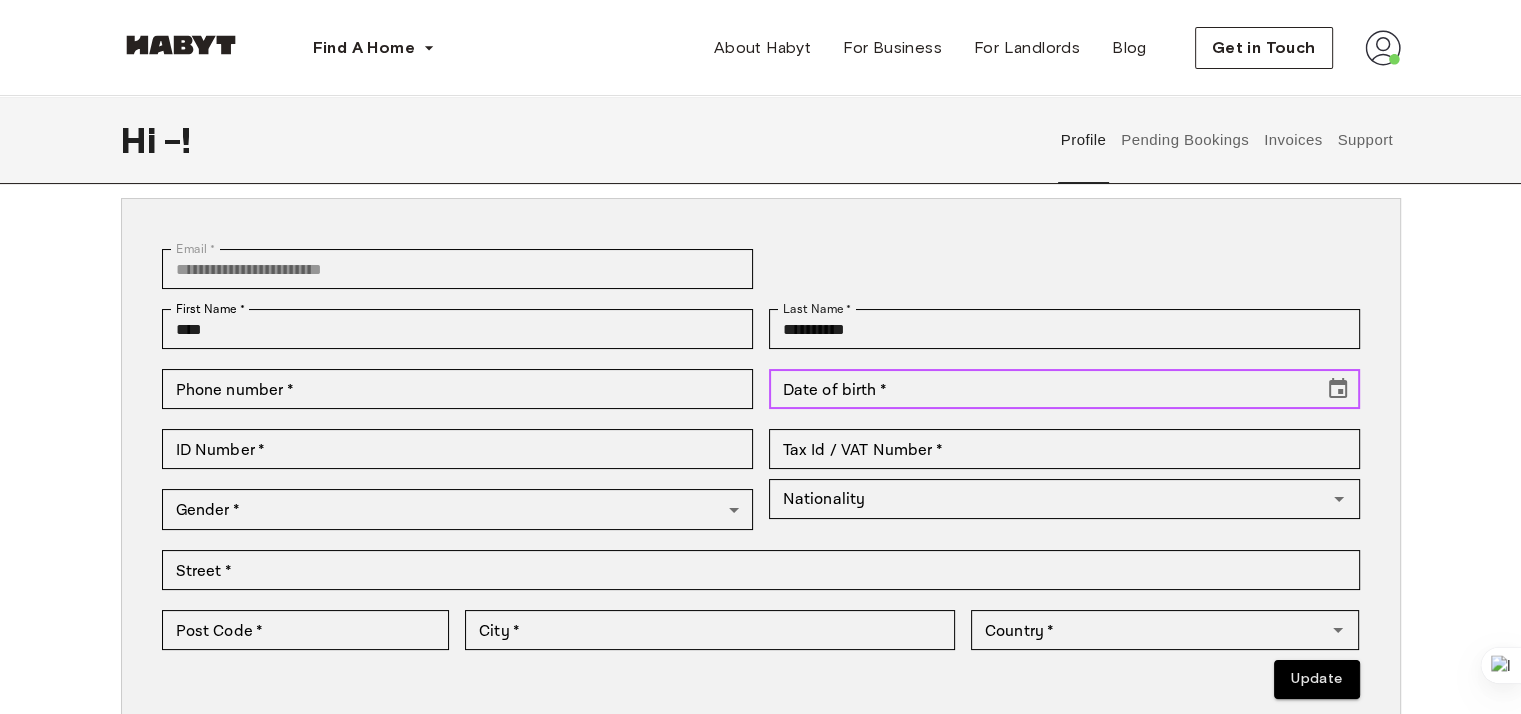 click on "Date of birth   *" at bounding box center [1039, 389] 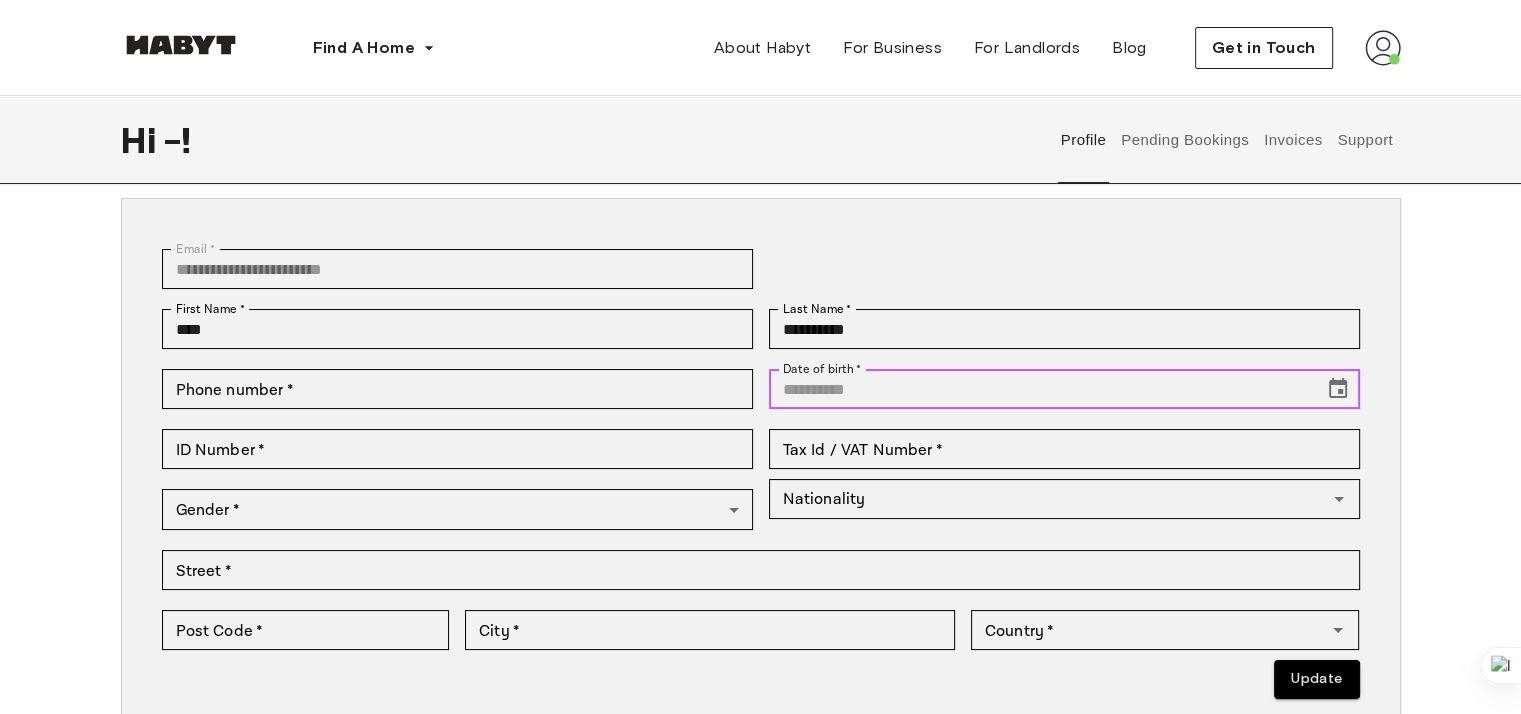 click 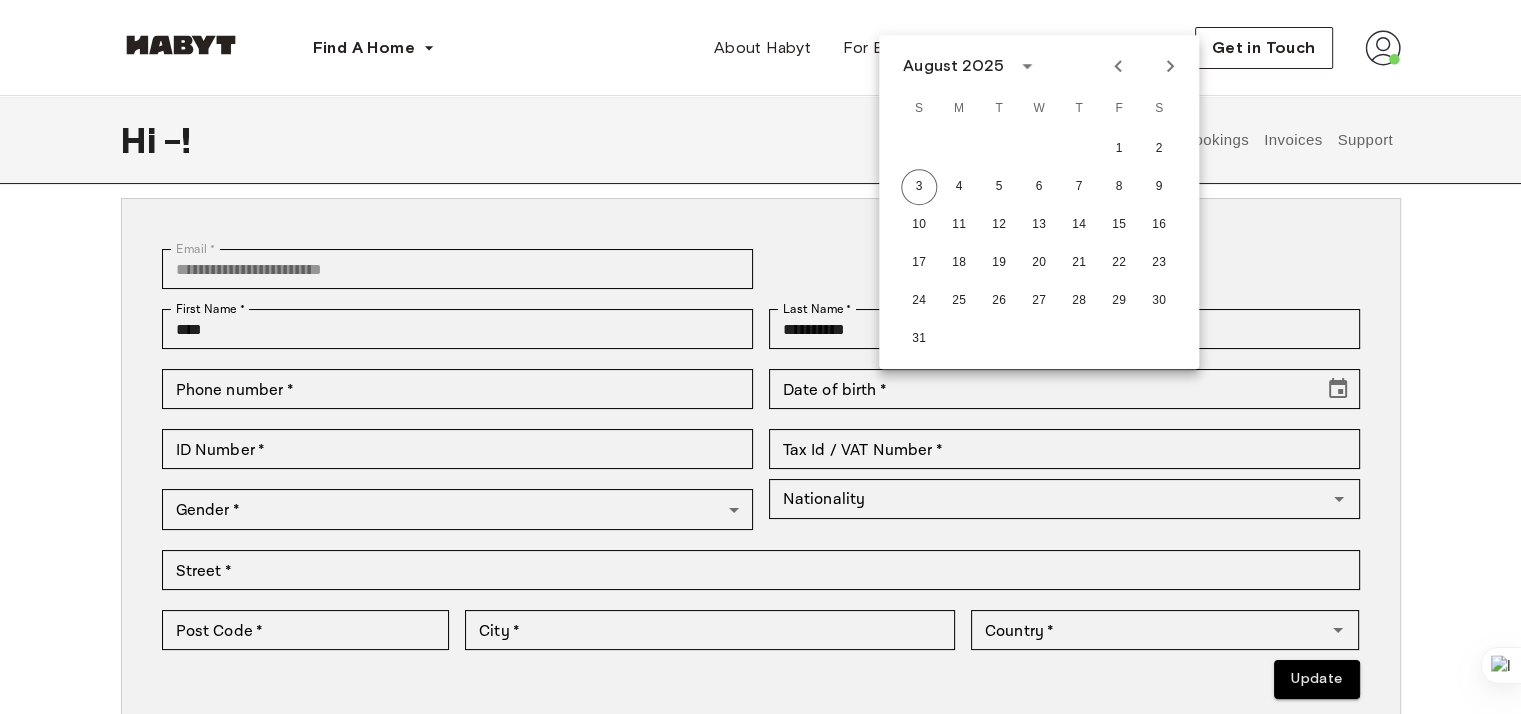 click on "August 2025" at bounding box center (953, 66) 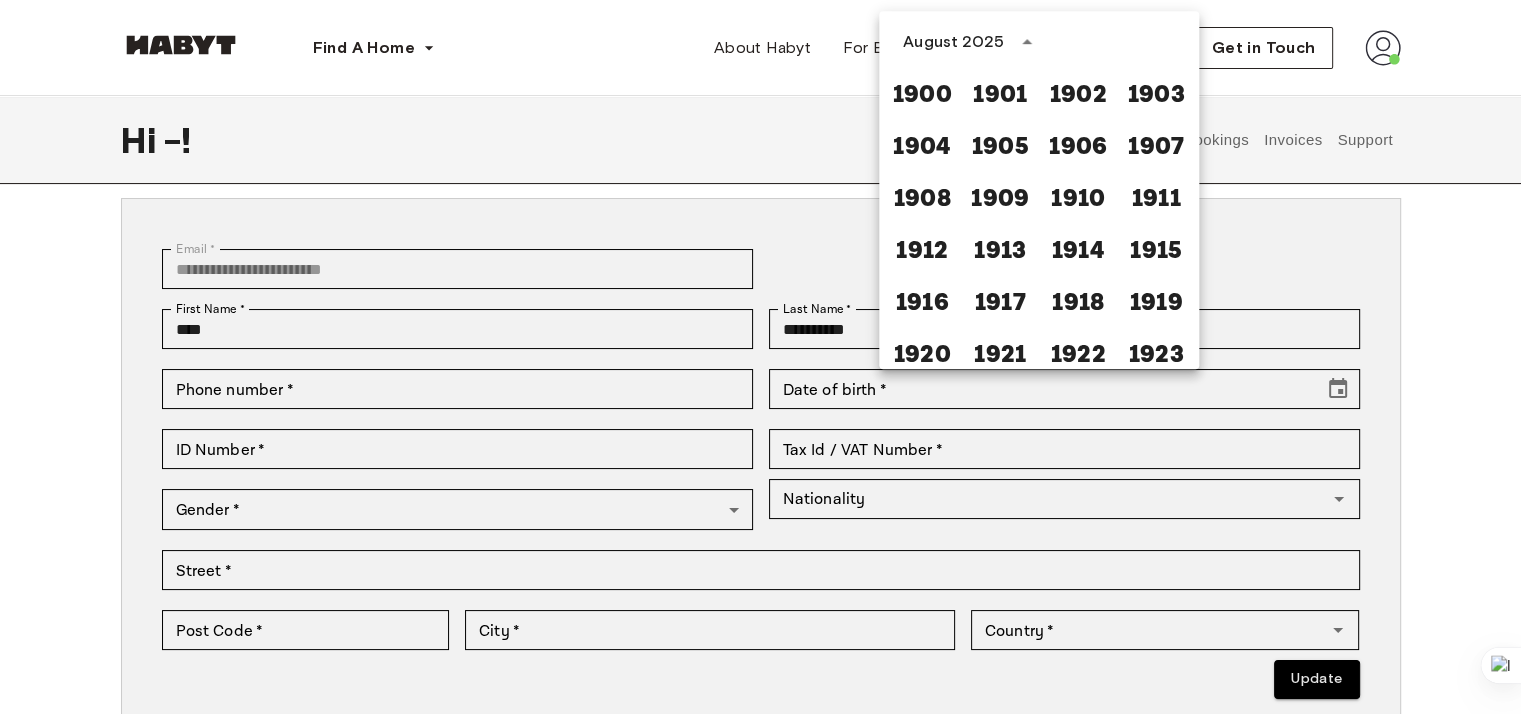 scroll, scrollTop: 1486, scrollLeft: 0, axis: vertical 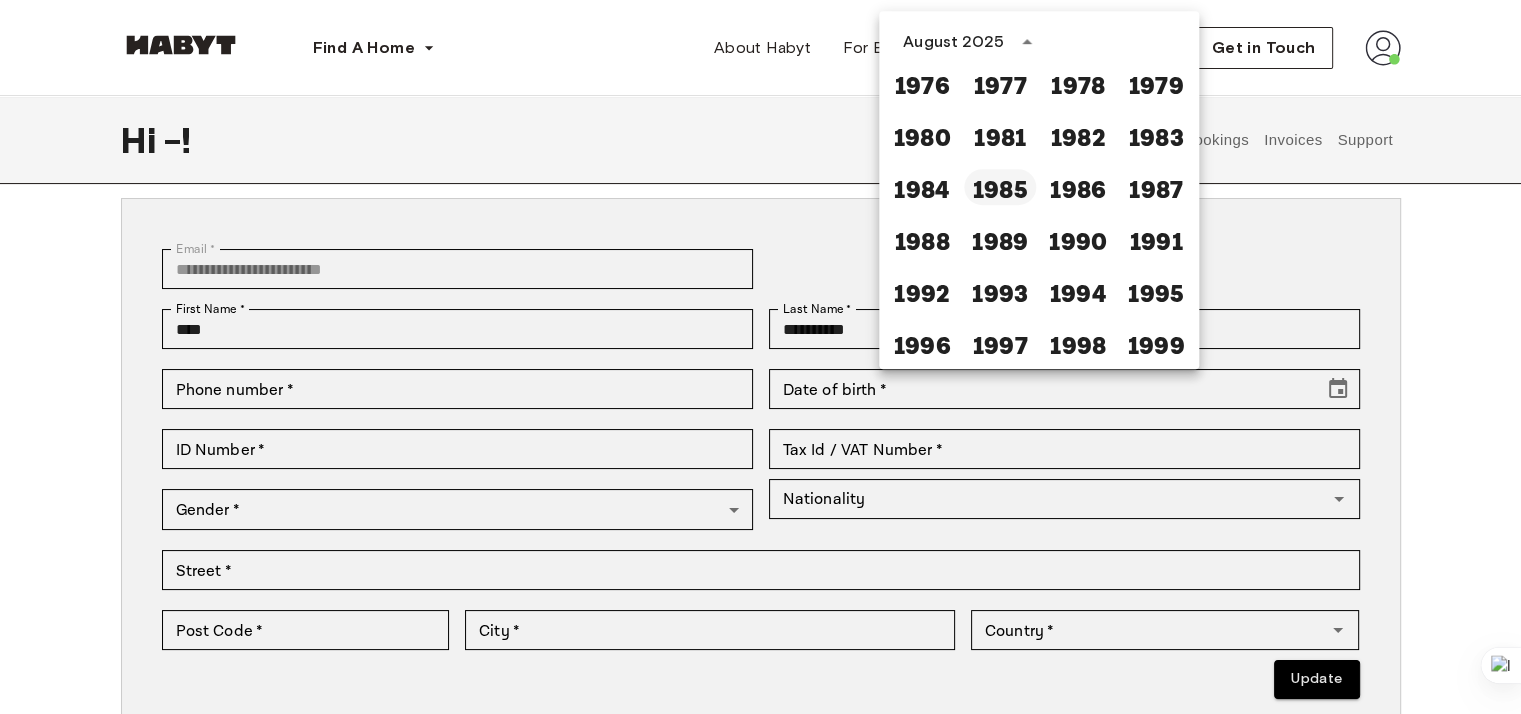 click on "1985" at bounding box center [1000, 187] 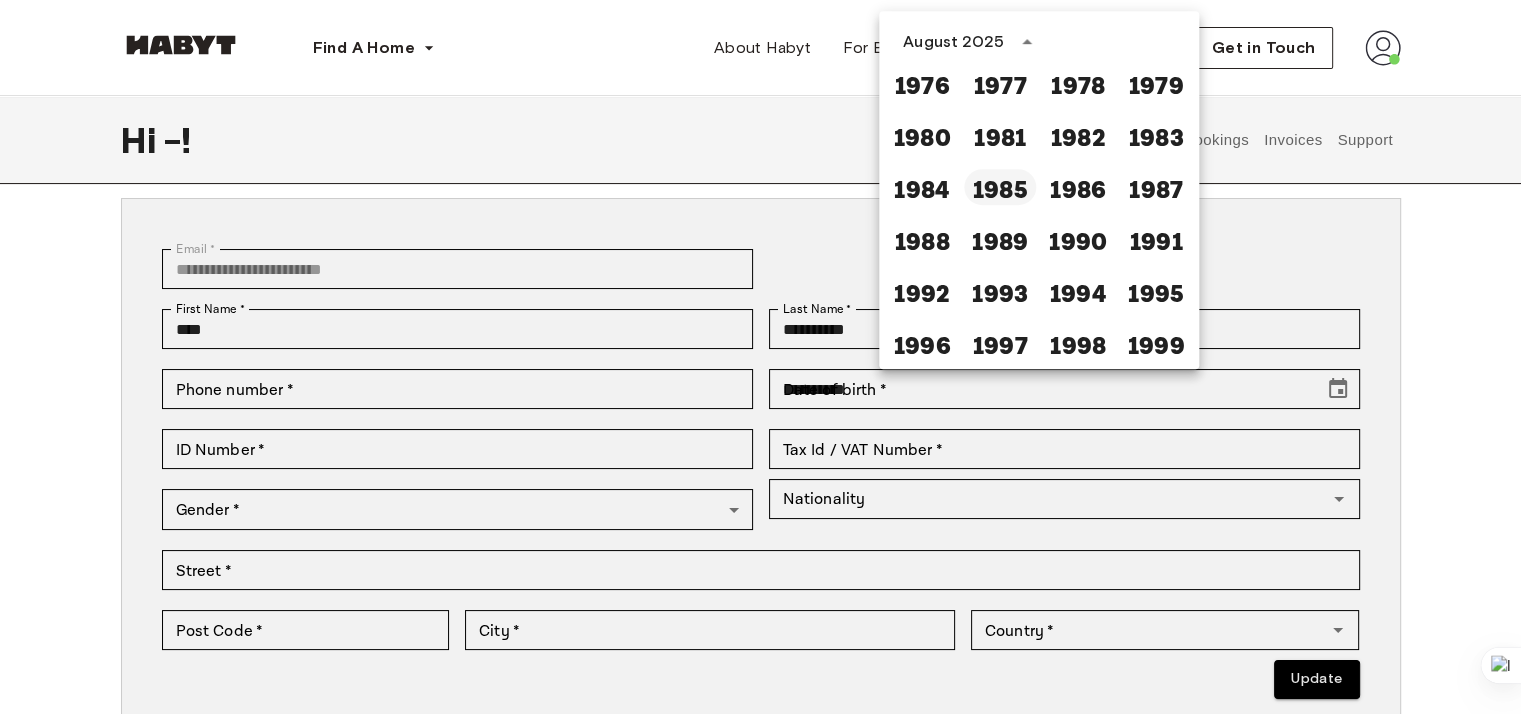 scroll, scrollTop: 0, scrollLeft: 0, axis: both 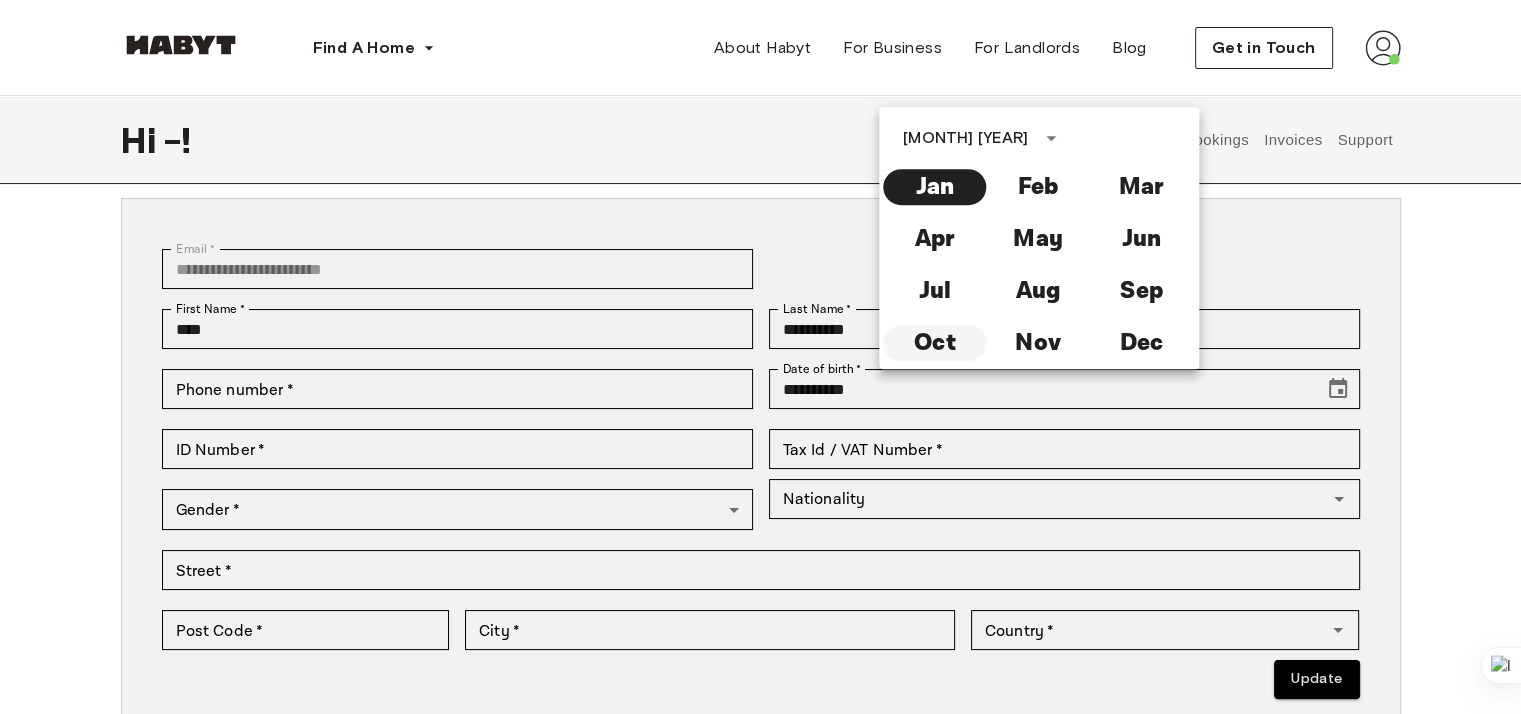 click on "Oct" at bounding box center [934, 343] 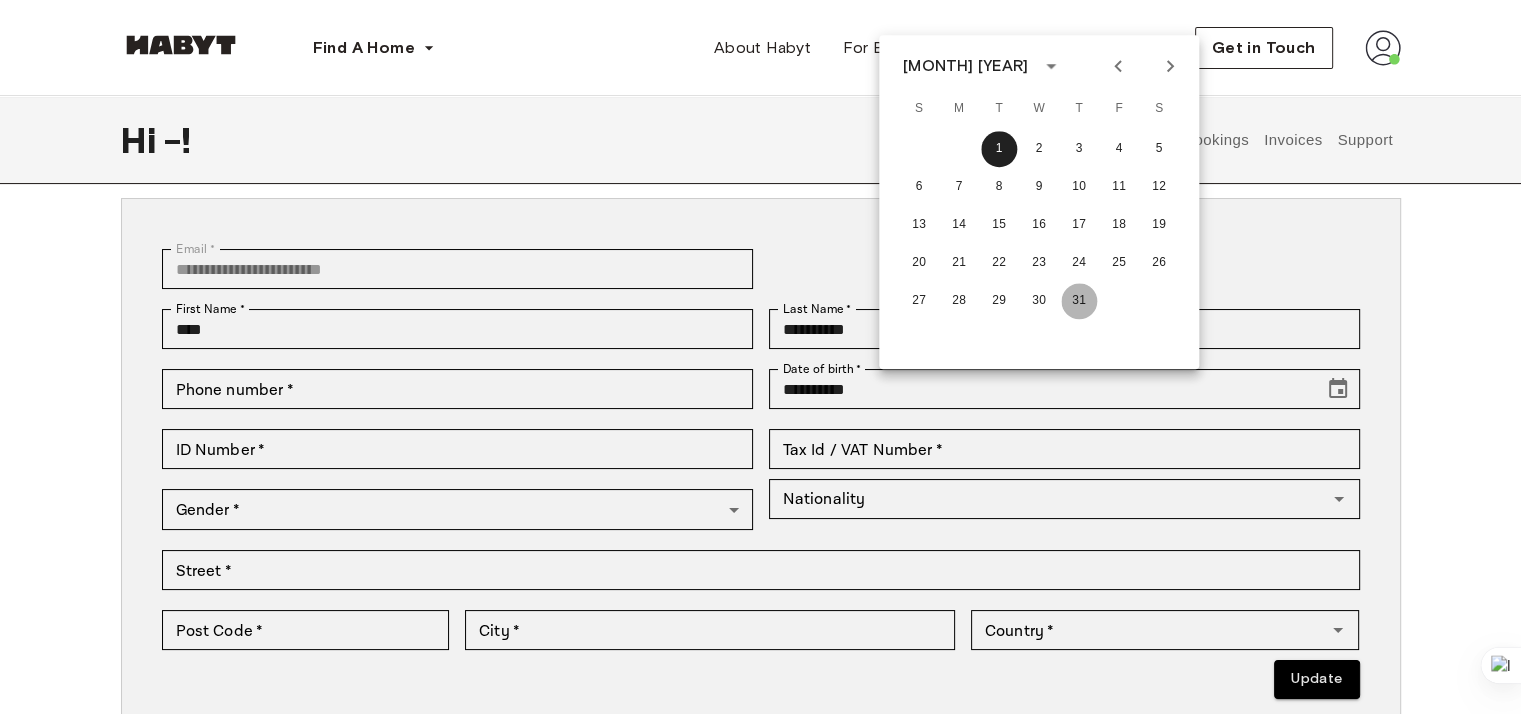 click on "31" at bounding box center (1079, 301) 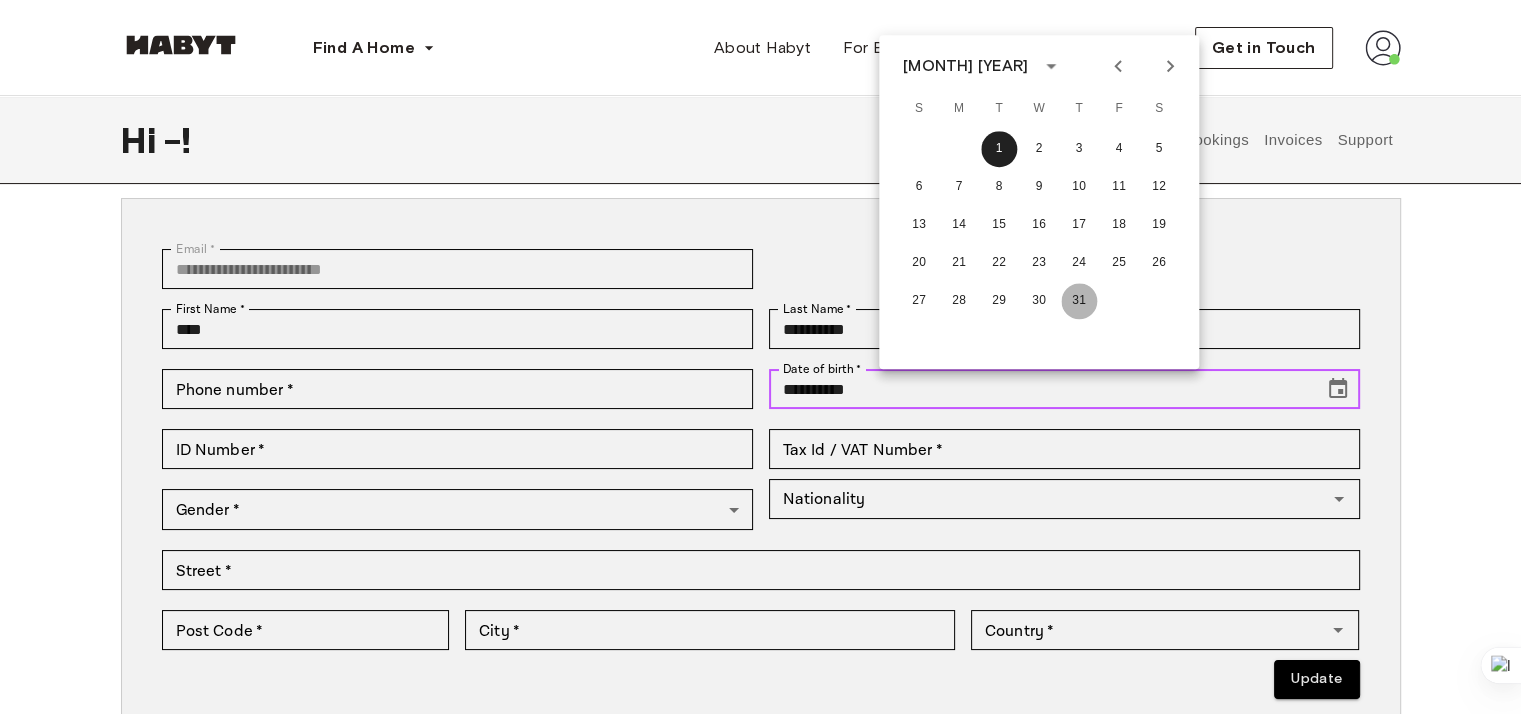 type on "**********" 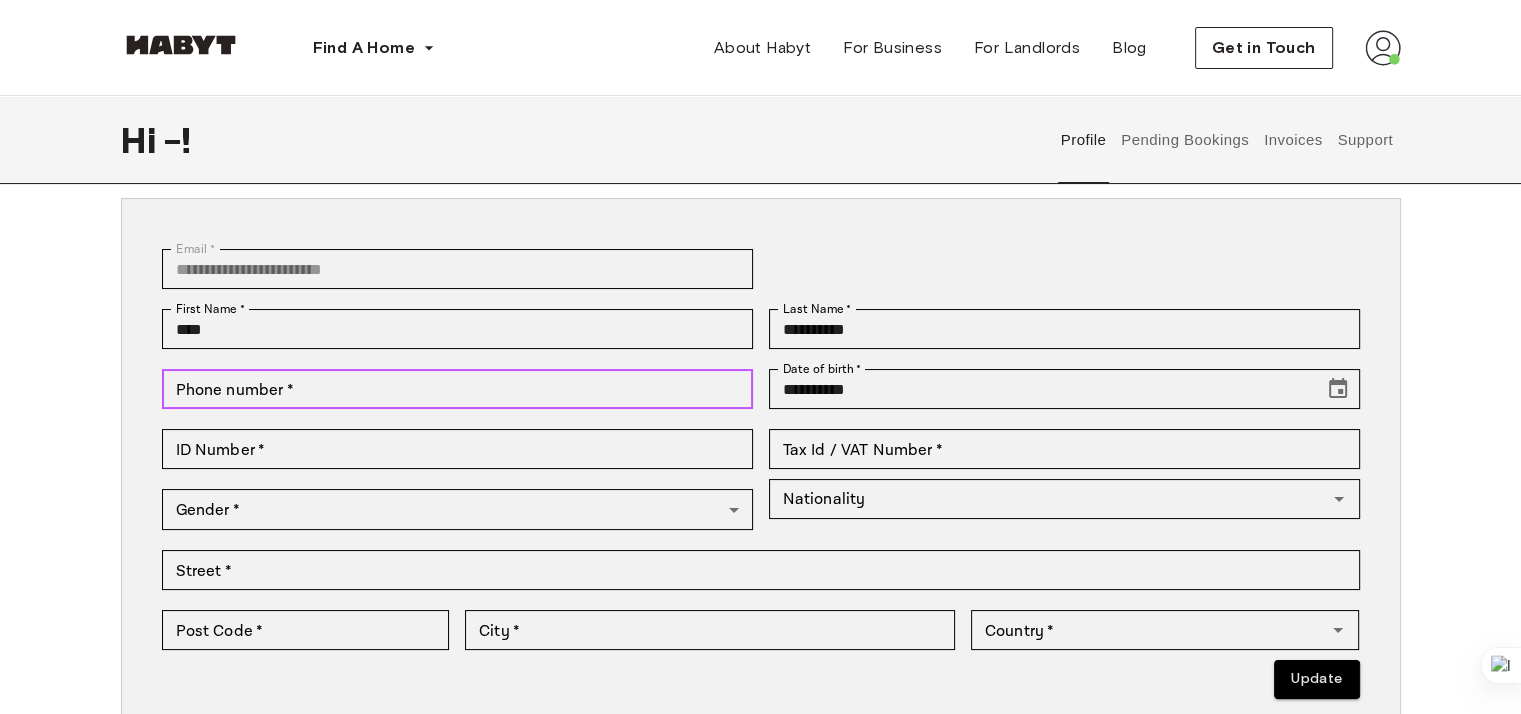 click on "Phone number   *" at bounding box center (457, 389) 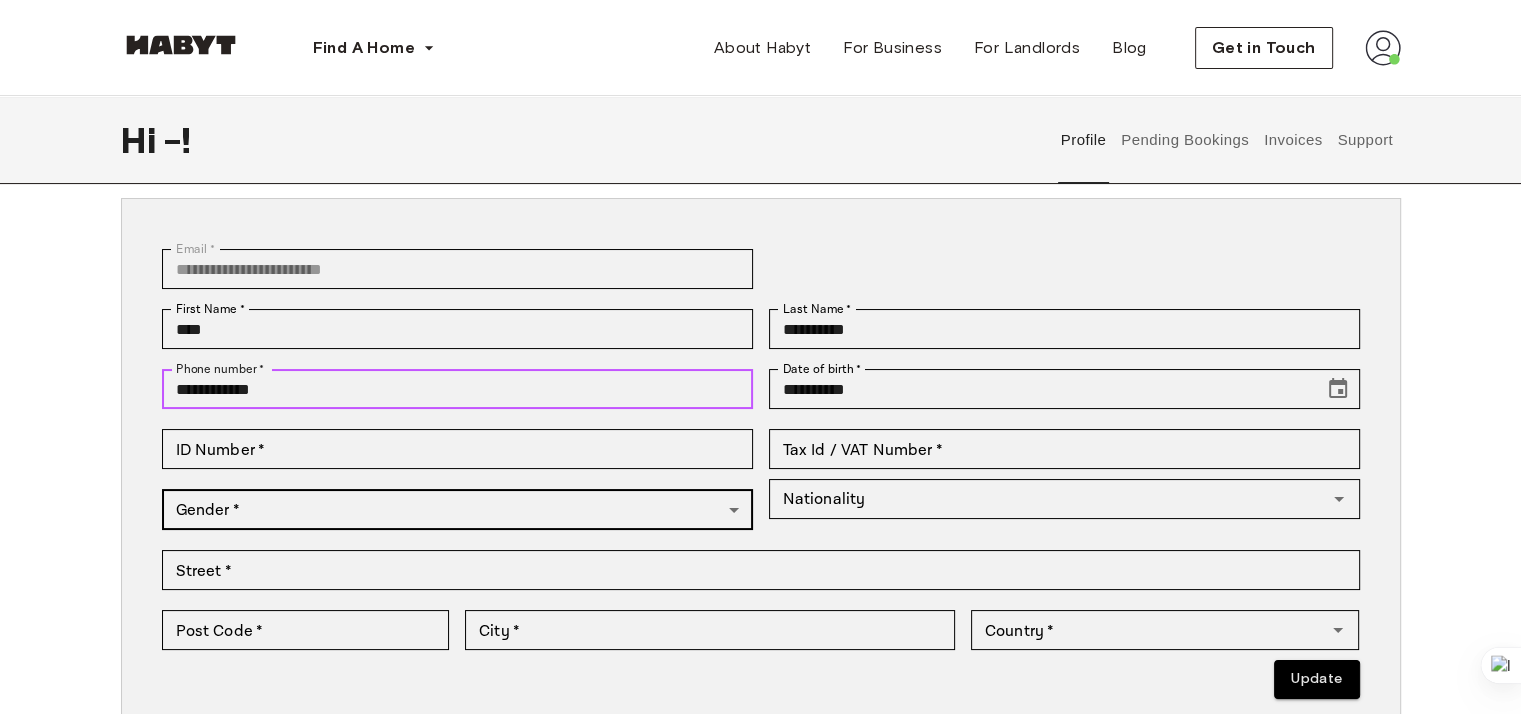 type on "**********" 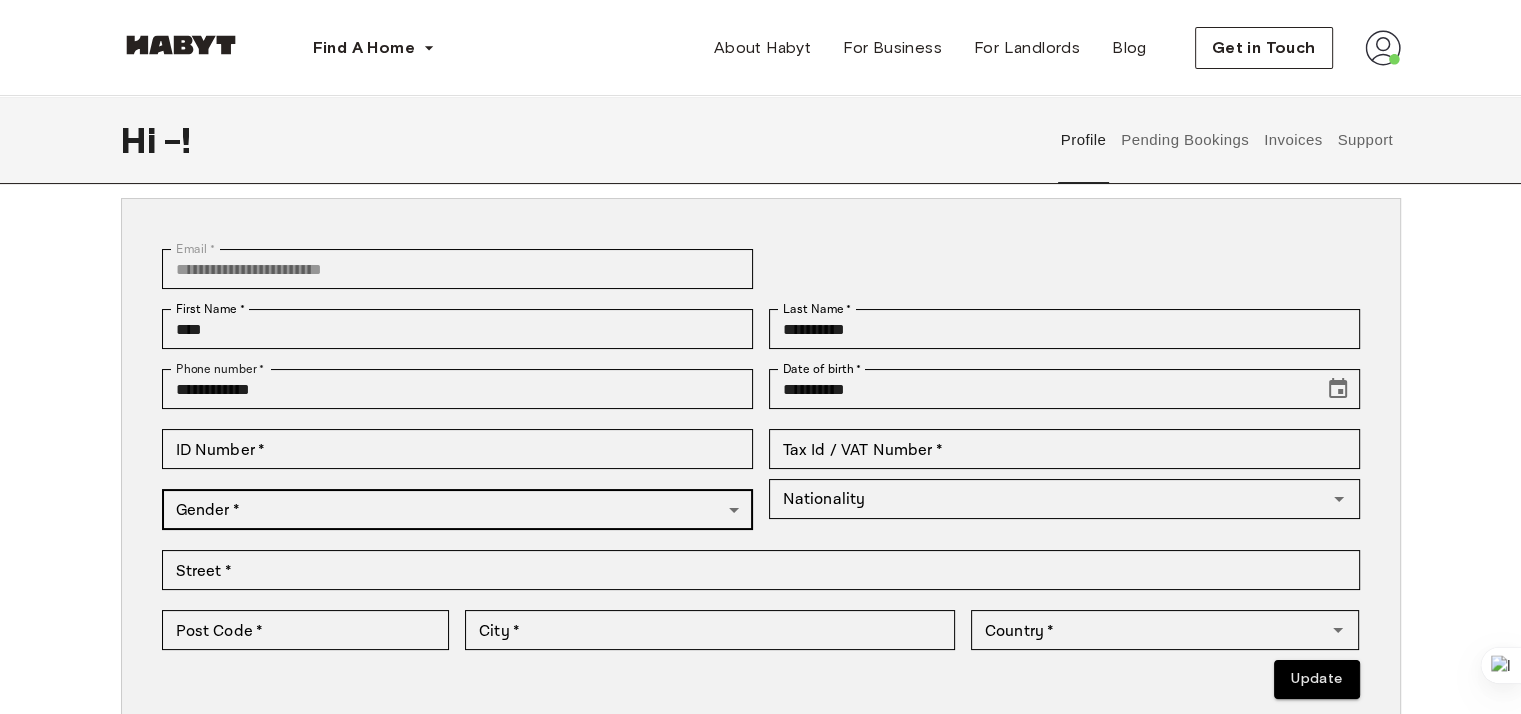 click on "**********" at bounding box center (760, 858) 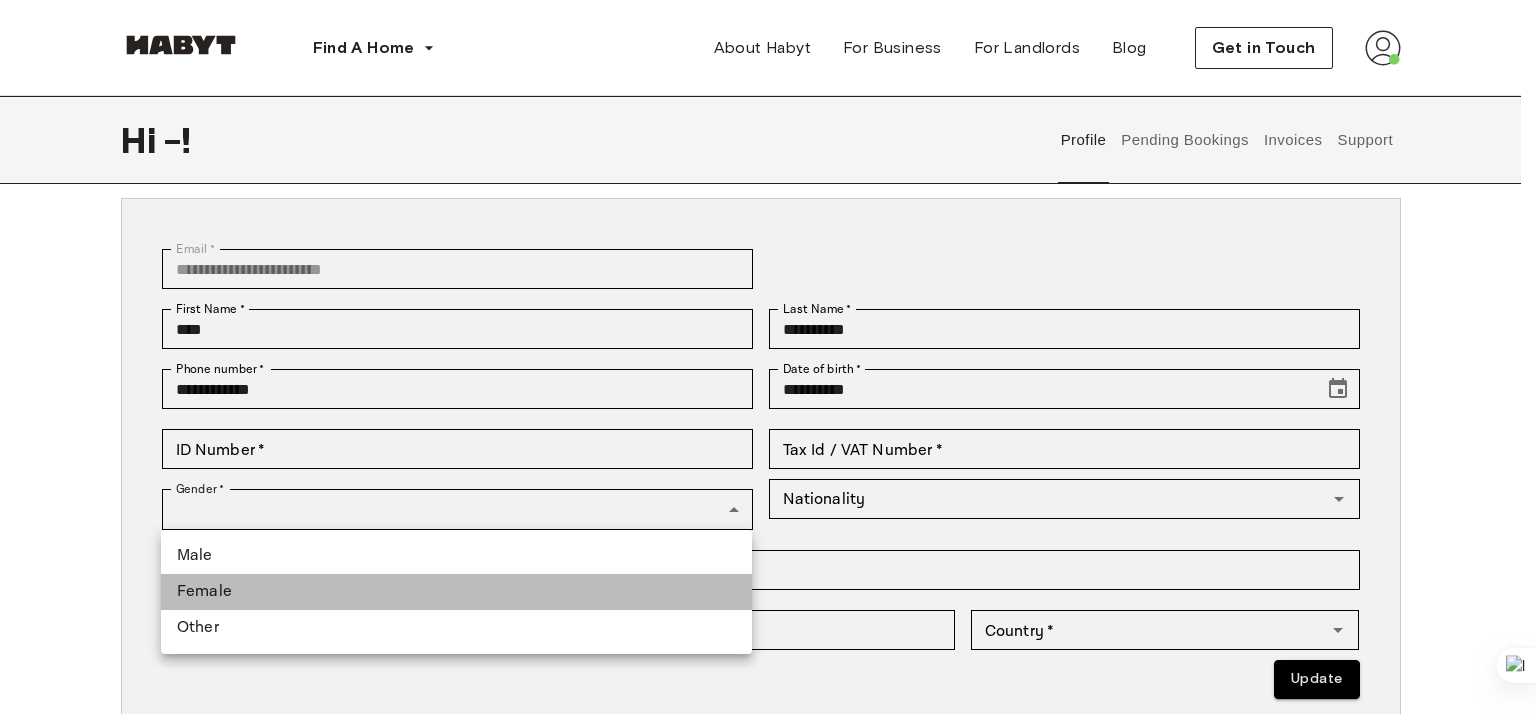 click on "Female" at bounding box center (456, 592) 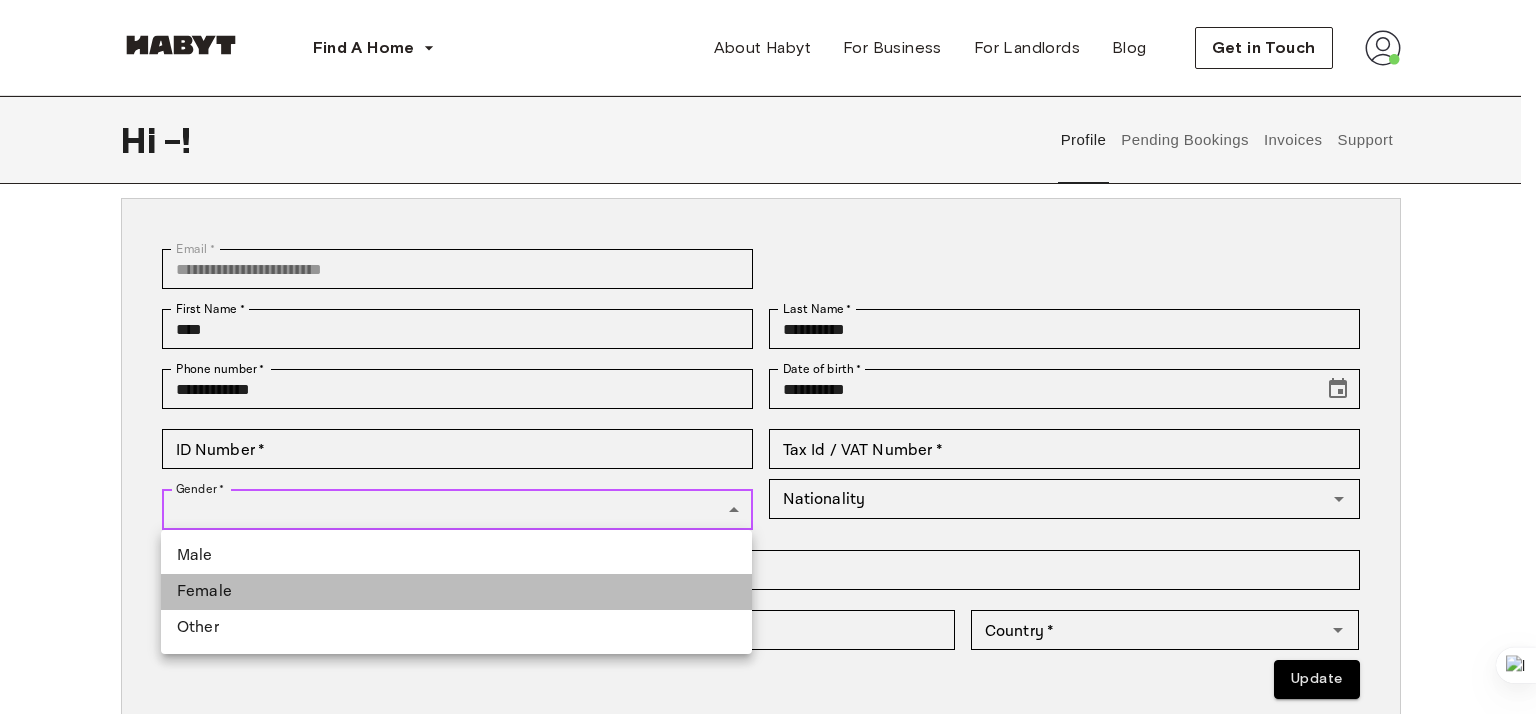type on "******" 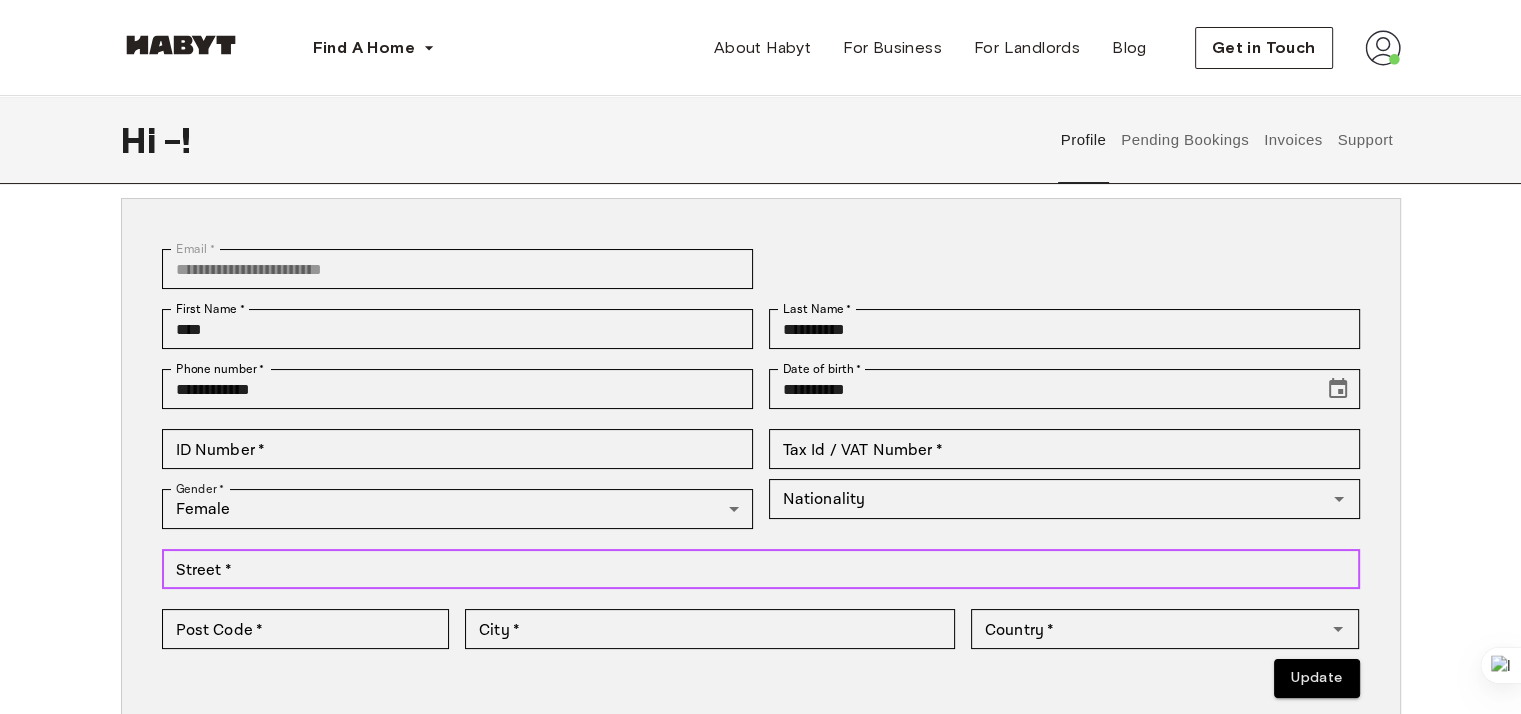 click on "Street   *" at bounding box center [761, 569] 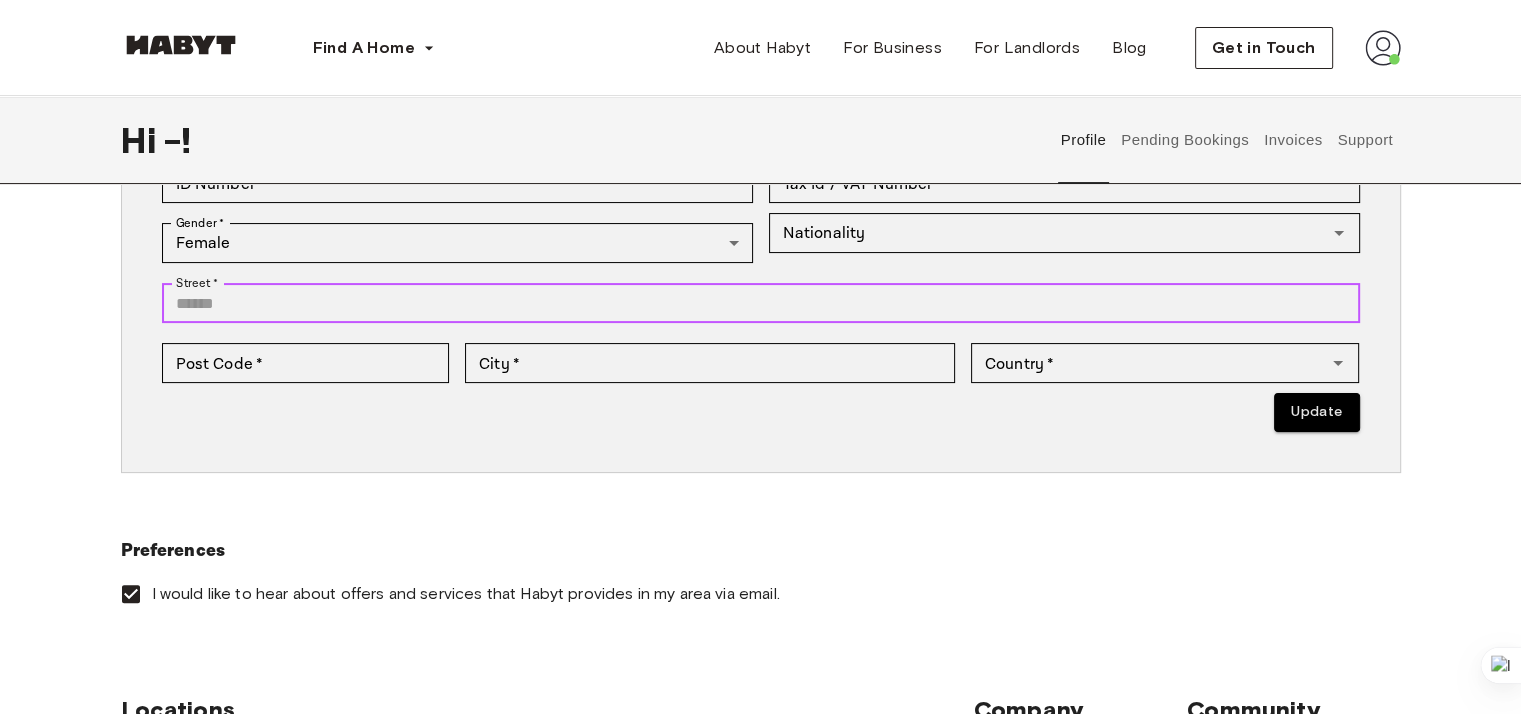 scroll, scrollTop: 400, scrollLeft: 0, axis: vertical 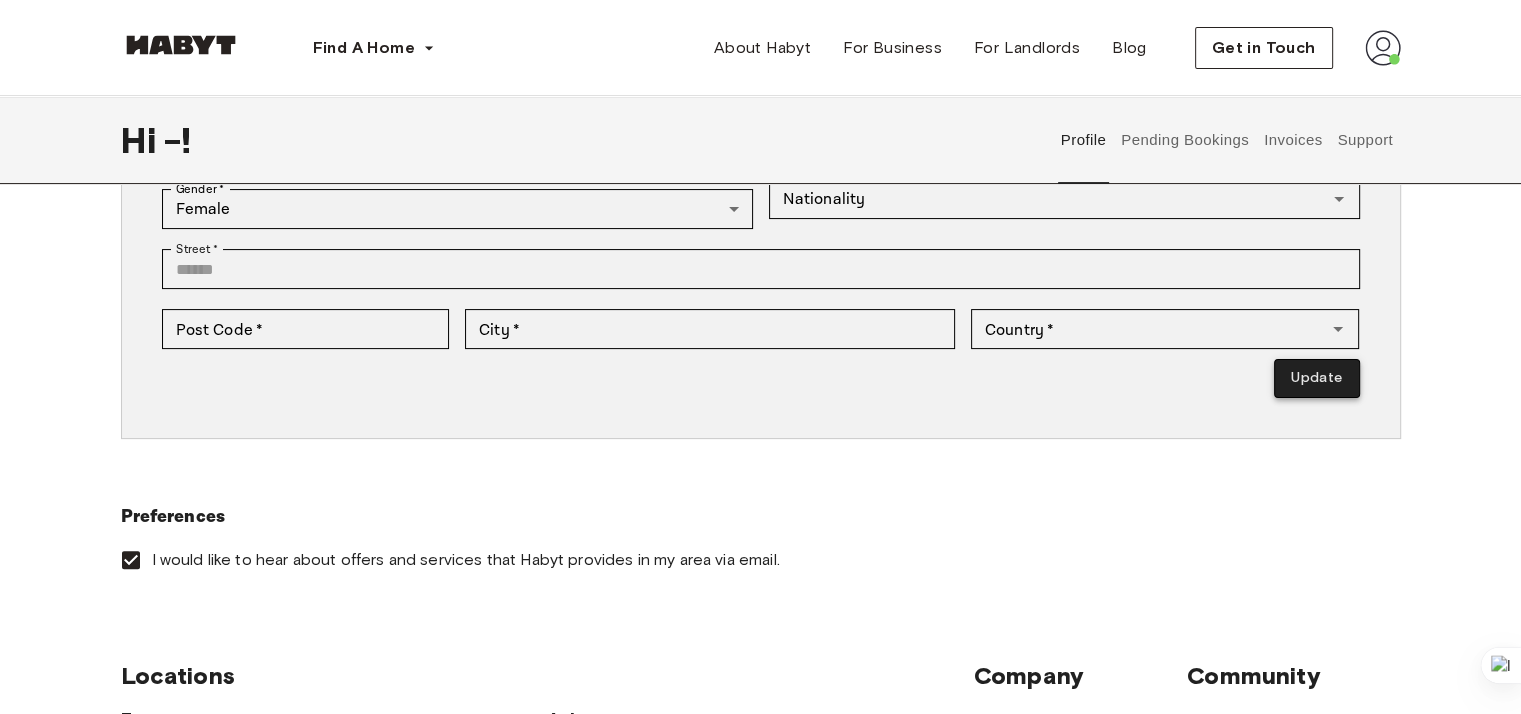 click on "Update" at bounding box center (1316, 378) 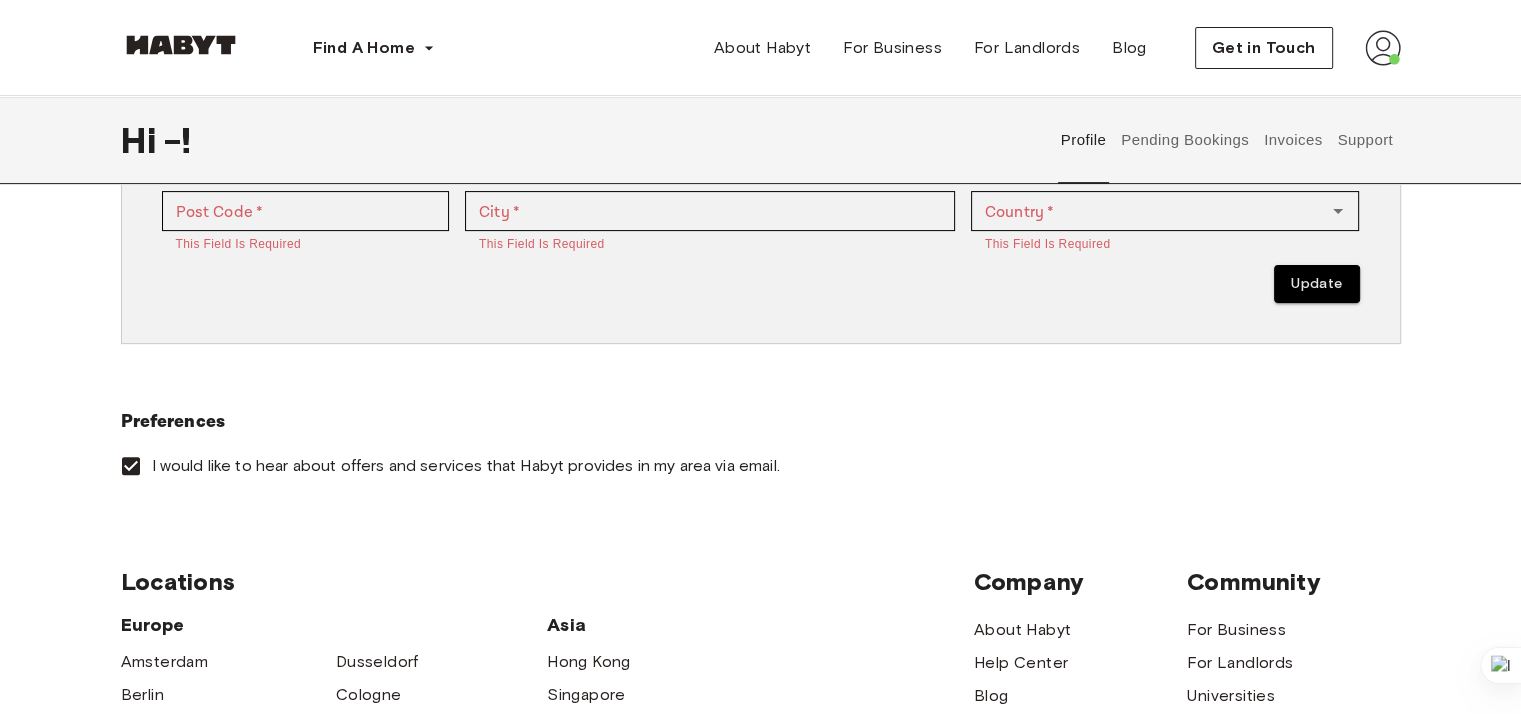 scroll, scrollTop: 0, scrollLeft: 0, axis: both 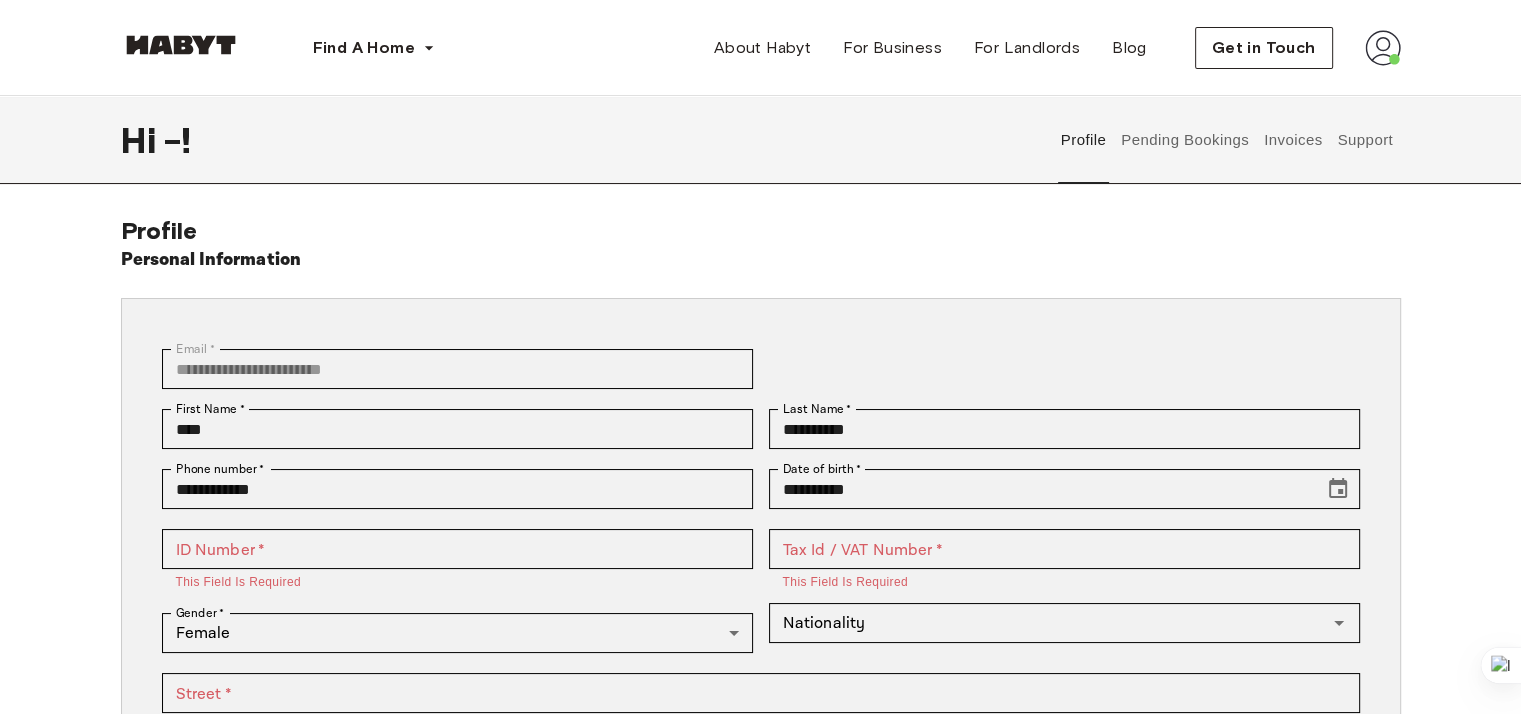 click at bounding box center [1383, 48] 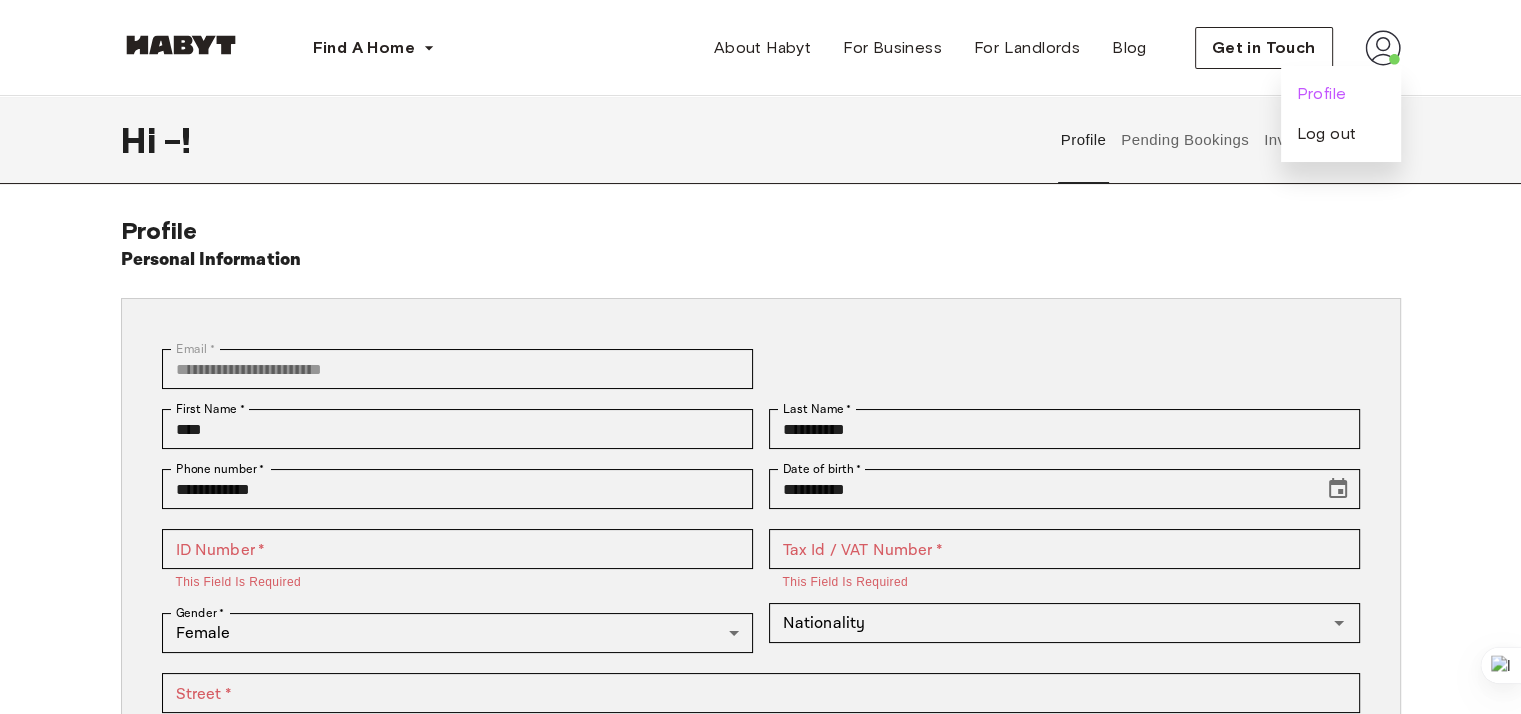 click on "Profile" at bounding box center (1322, 94) 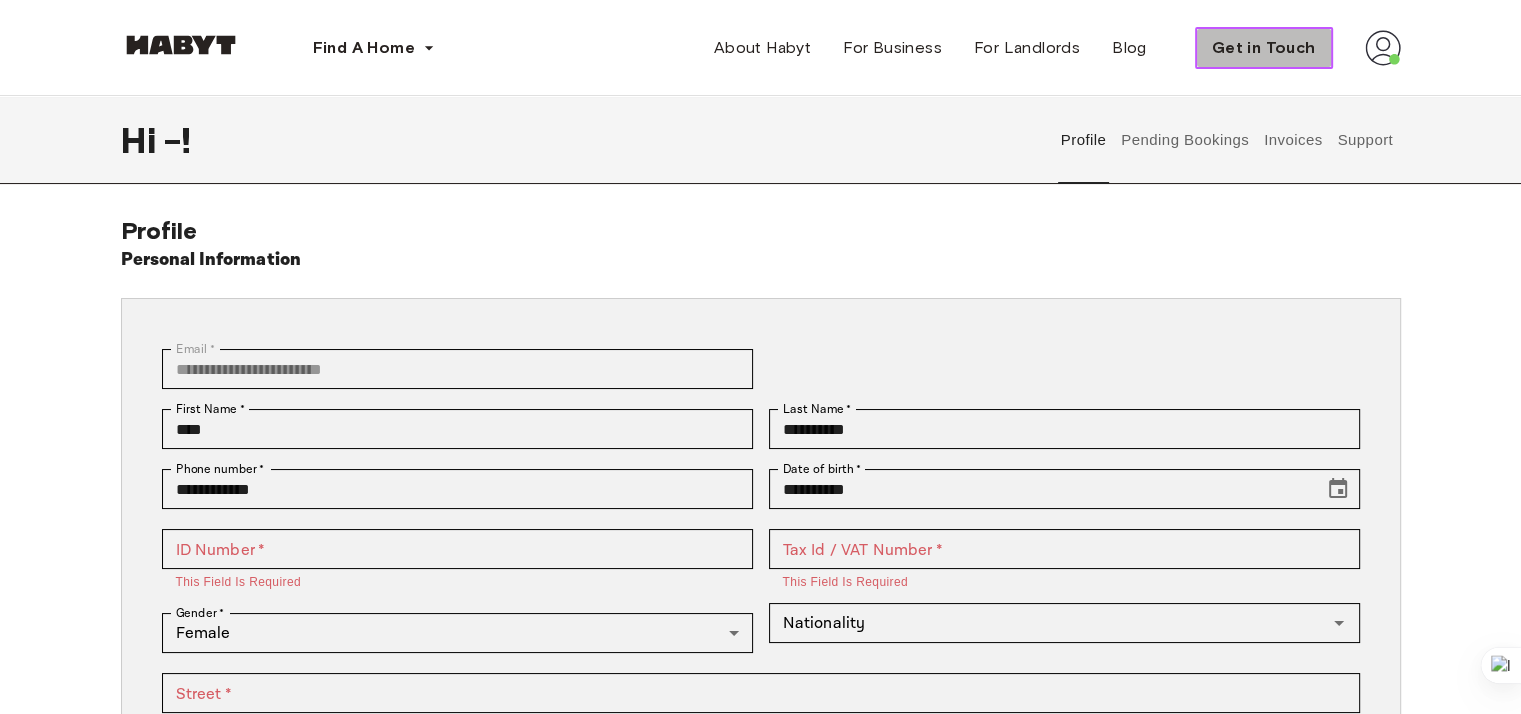 click on "Get in Touch" at bounding box center (1264, 48) 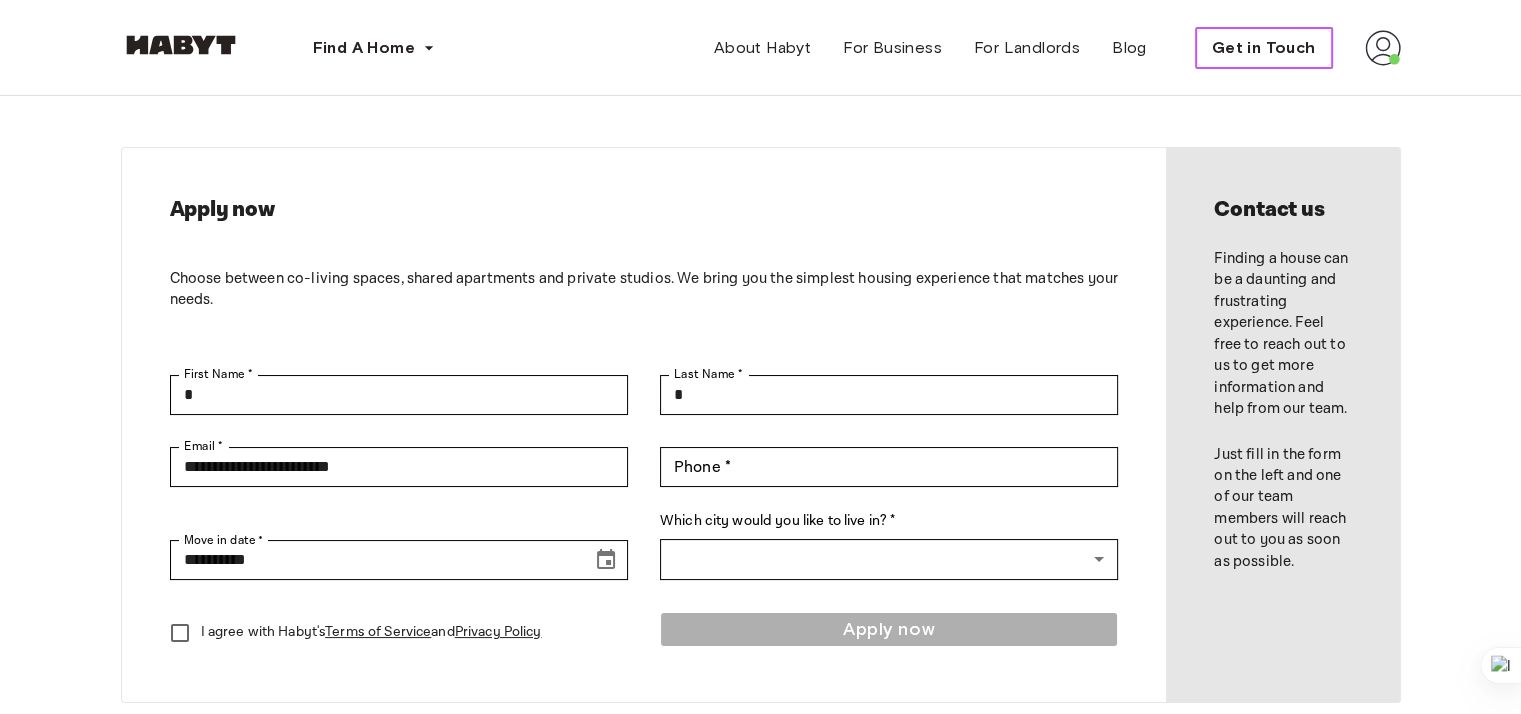 scroll, scrollTop: 0, scrollLeft: 0, axis: both 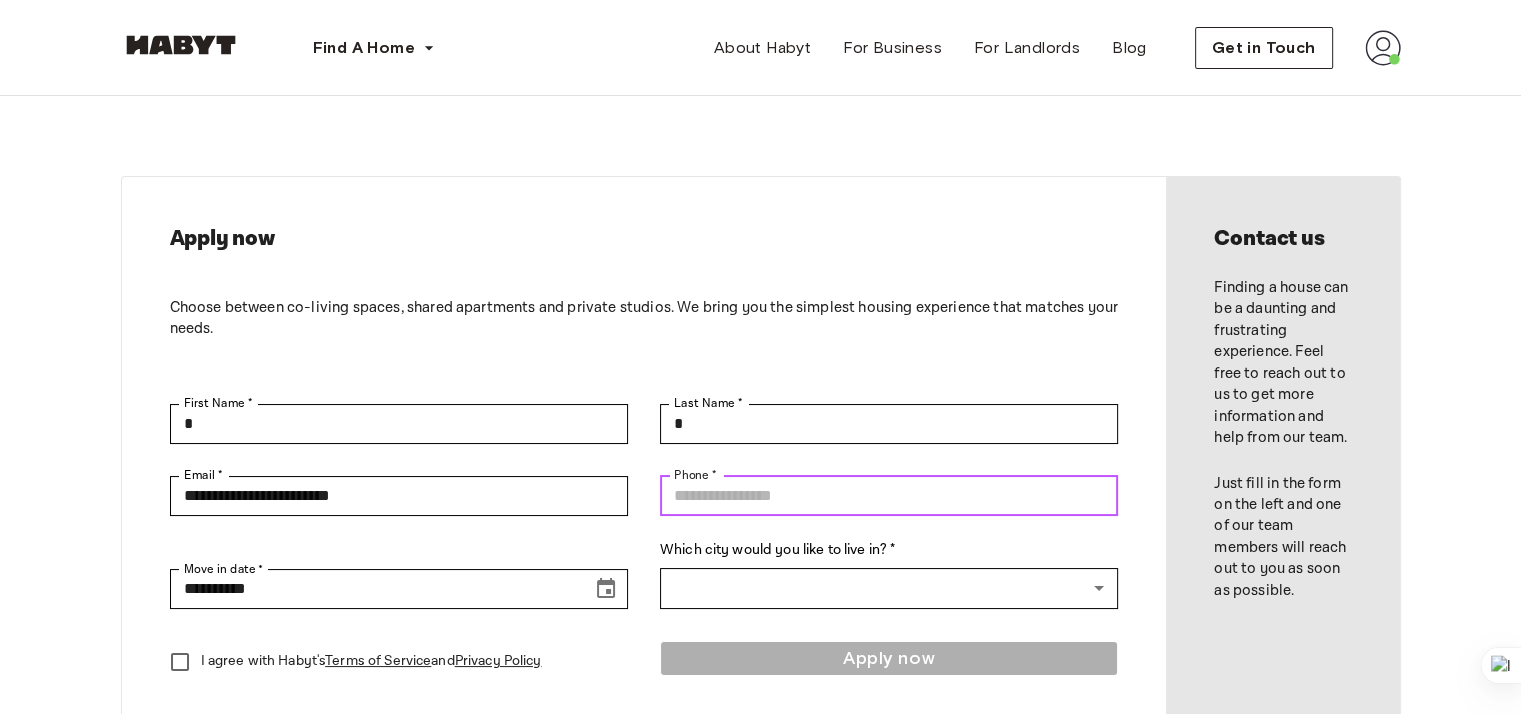 click on "Phone *" at bounding box center [889, 496] 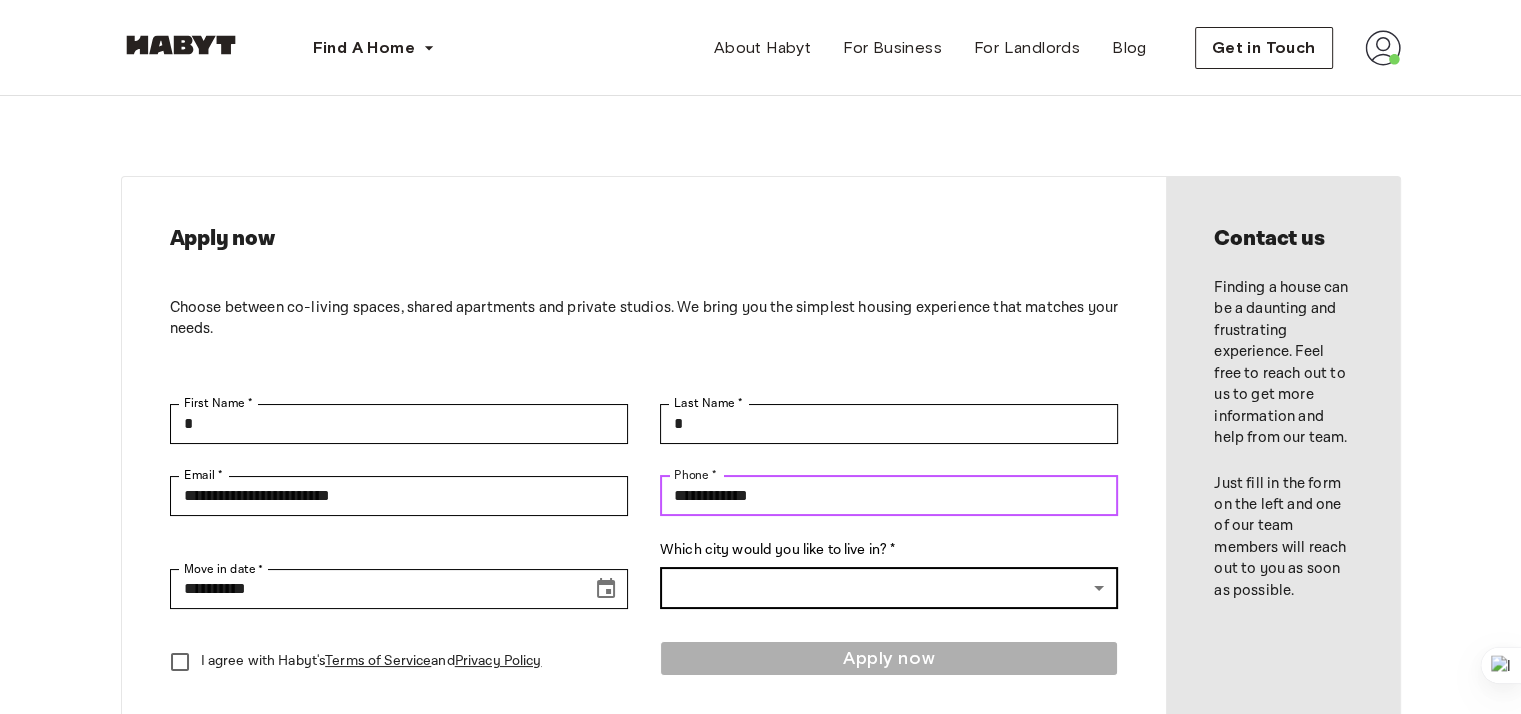 type on "**********" 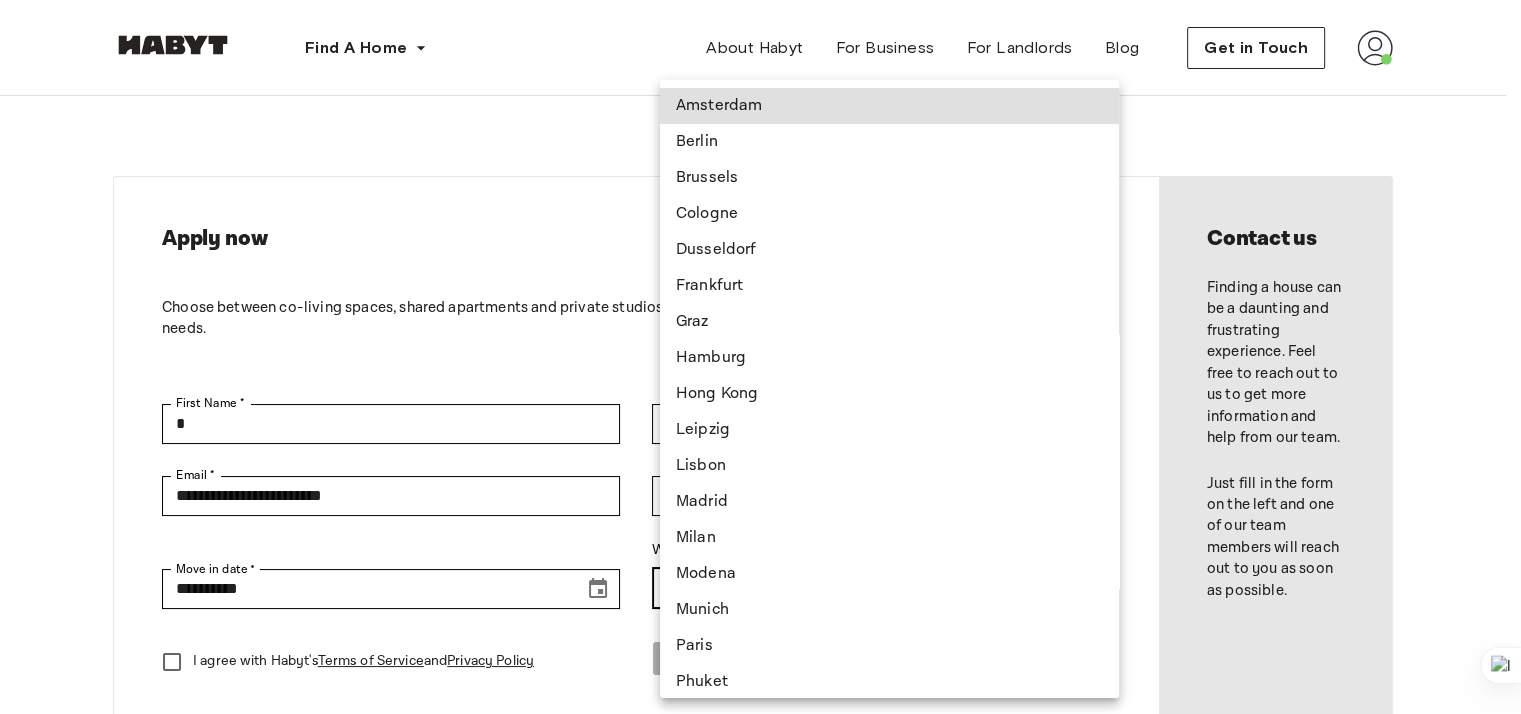 click on "**********" at bounding box center [760, 873] 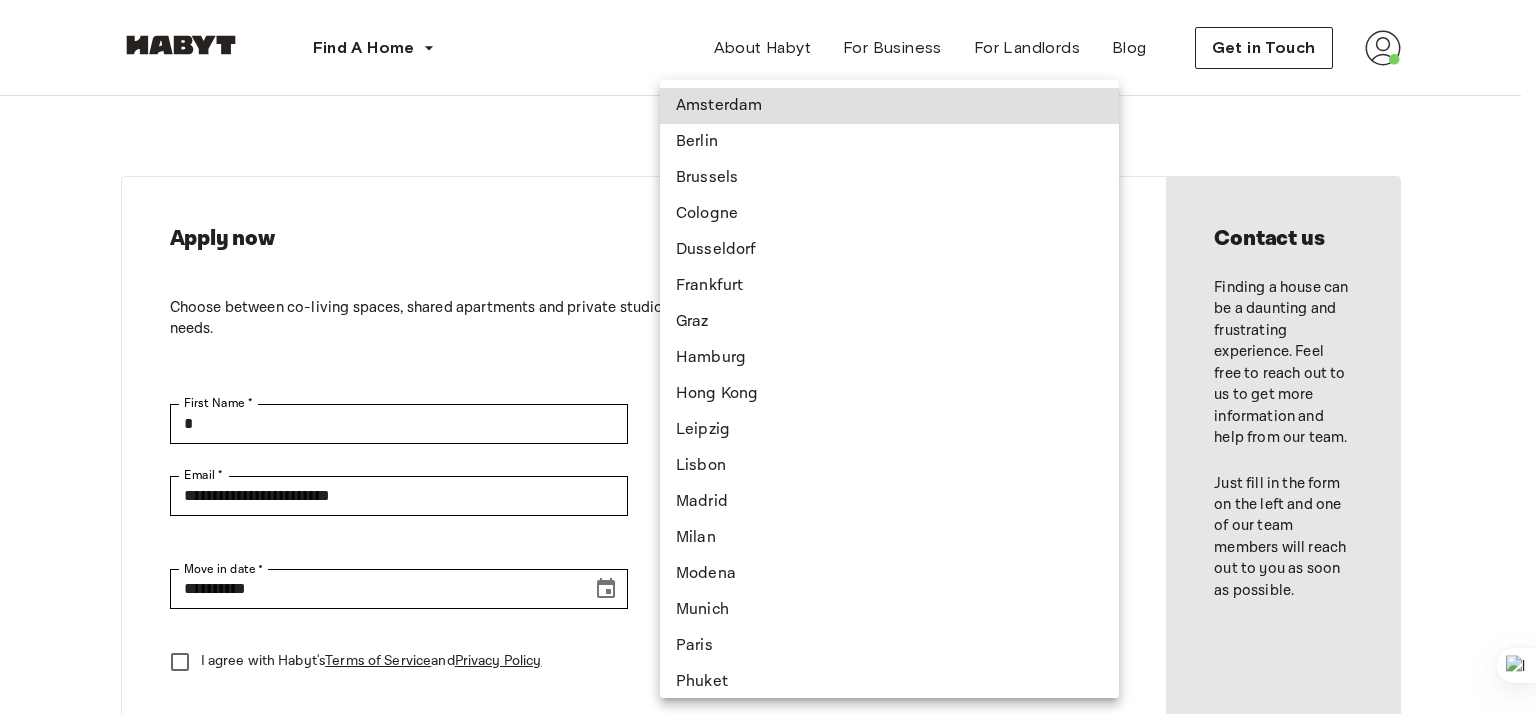 click at bounding box center (768, 357) 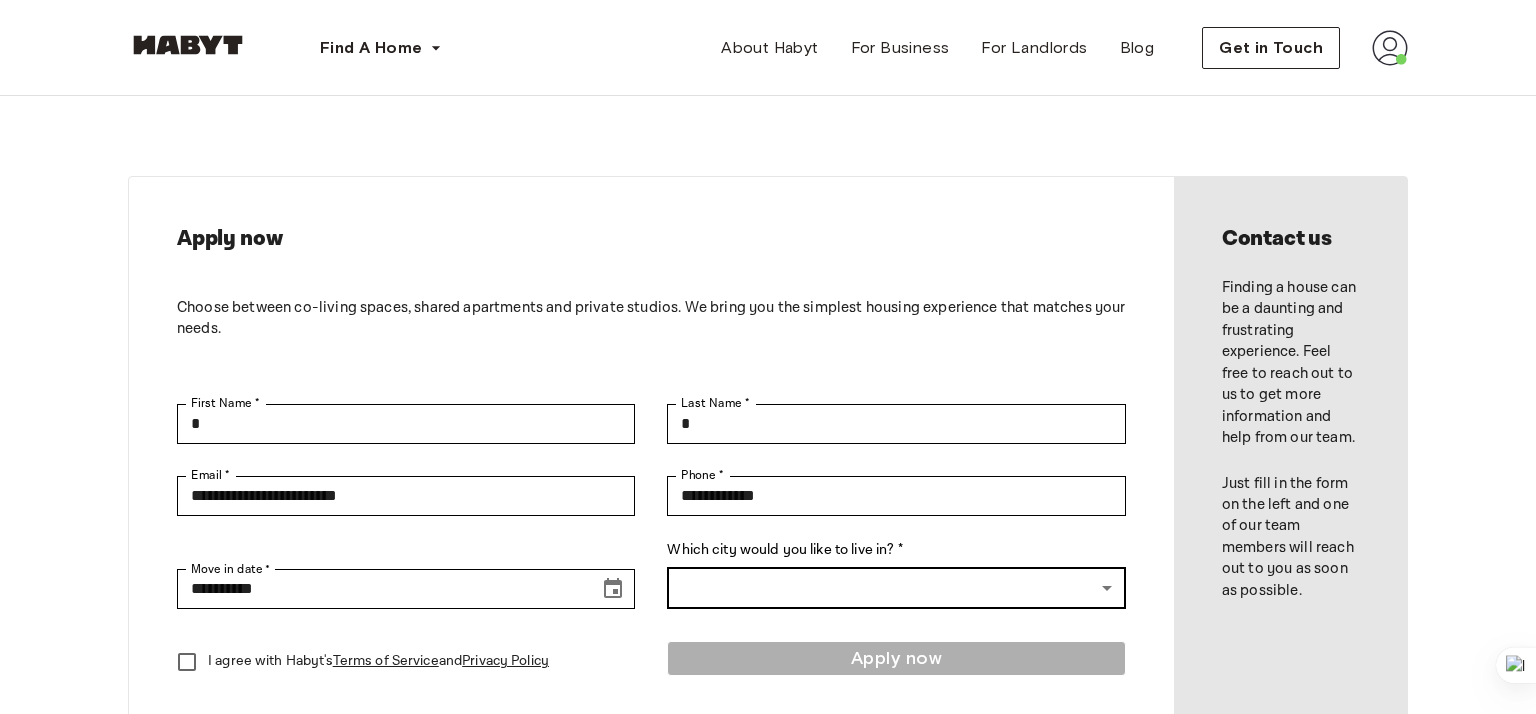 click on "**********" at bounding box center [768, 873] 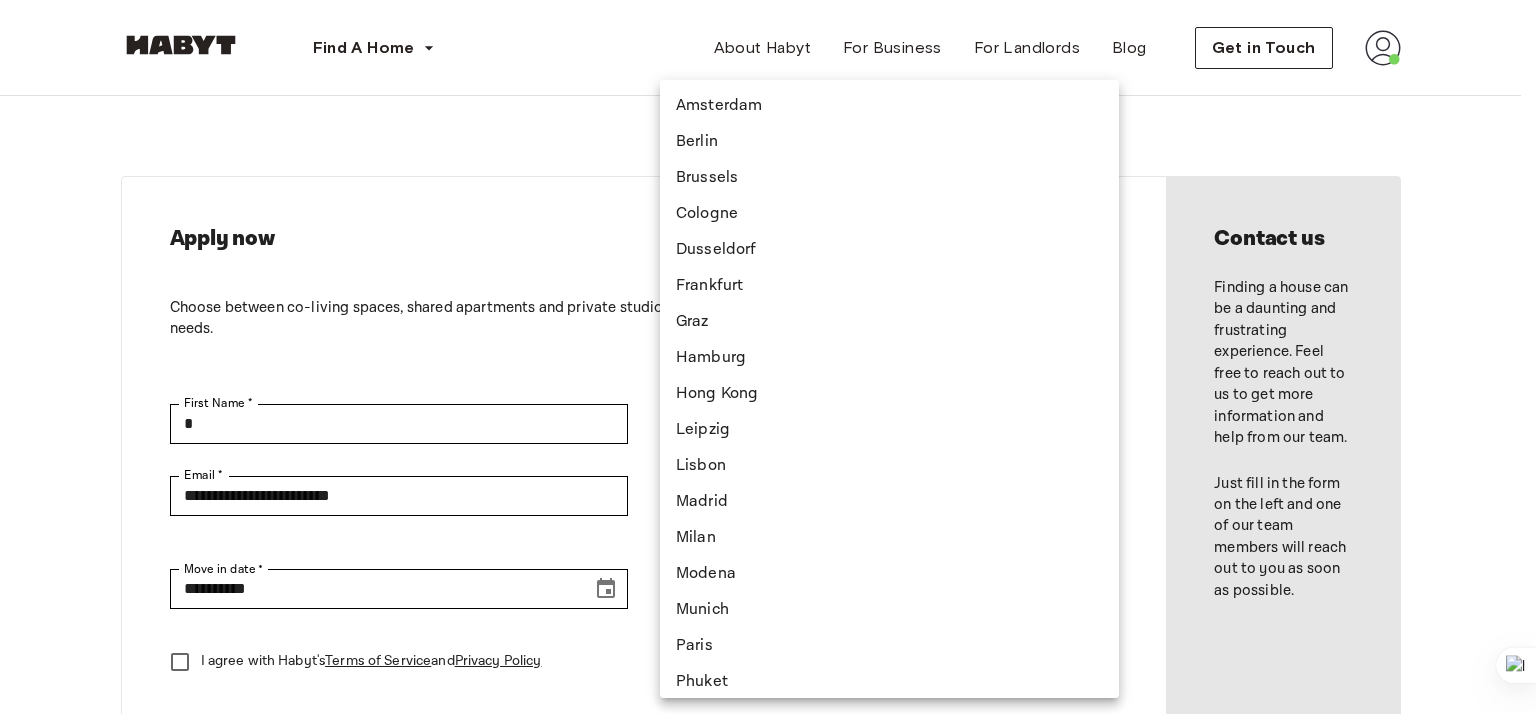 type 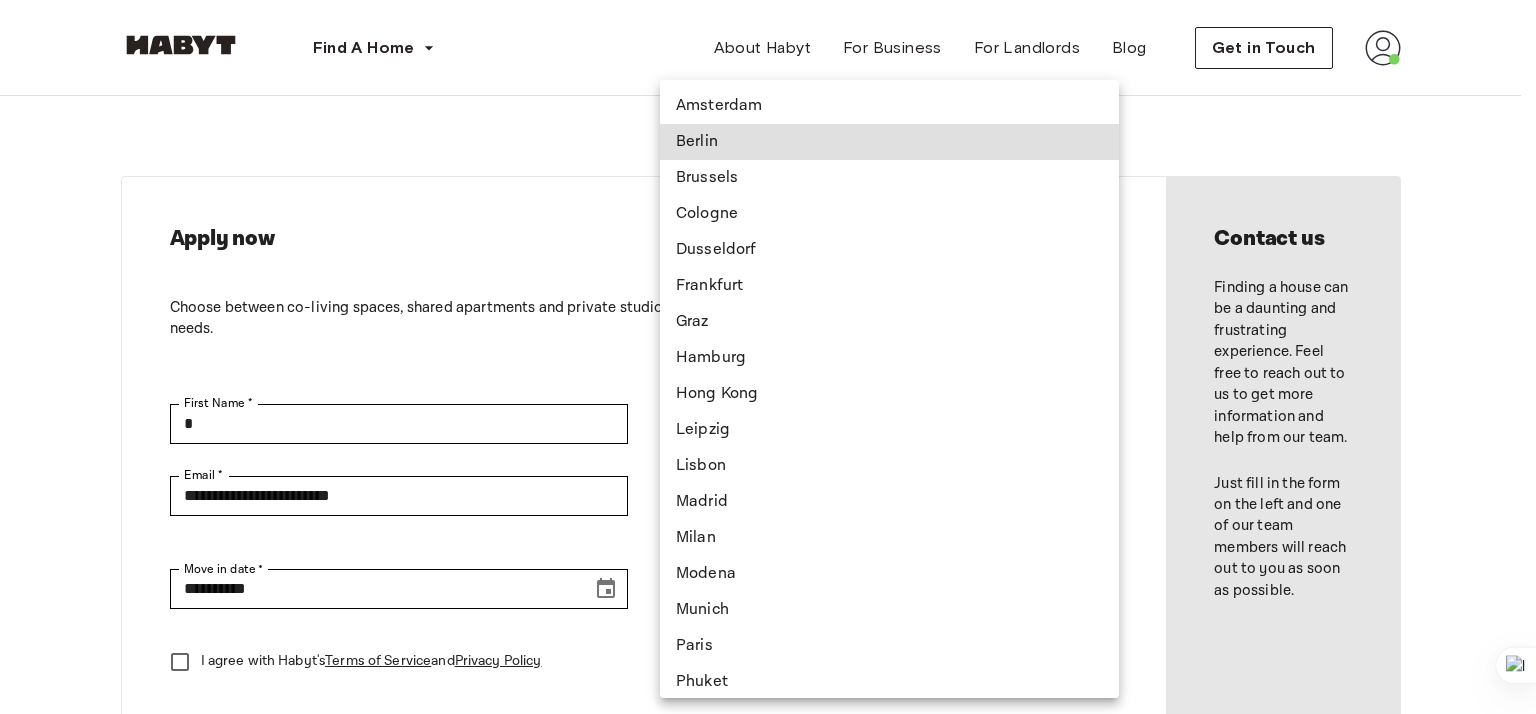 click on "Berlin" at bounding box center [889, 142] 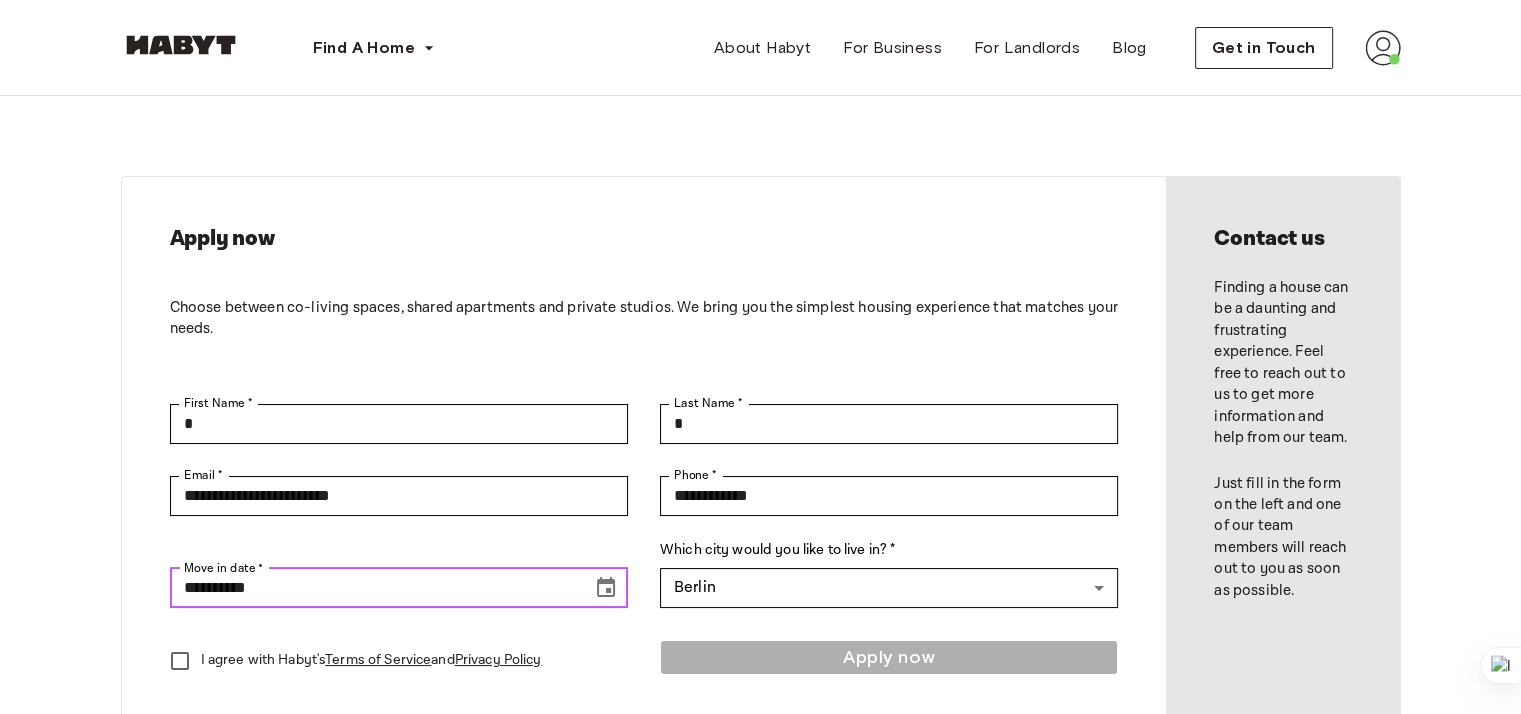 click 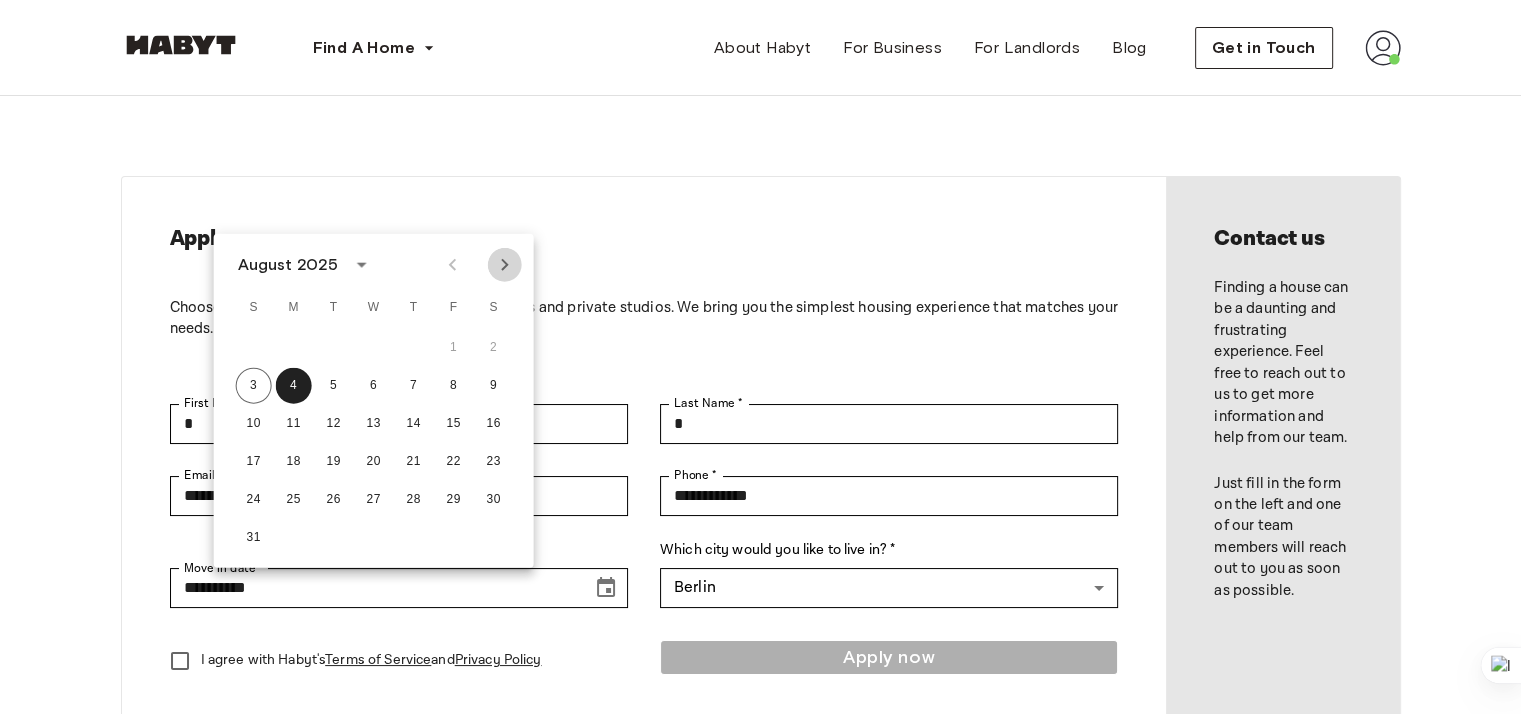 click 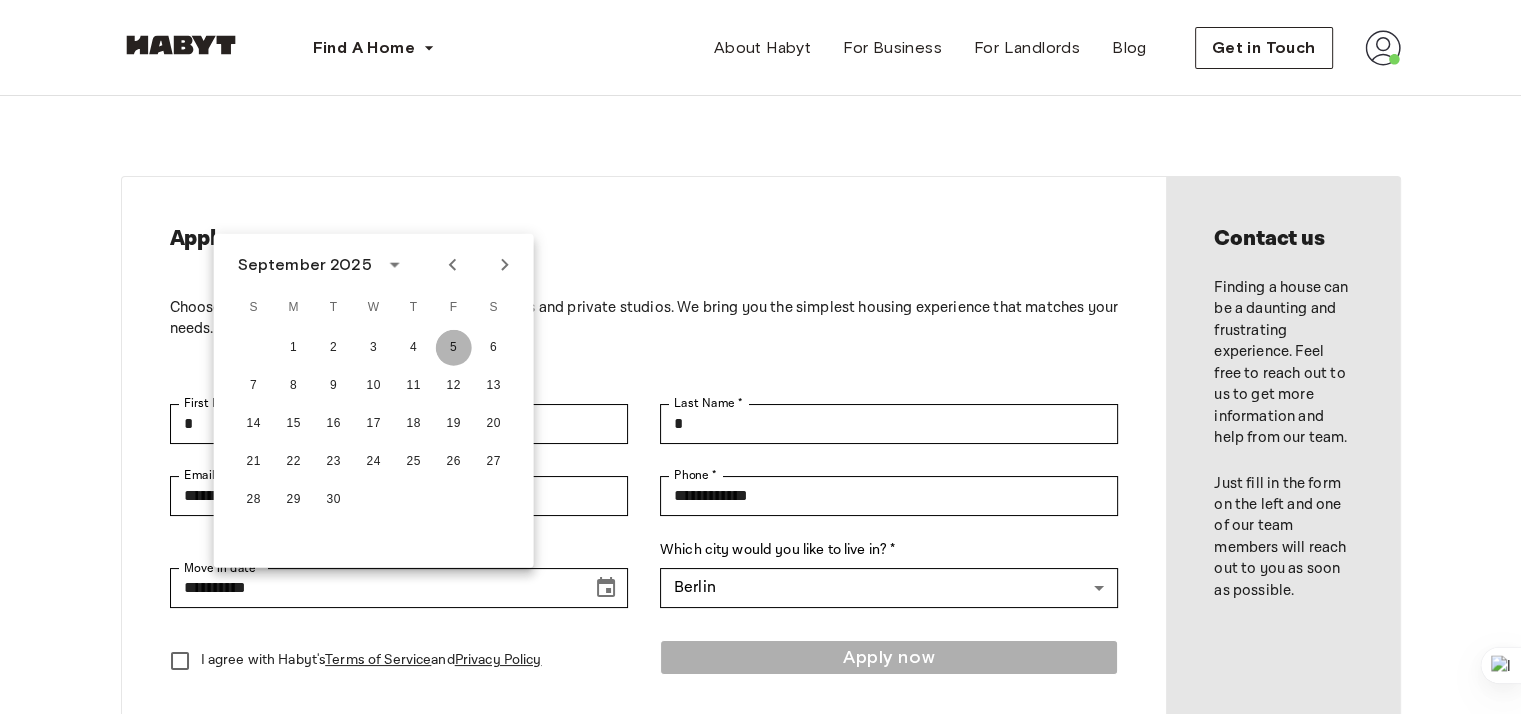 click on "5" at bounding box center [454, 348] 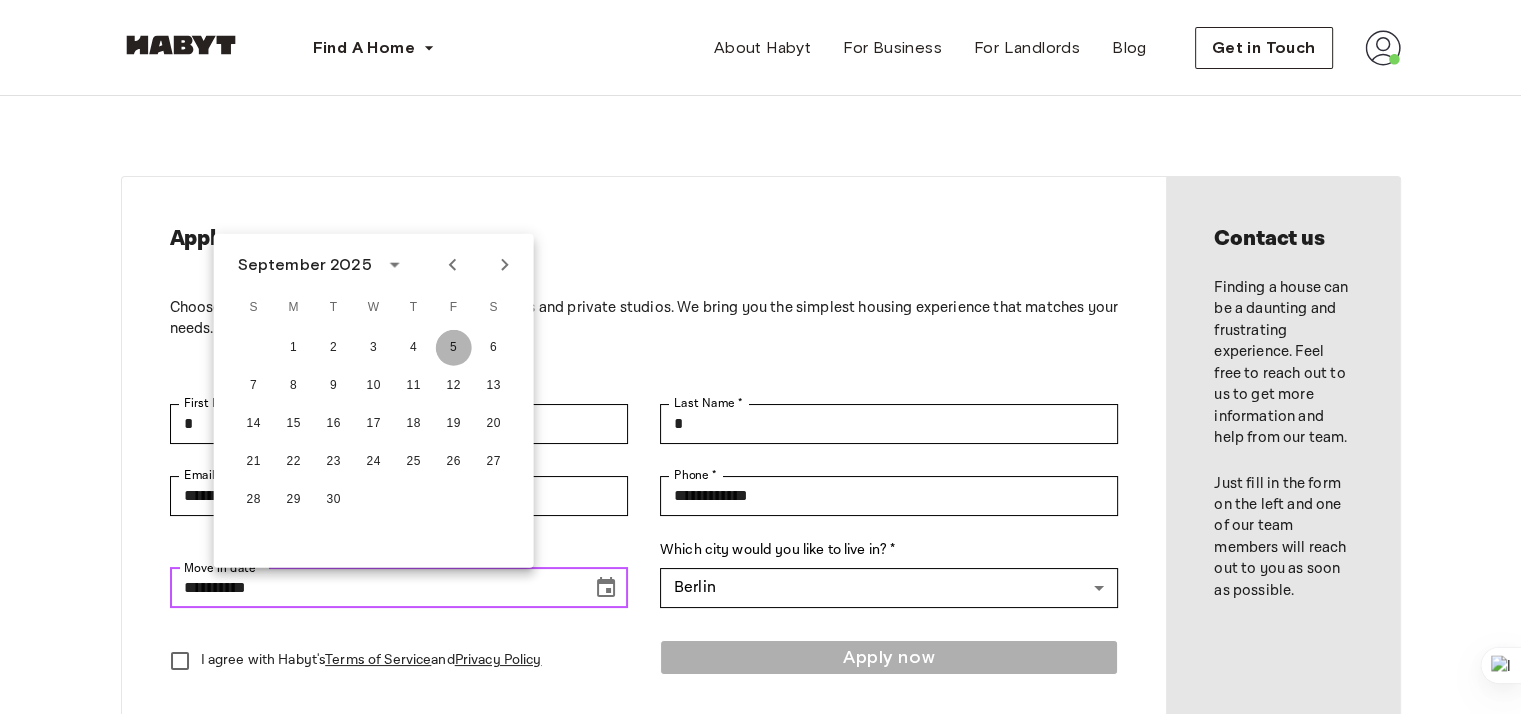 type on "**********" 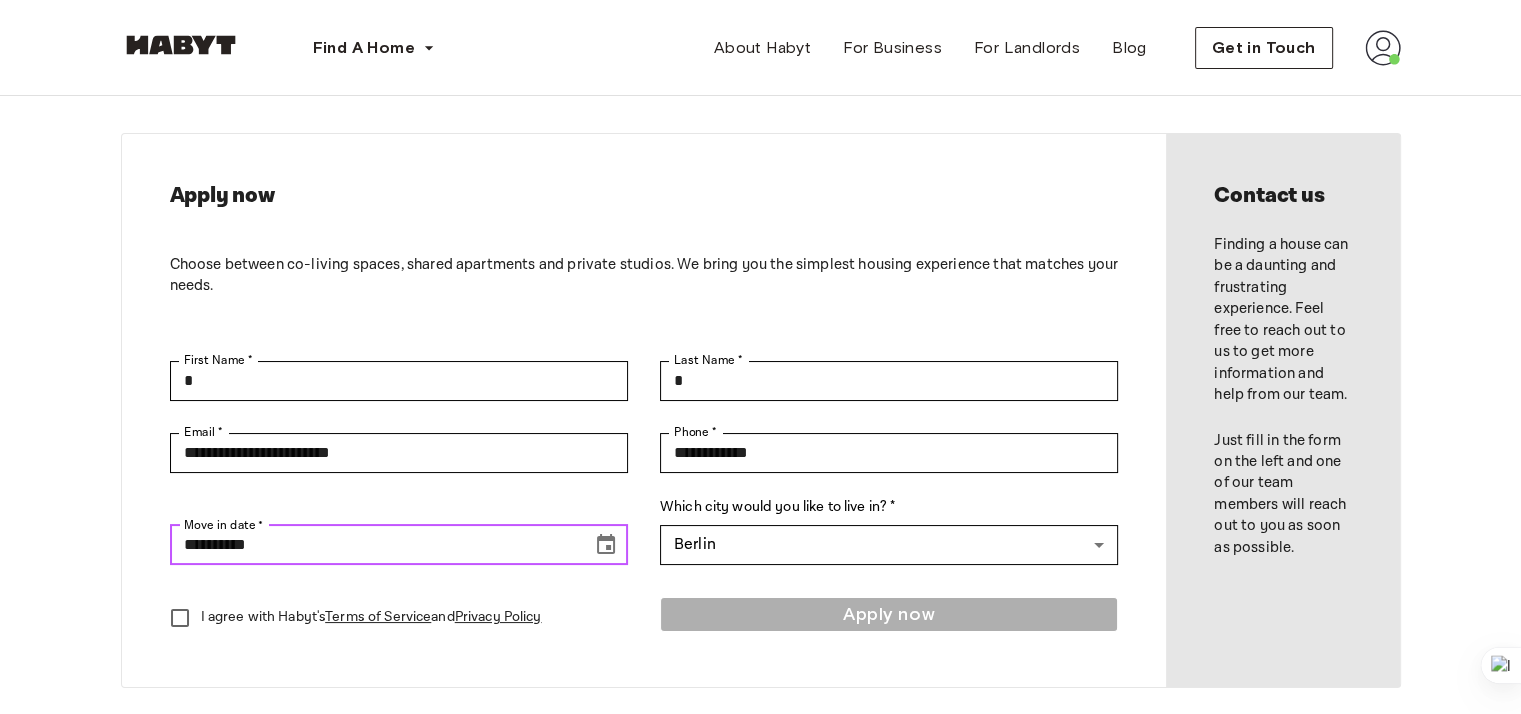 scroll, scrollTop: 100, scrollLeft: 0, axis: vertical 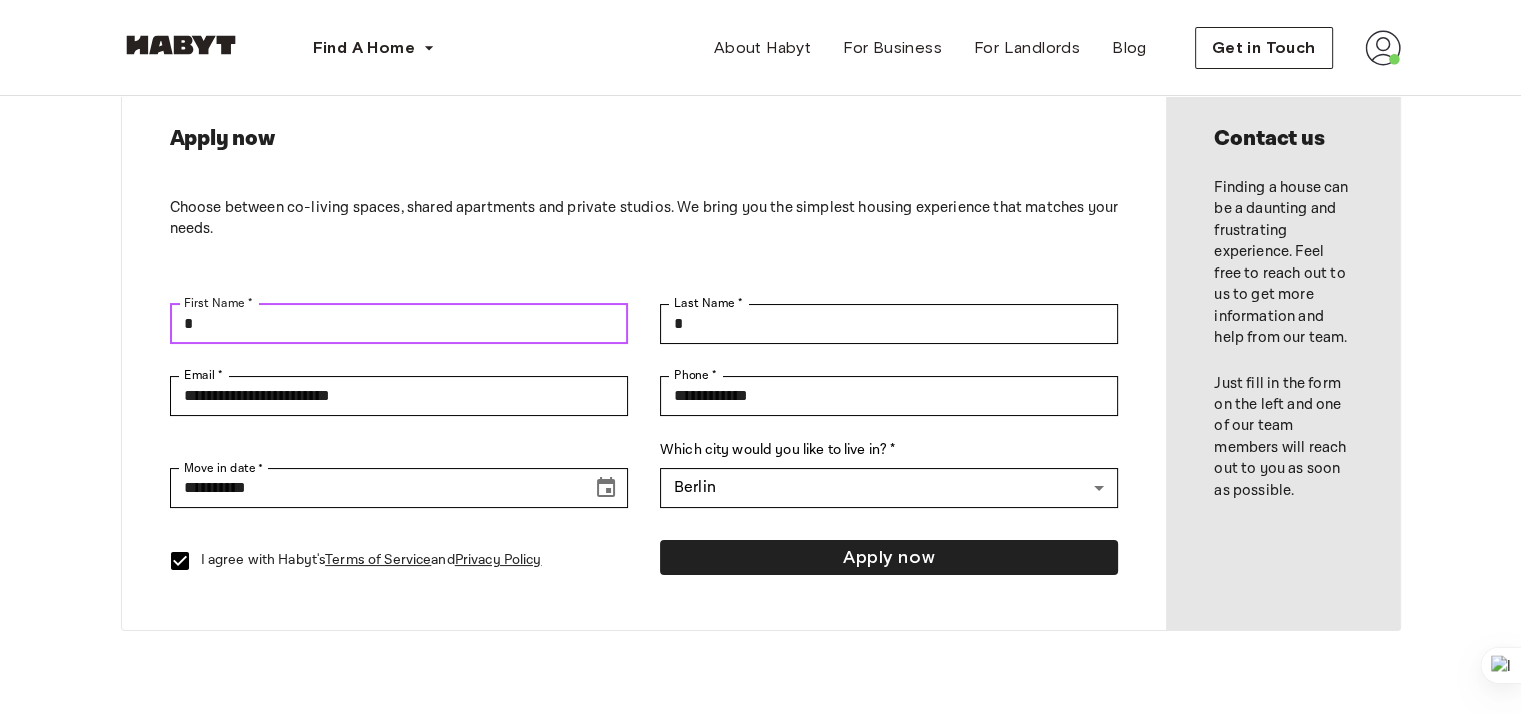 drag, startPoint x: 221, startPoint y: 333, endPoint x: 35, endPoint y: 309, distance: 187.54199 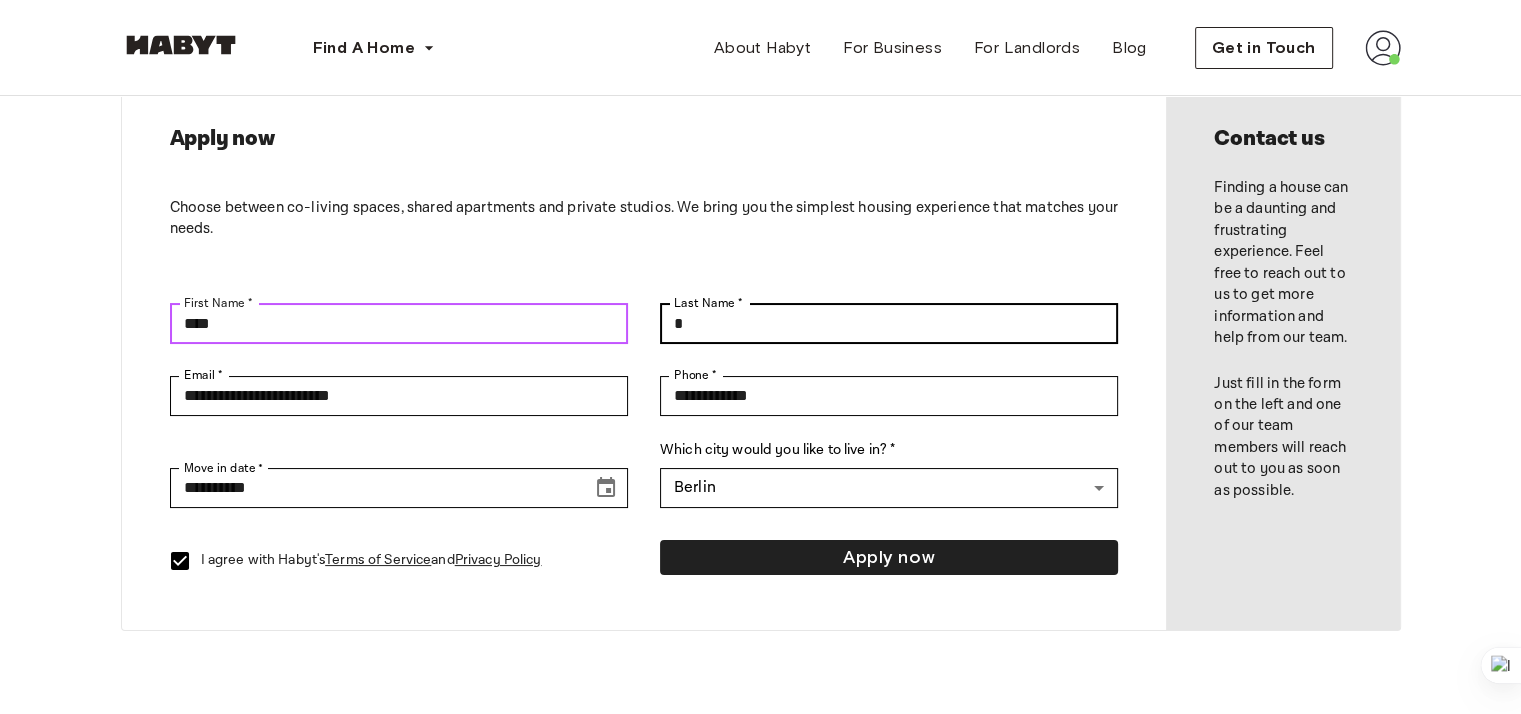 type on "****" 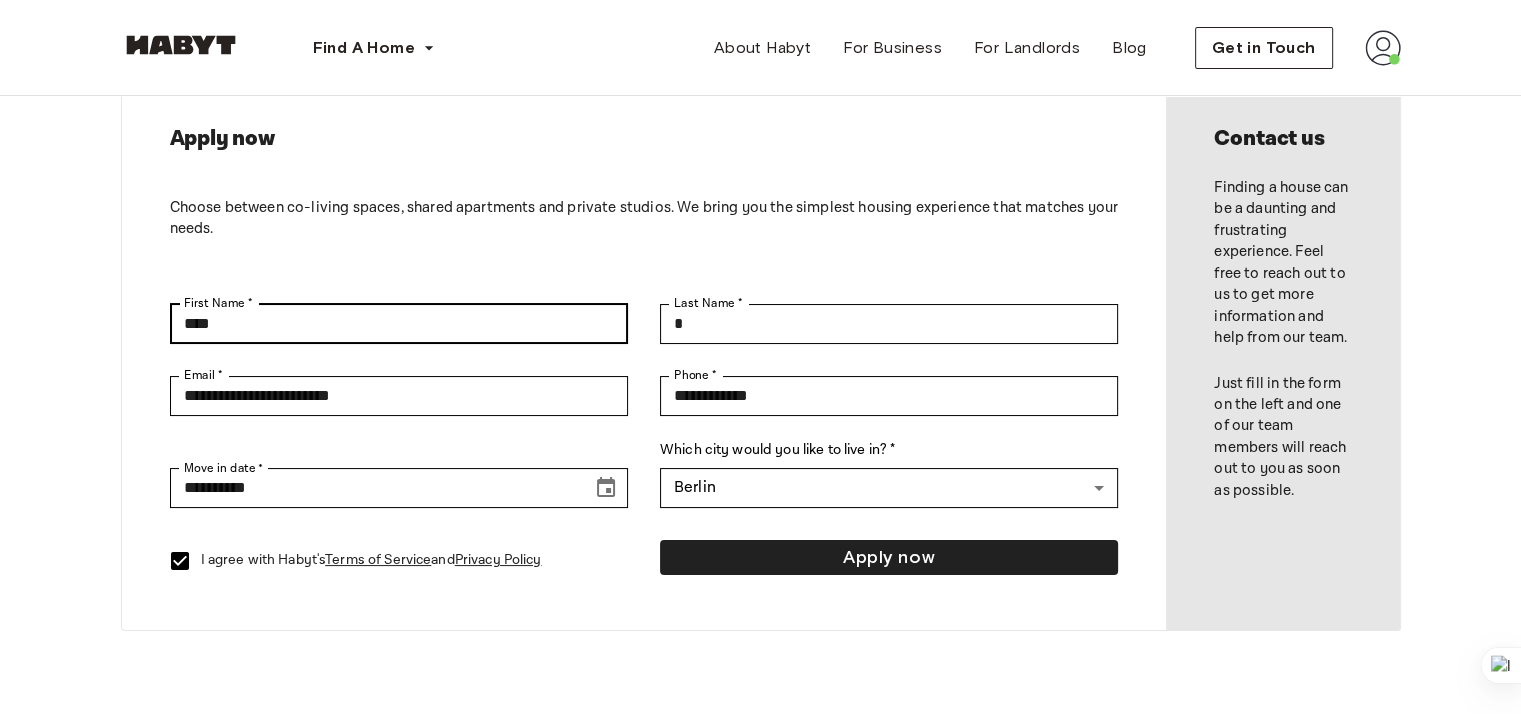 drag, startPoint x: 720, startPoint y: 309, endPoint x: 561, endPoint y: 305, distance: 159.05031 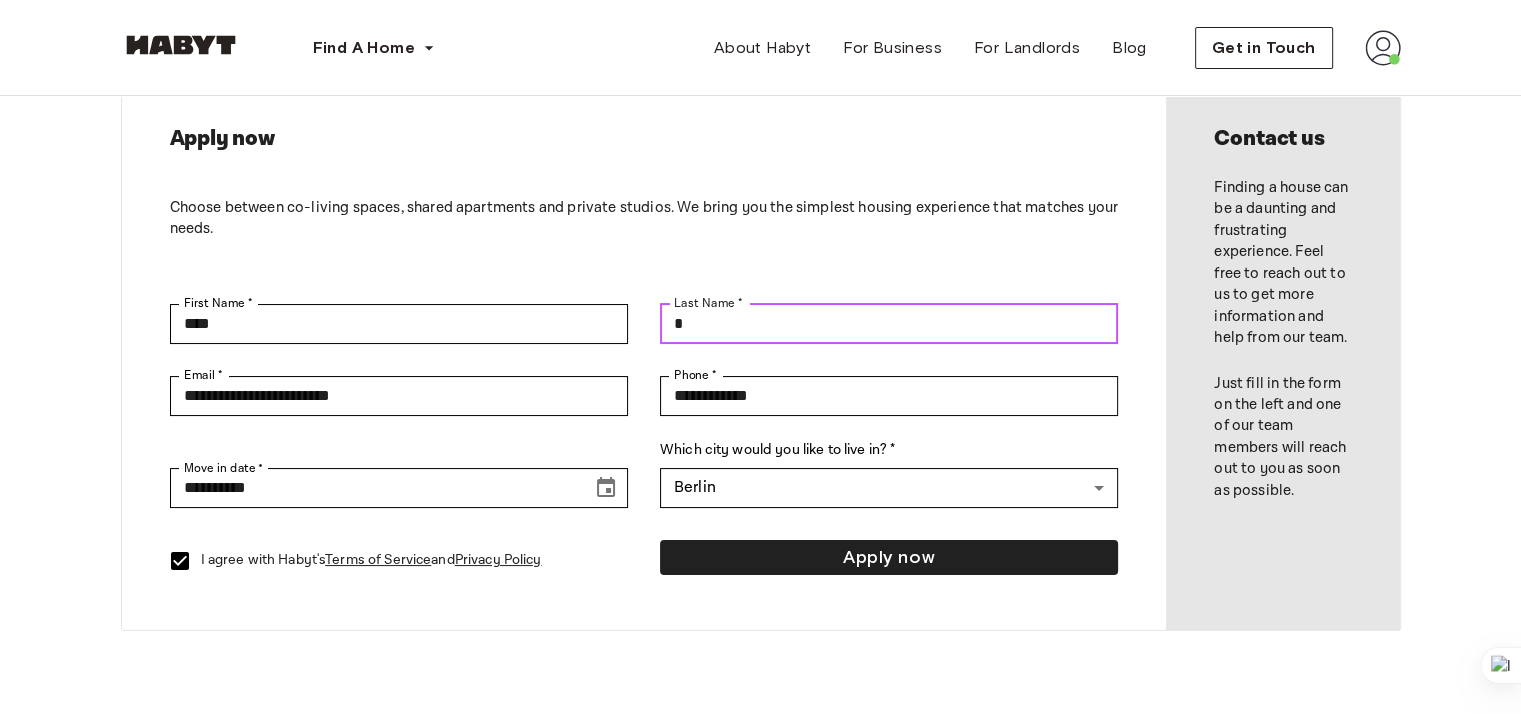 drag, startPoint x: 696, startPoint y: 326, endPoint x: 666, endPoint y: 317, distance: 31.320919 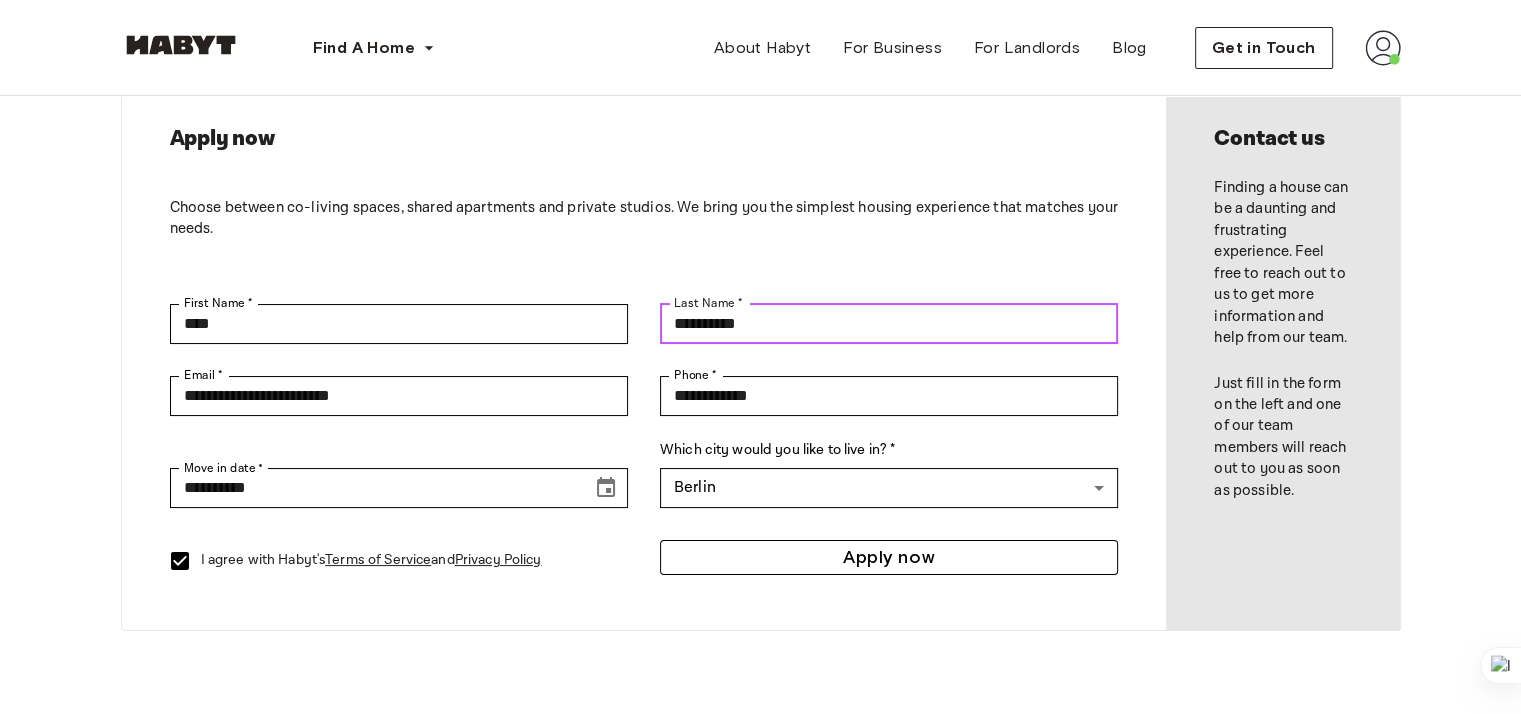 type on "**********" 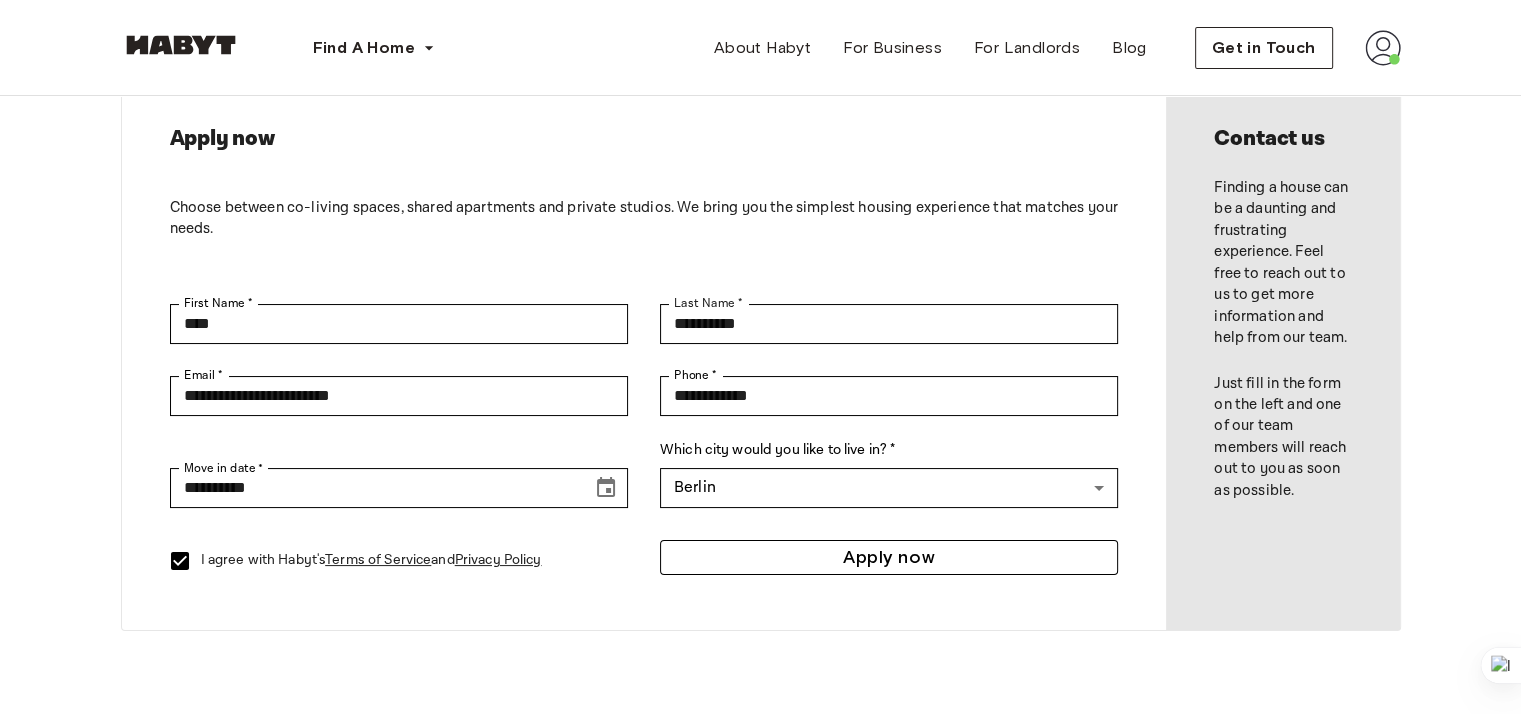 click on "Apply now" at bounding box center (889, 557) 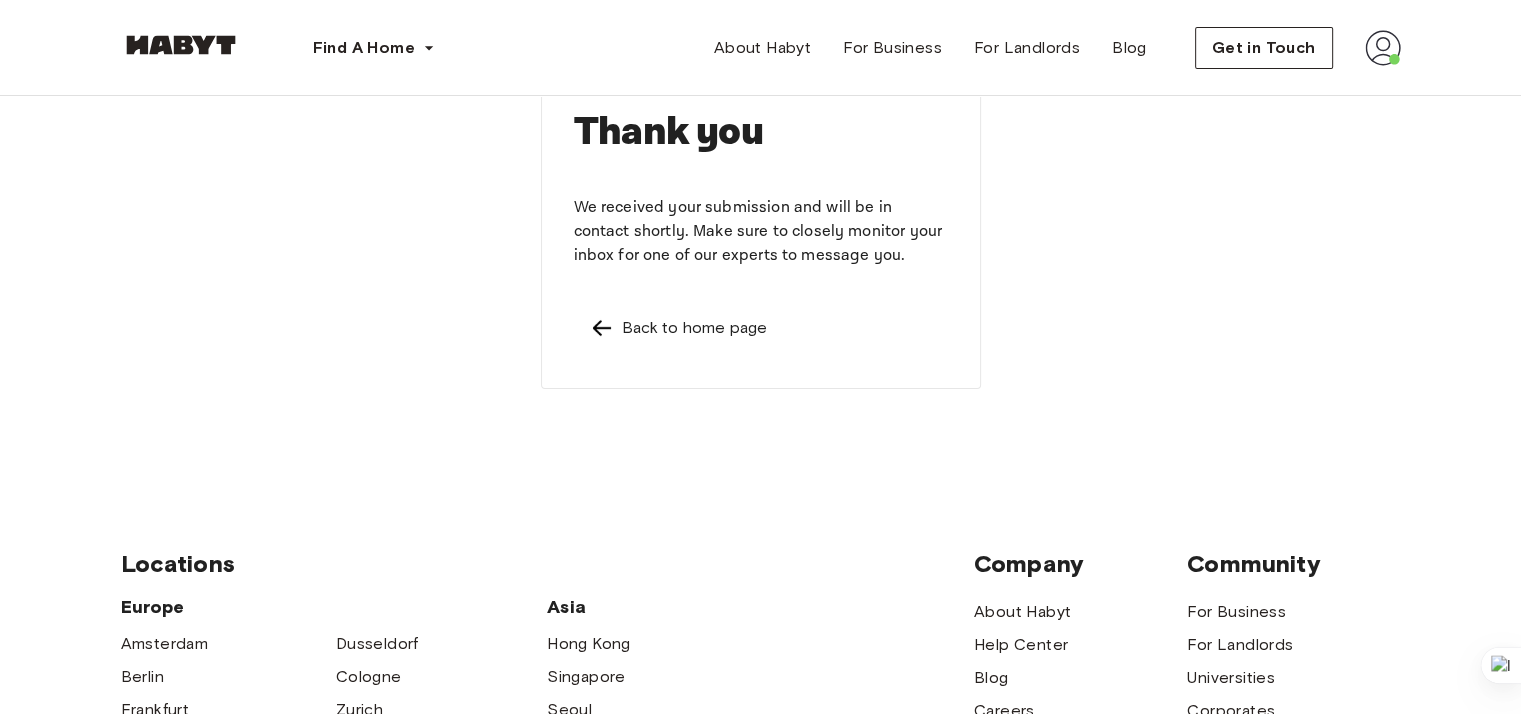 scroll, scrollTop: 0, scrollLeft: 0, axis: both 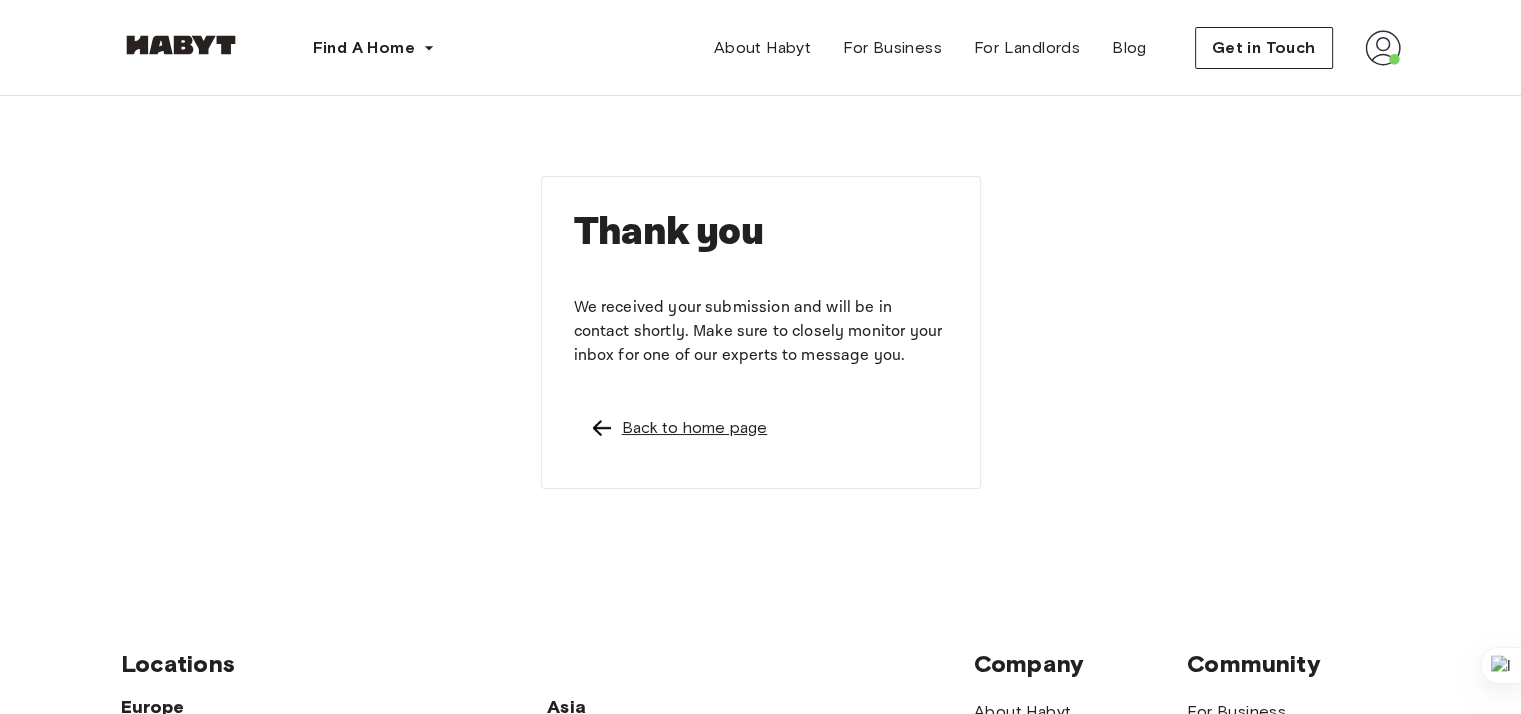 click on "Back to home page" at bounding box center (695, 428) 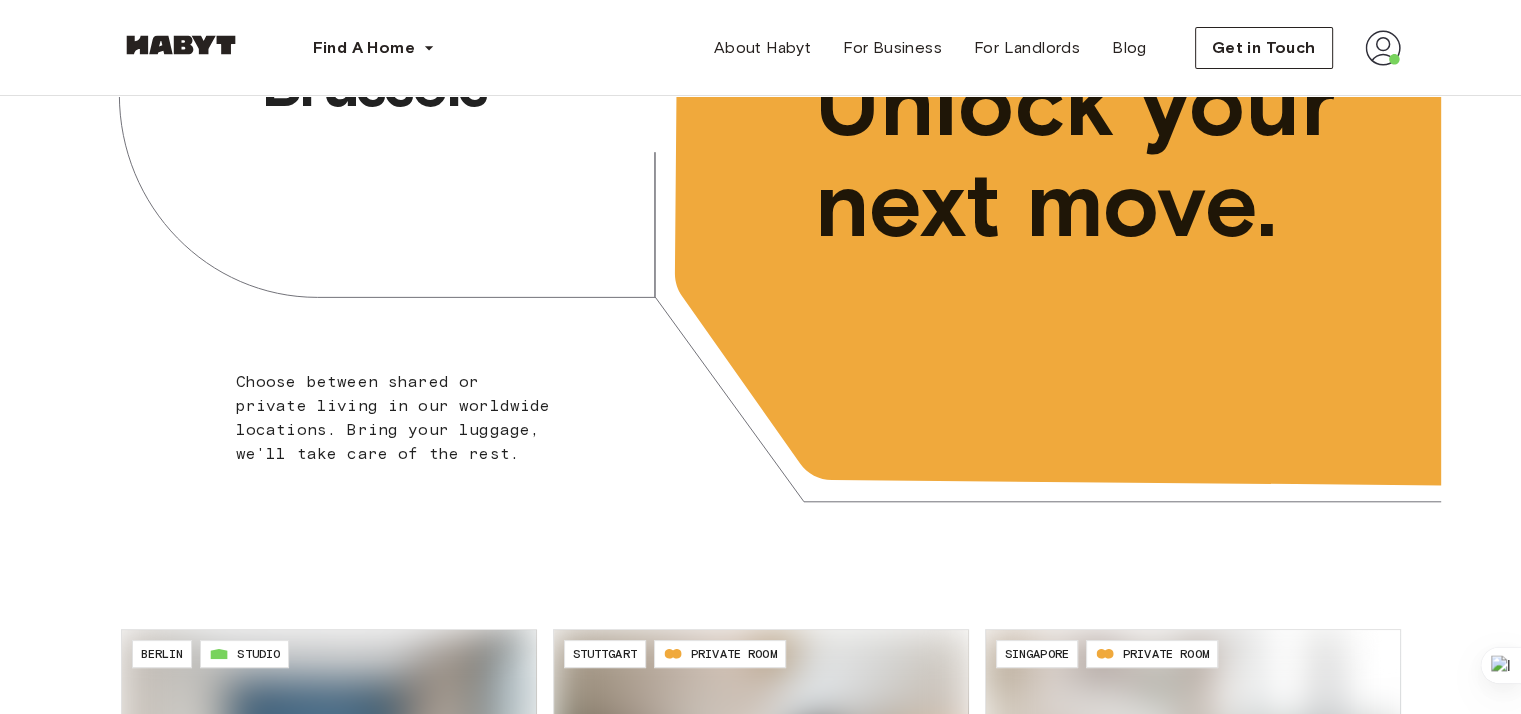 scroll, scrollTop: 200, scrollLeft: 0, axis: vertical 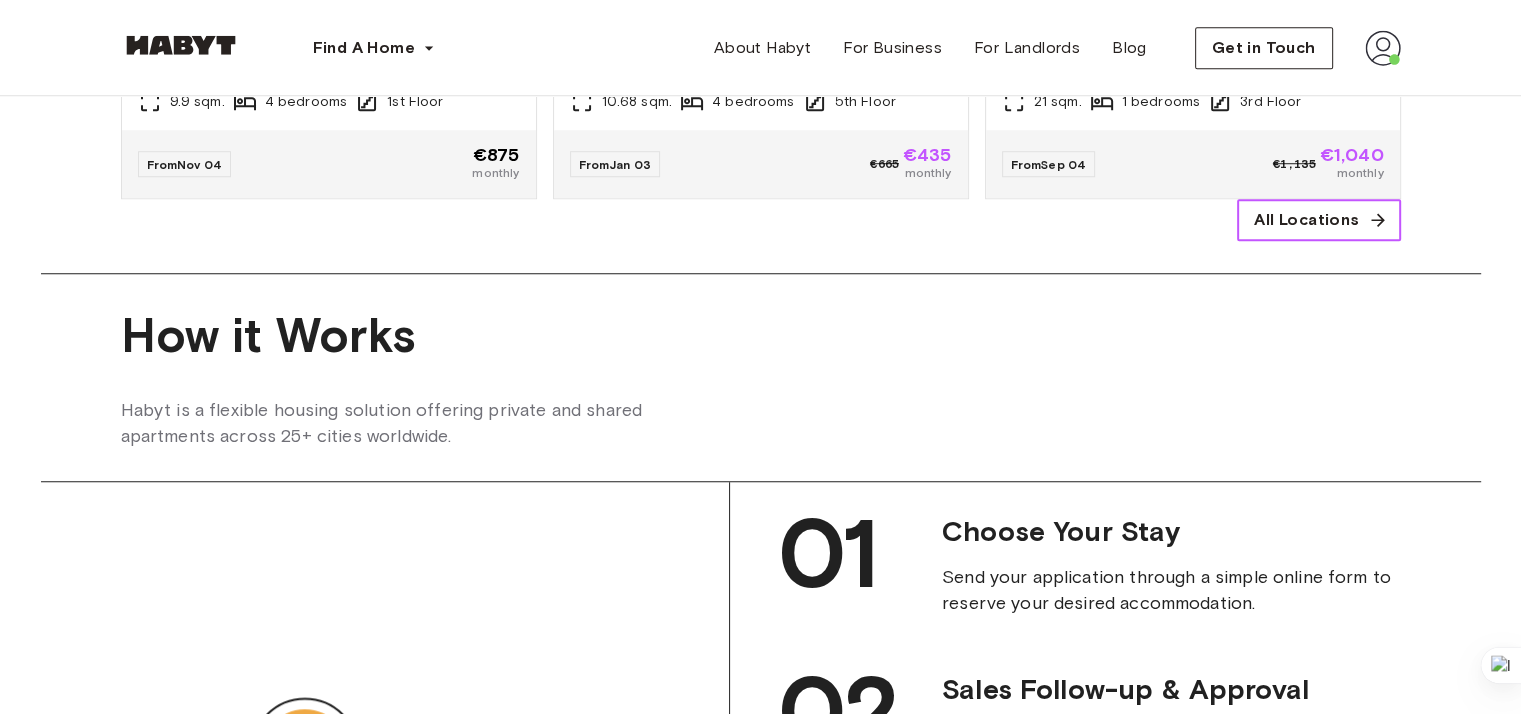 click on "All Locations" at bounding box center (1318, 220) 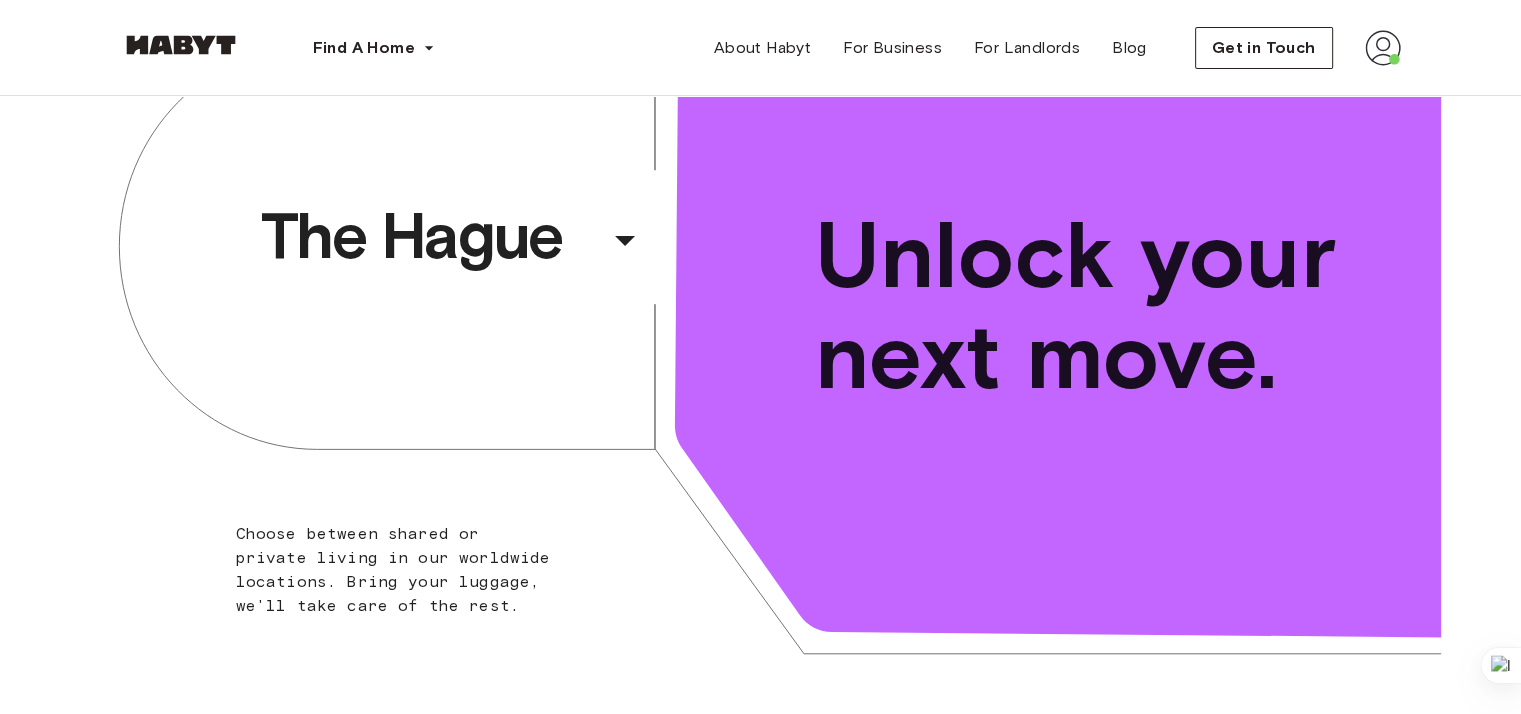 scroll, scrollTop: 0, scrollLeft: 0, axis: both 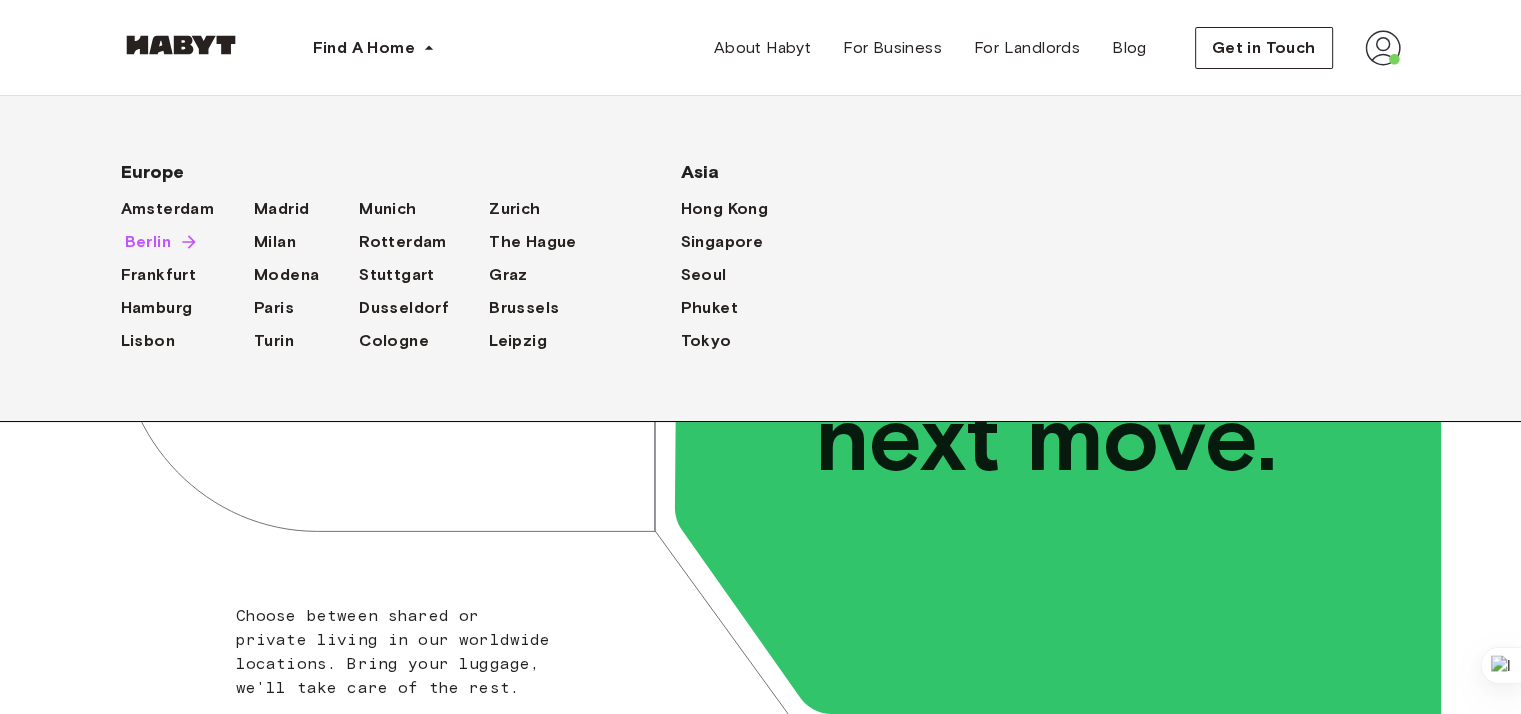 click on "Berlin" at bounding box center (148, 242) 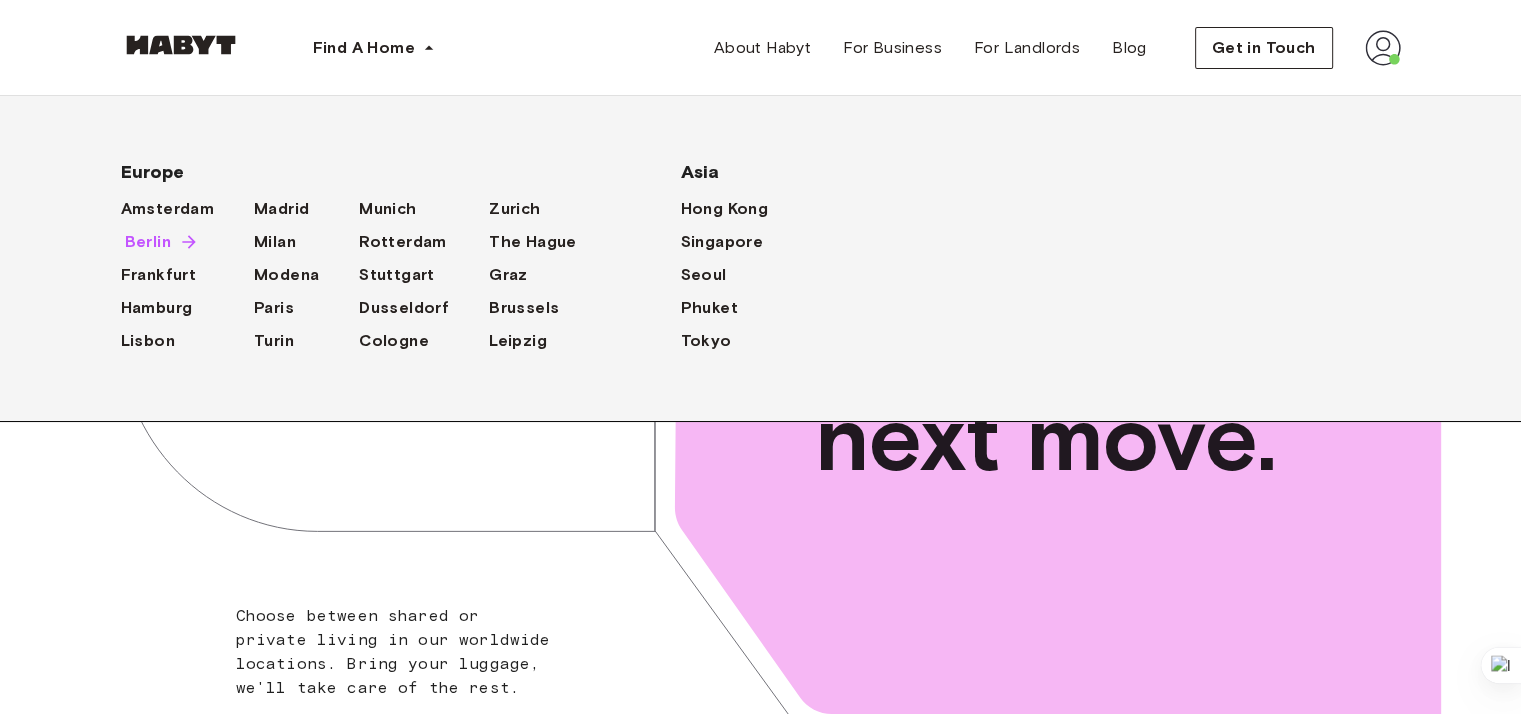 click on "Berlin" at bounding box center (148, 242) 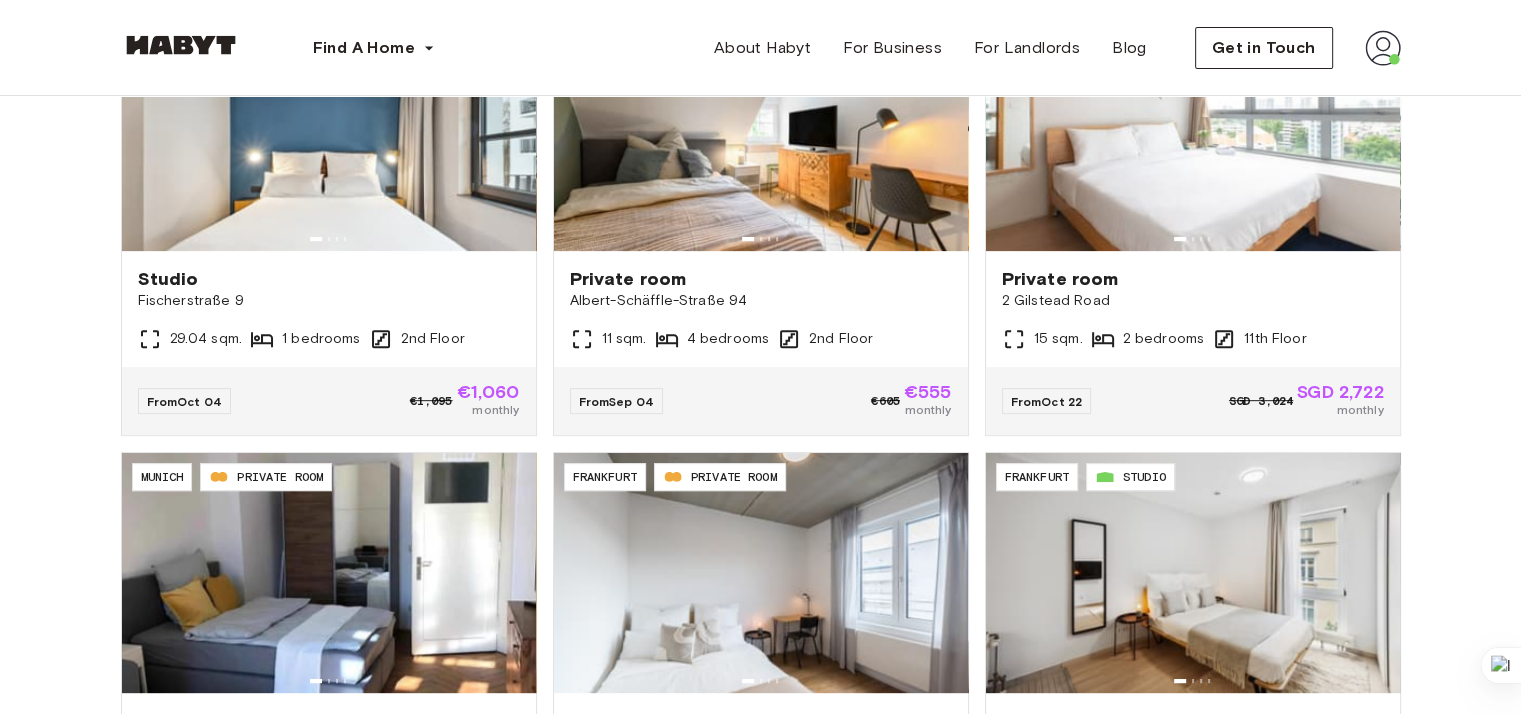 scroll, scrollTop: 1135, scrollLeft: 0, axis: vertical 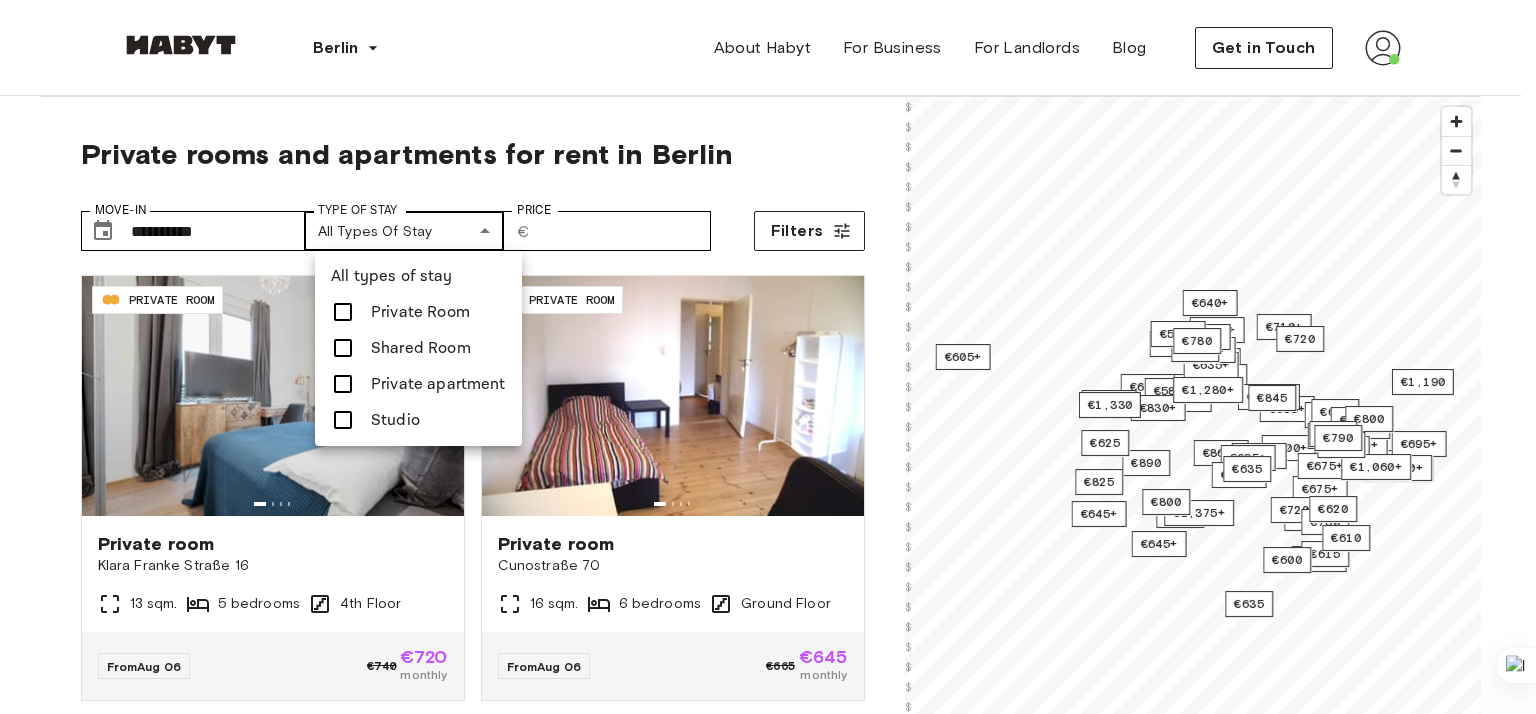 click on "**********" at bounding box center (768, 2364) 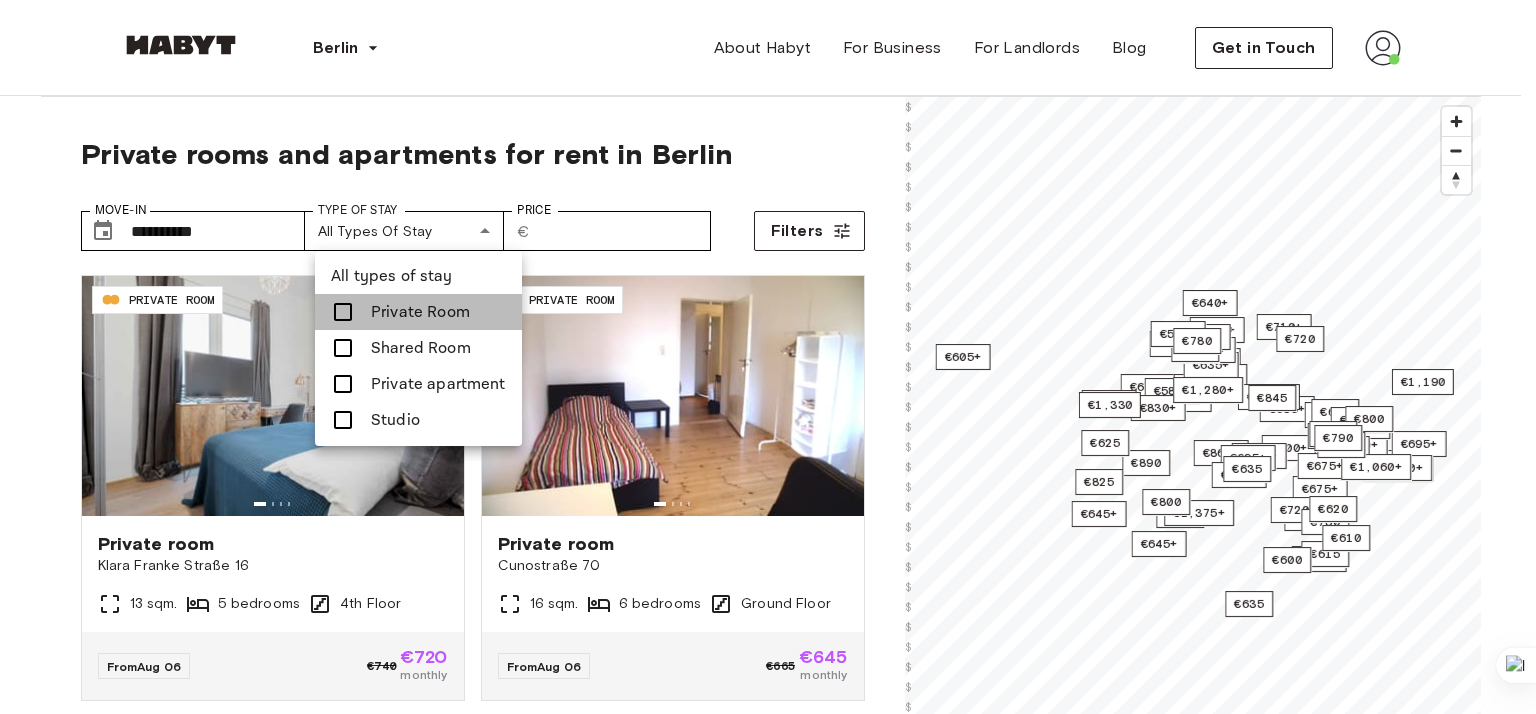 click on "Private Room" at bounding box center [420, 312] 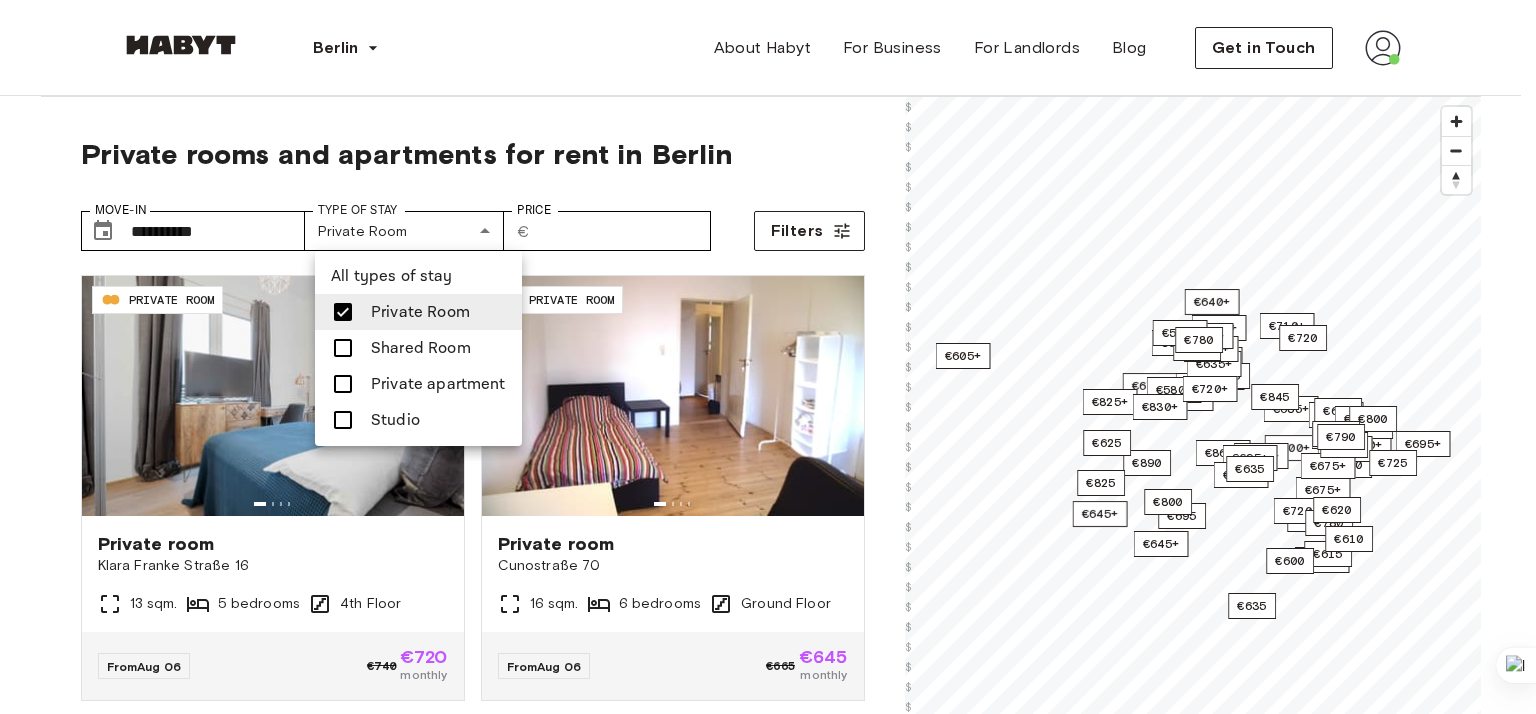click on "Private apartment" at bounding box center [438, 384] 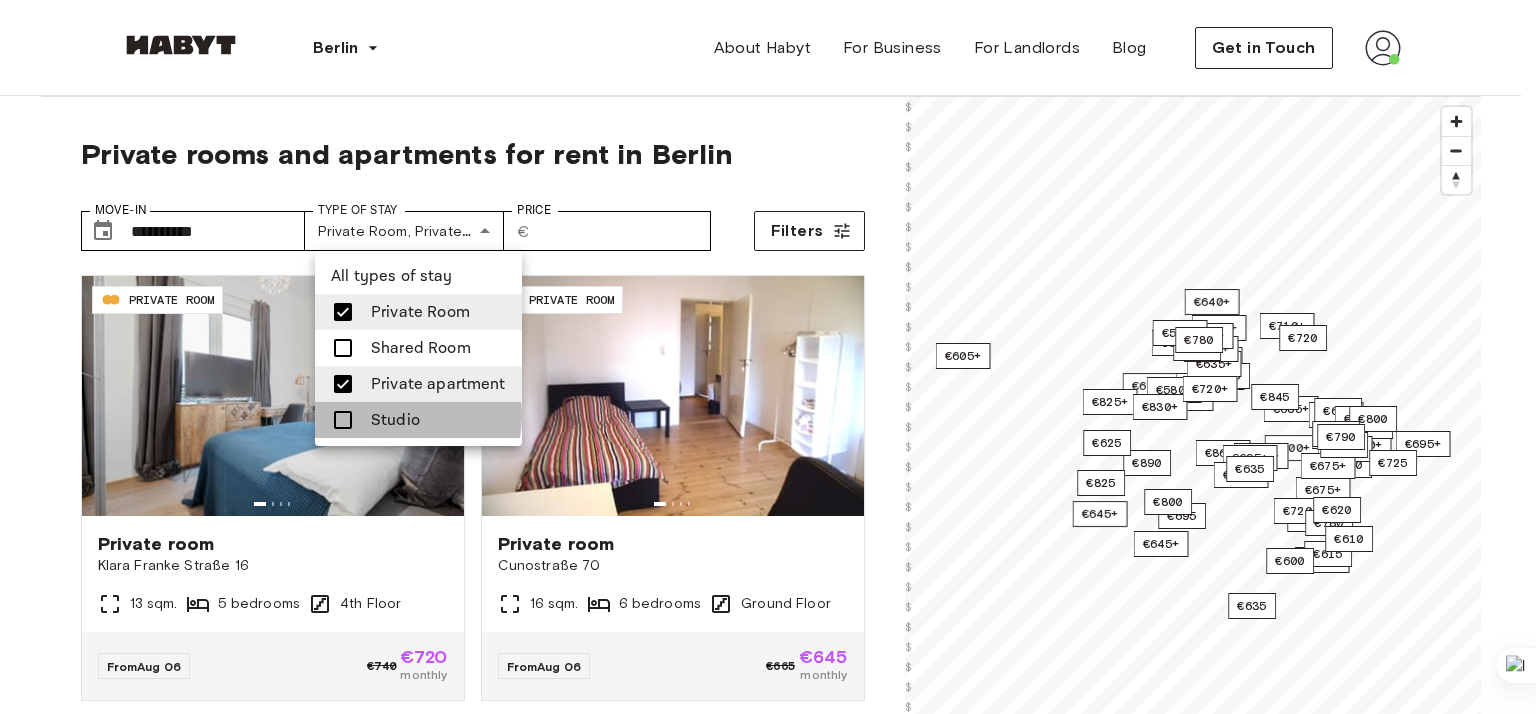 click on "Studio" at bounding box center [395, 420] 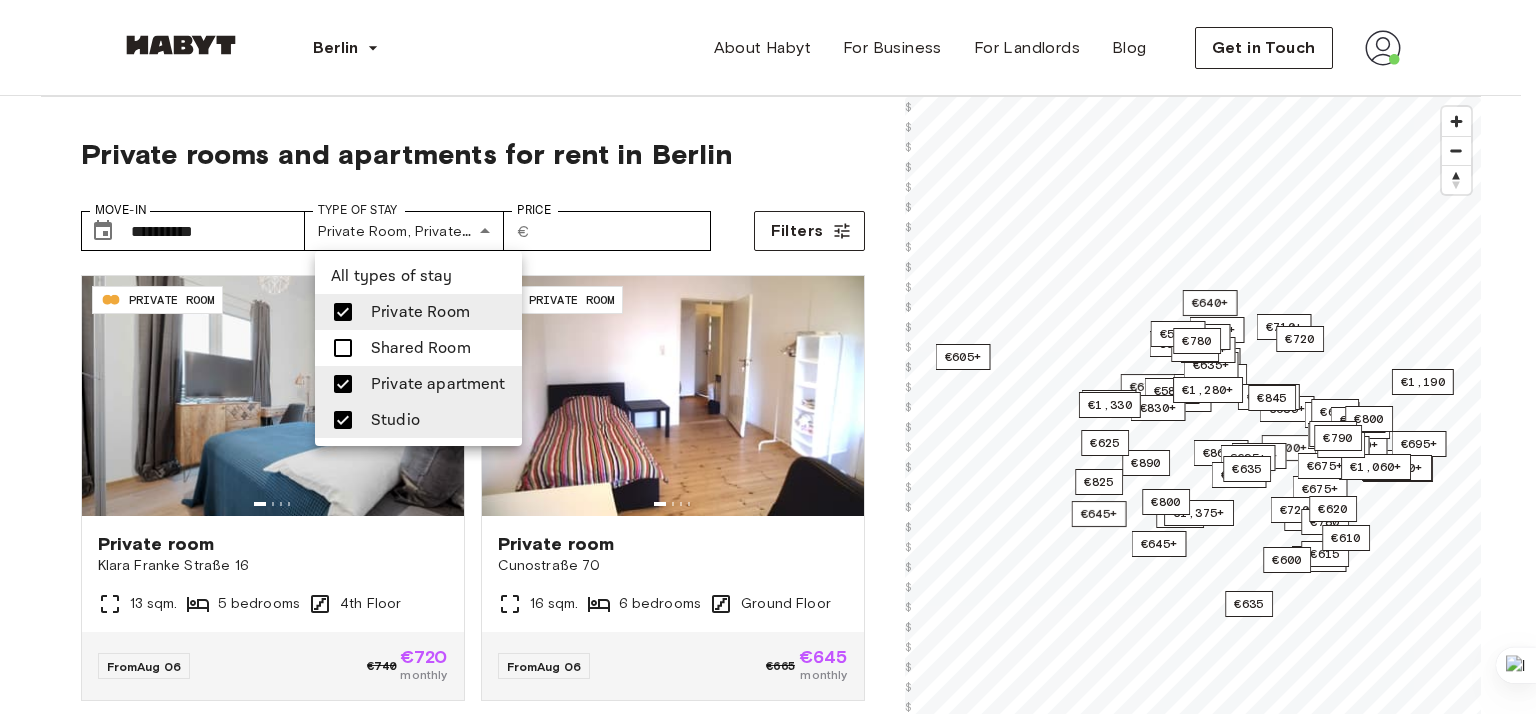 click at bounding box center (768, 357) 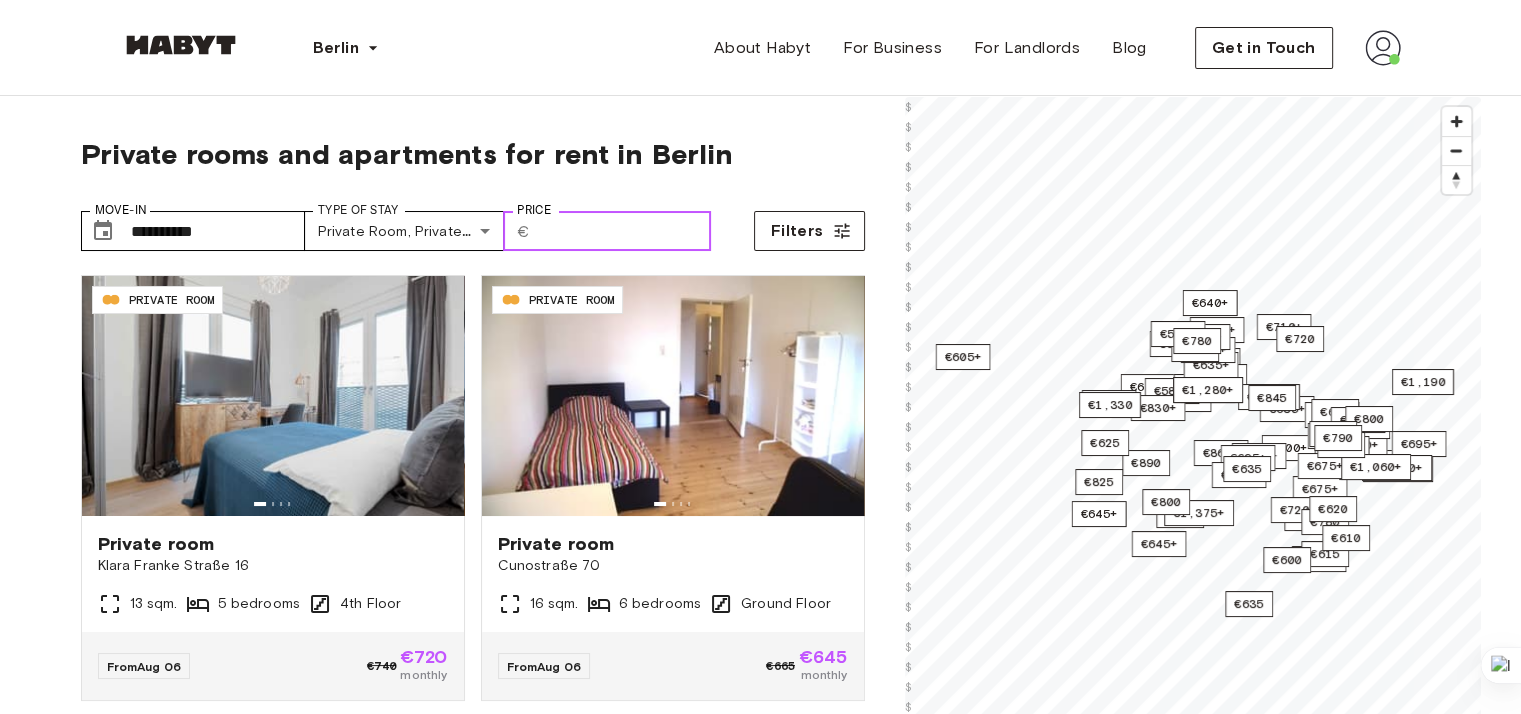 click on "Price" at bounding box center [624, 231] 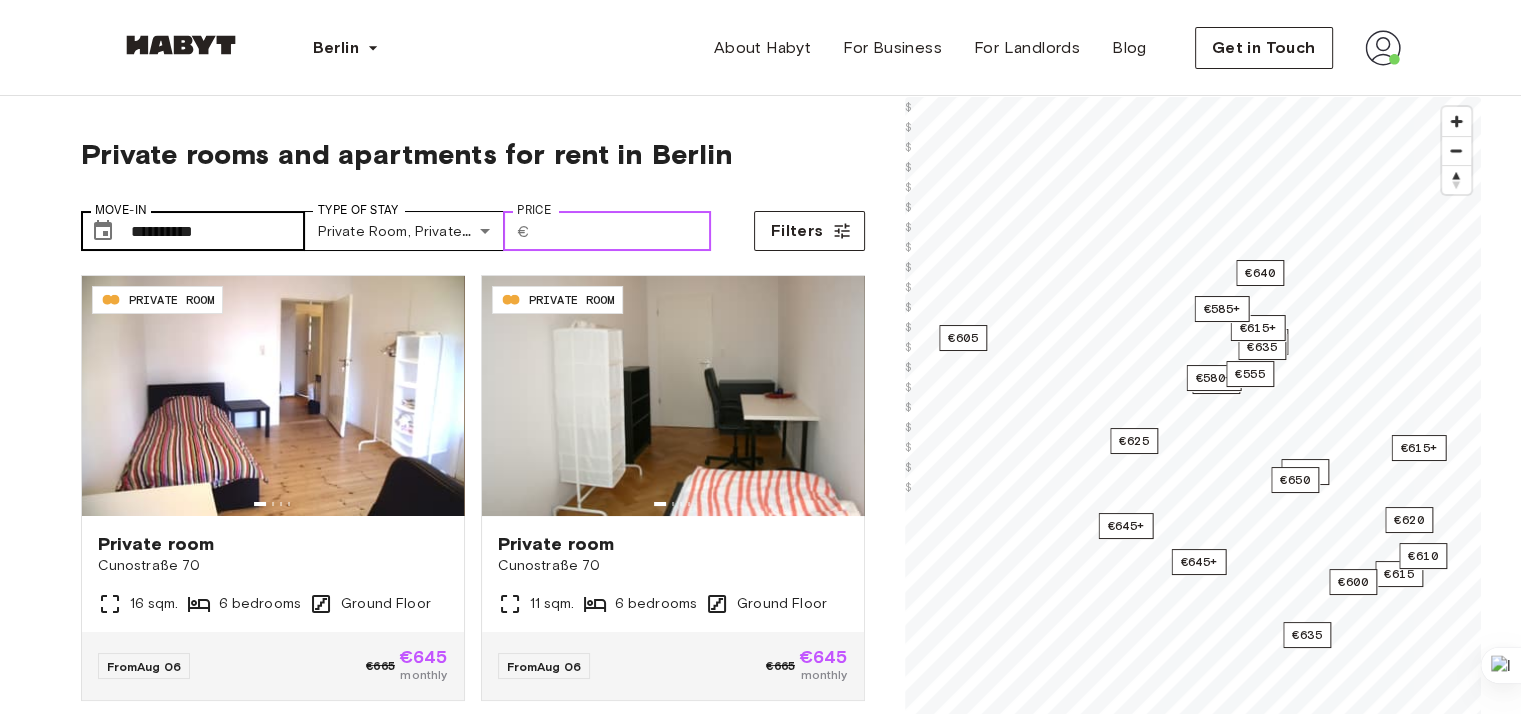 type on "***" 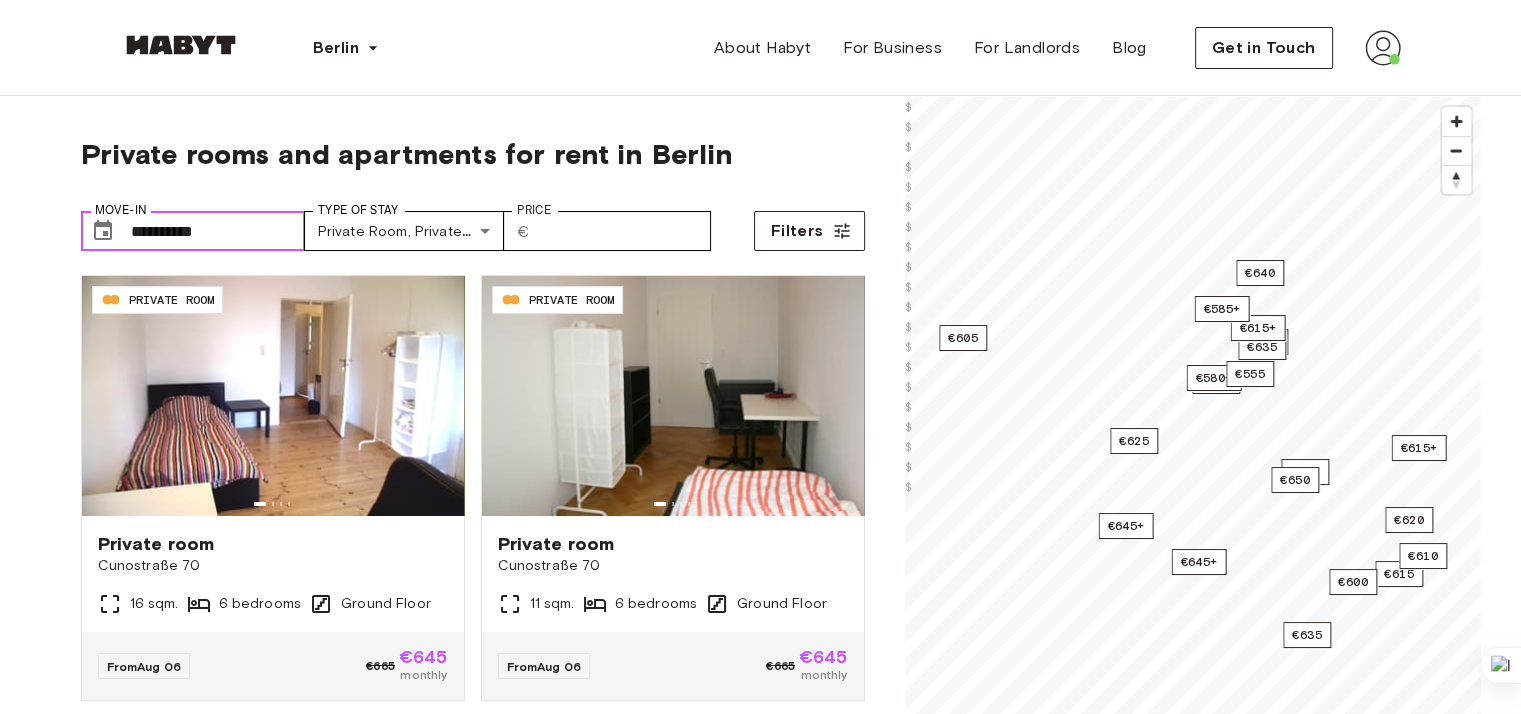 click 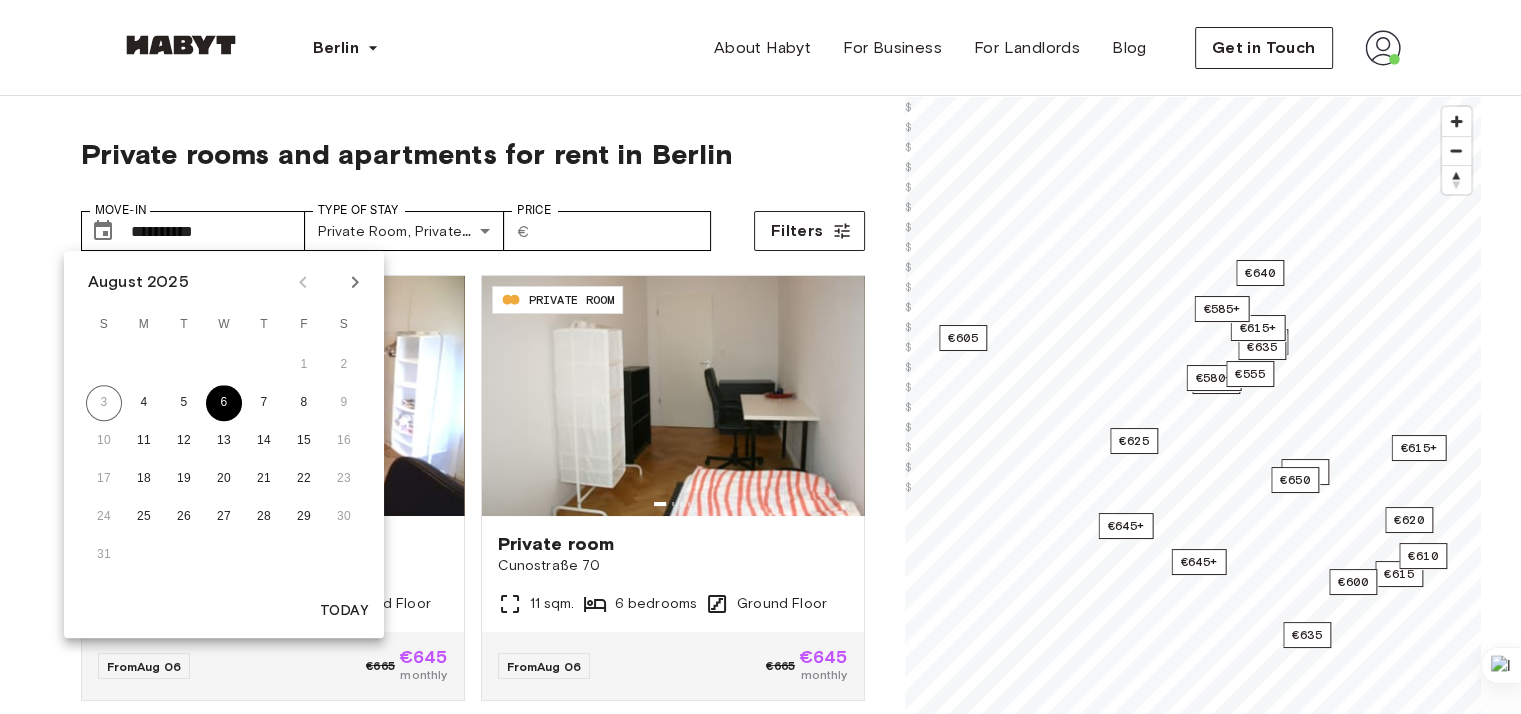 click on "6" at bounding box center (224, 403) 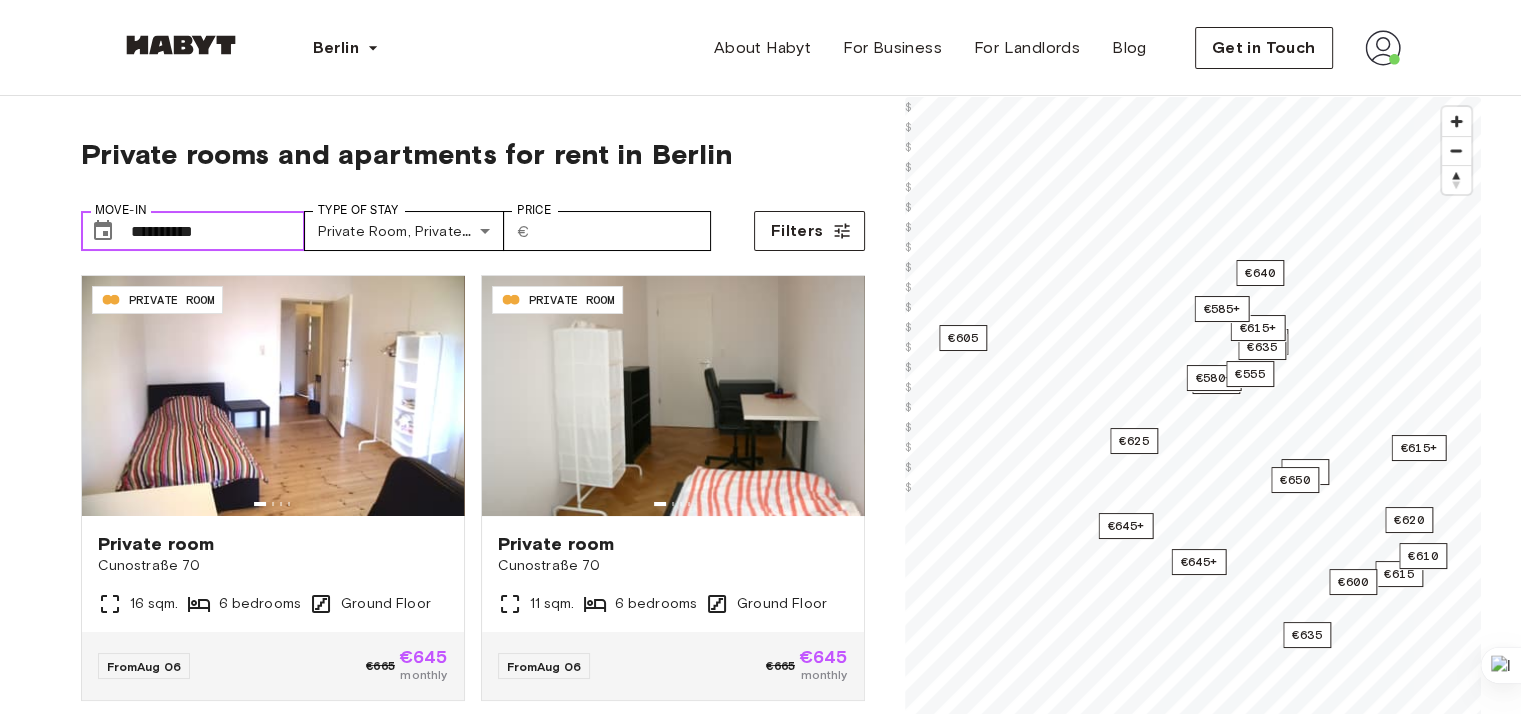 click 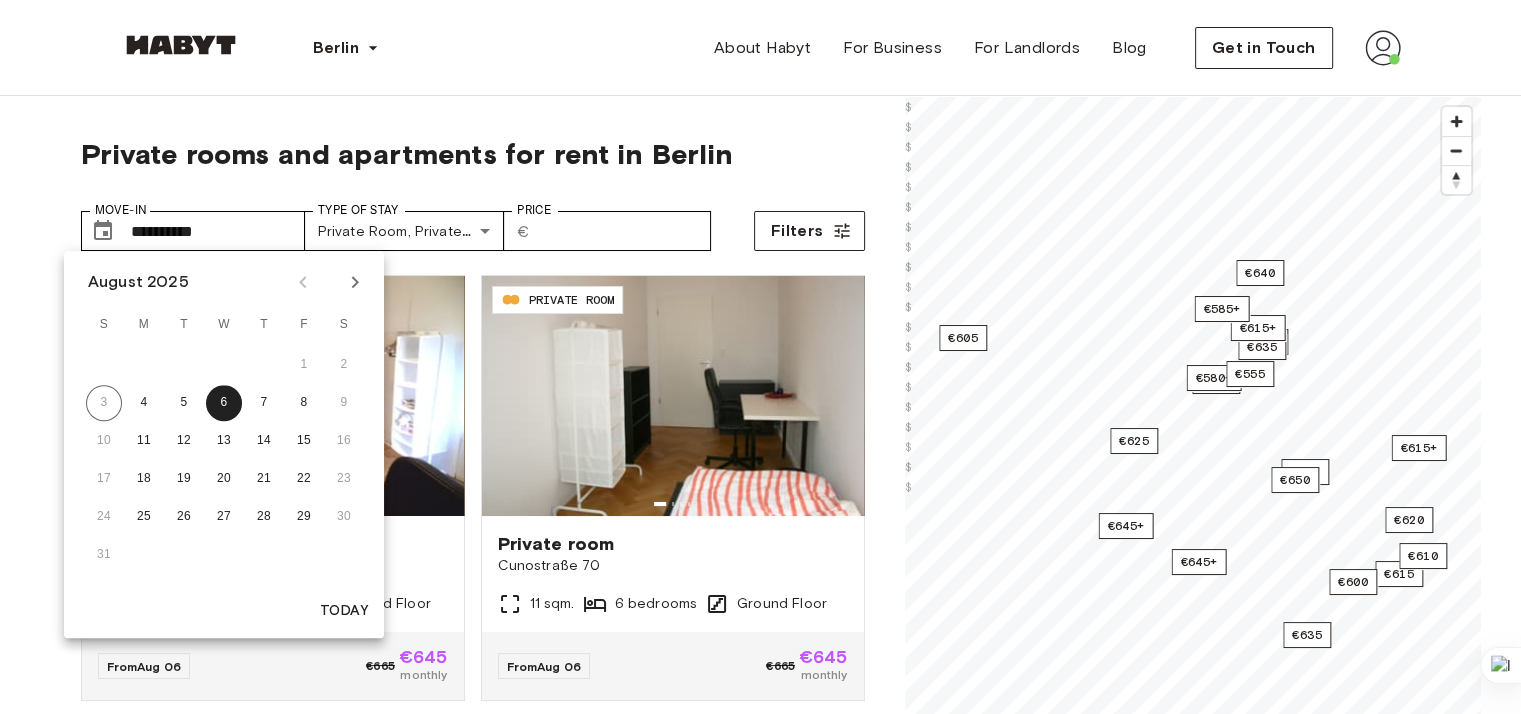 click 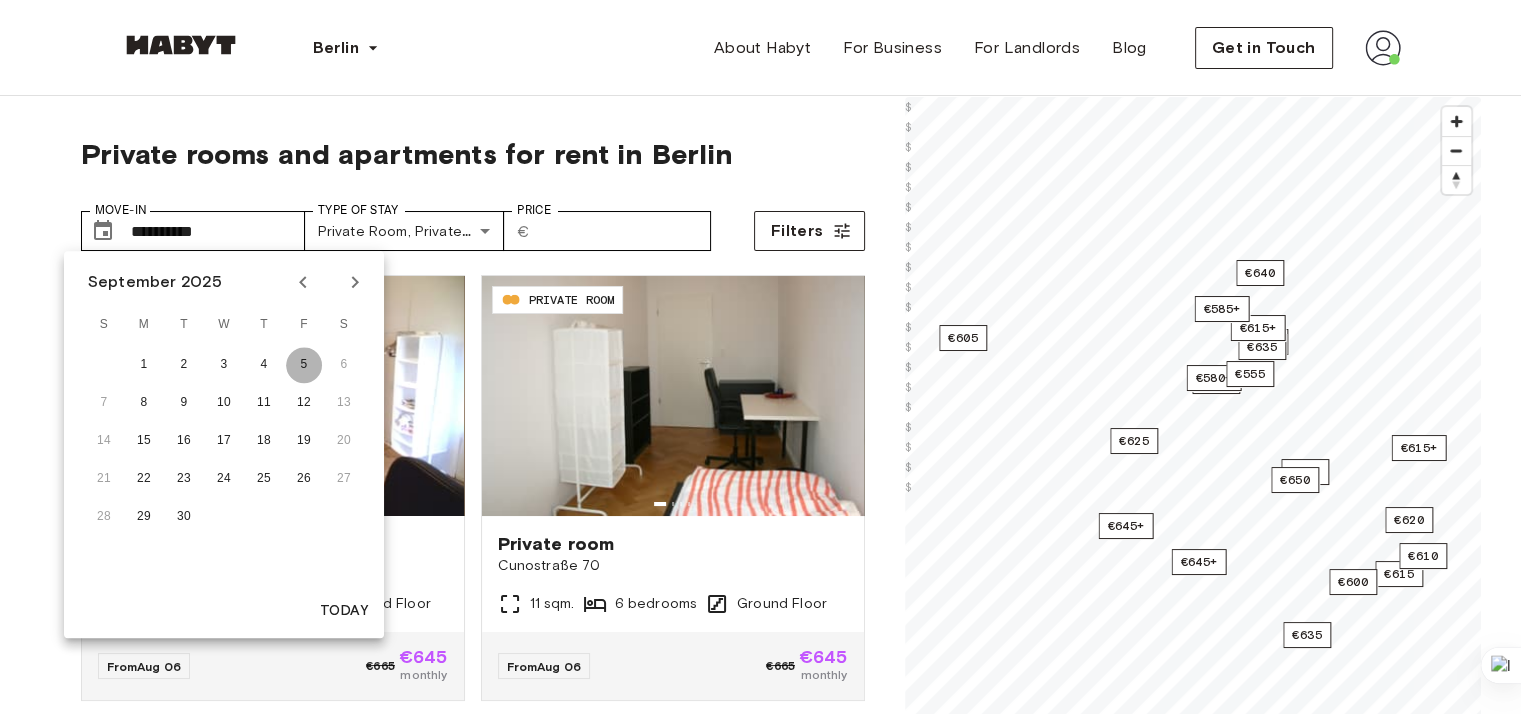 click on "5" at bounding box center (304, 365) 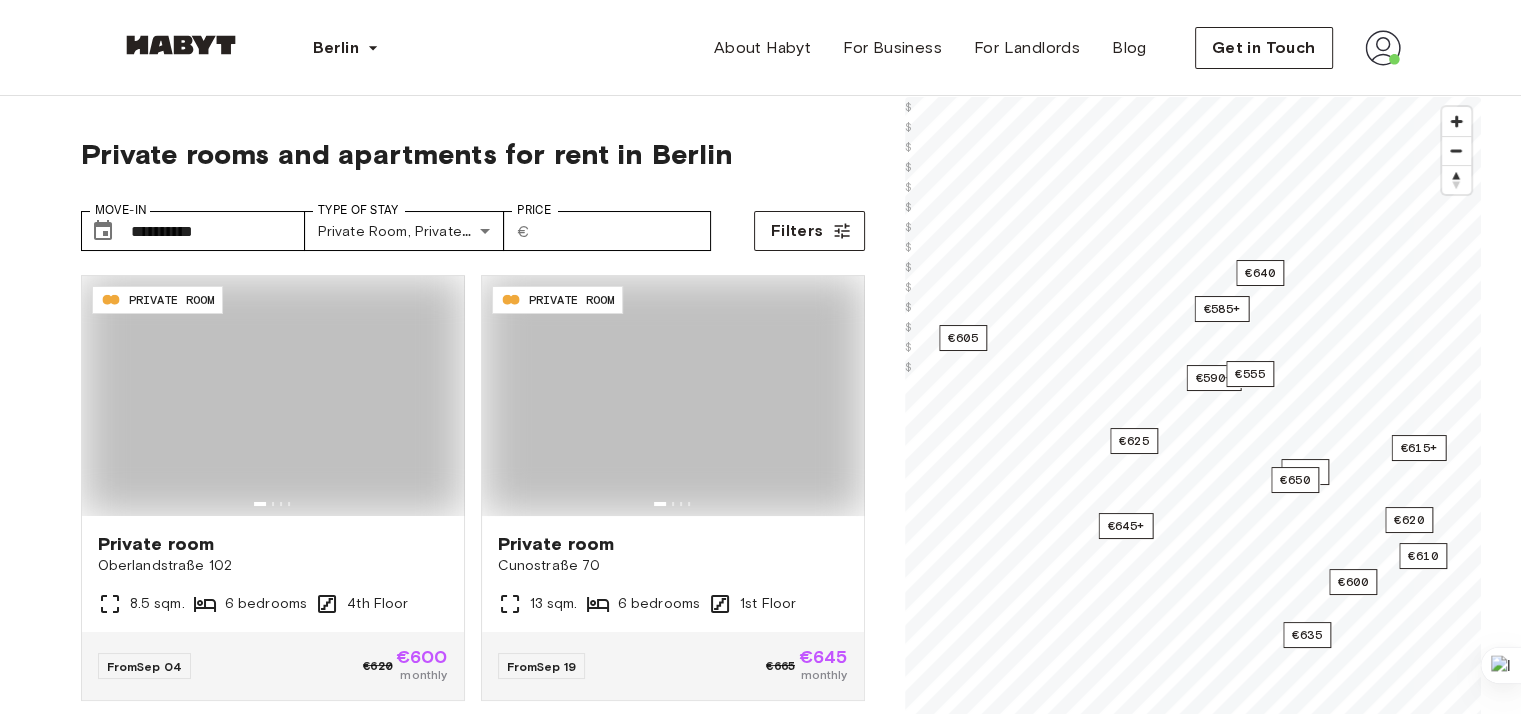 type on "**********" 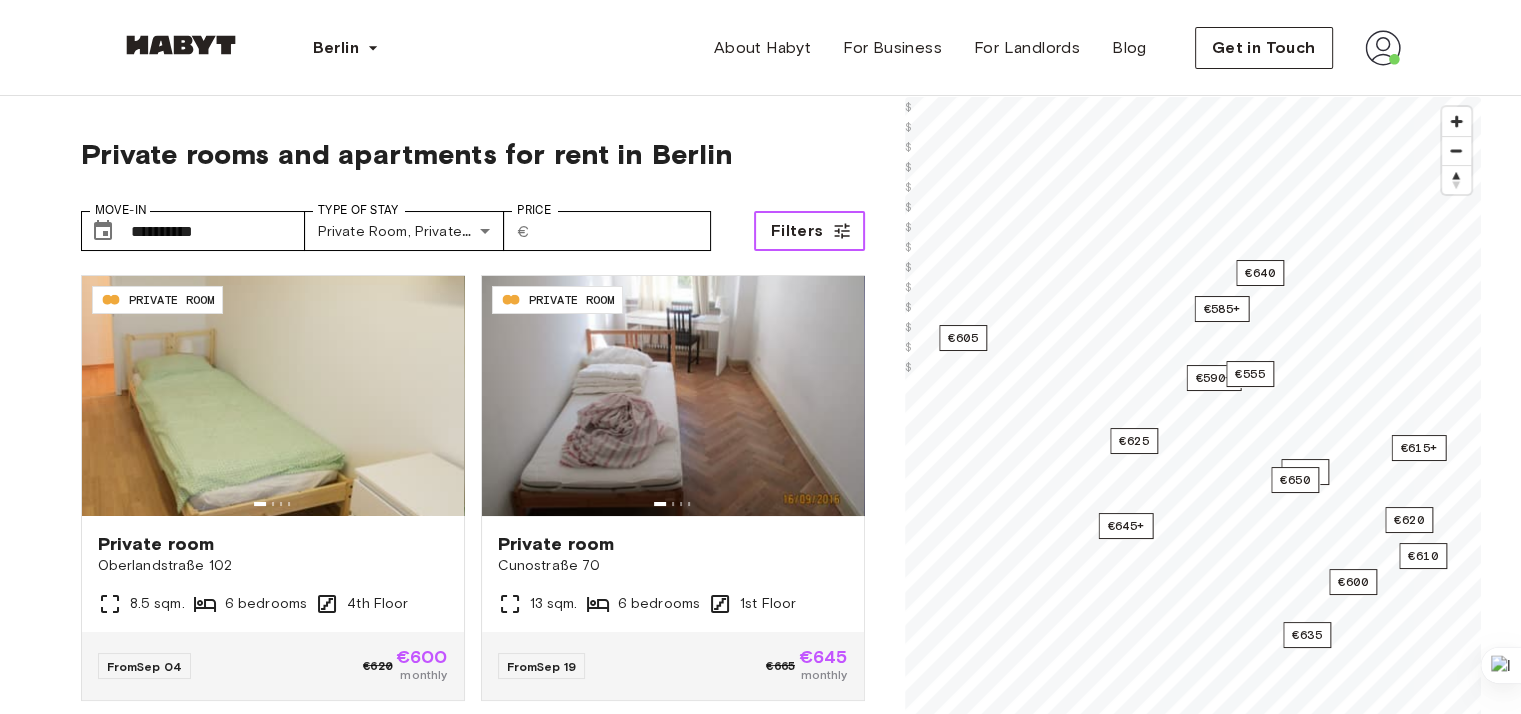 click on "Filters" at bounding box center [797, 231] 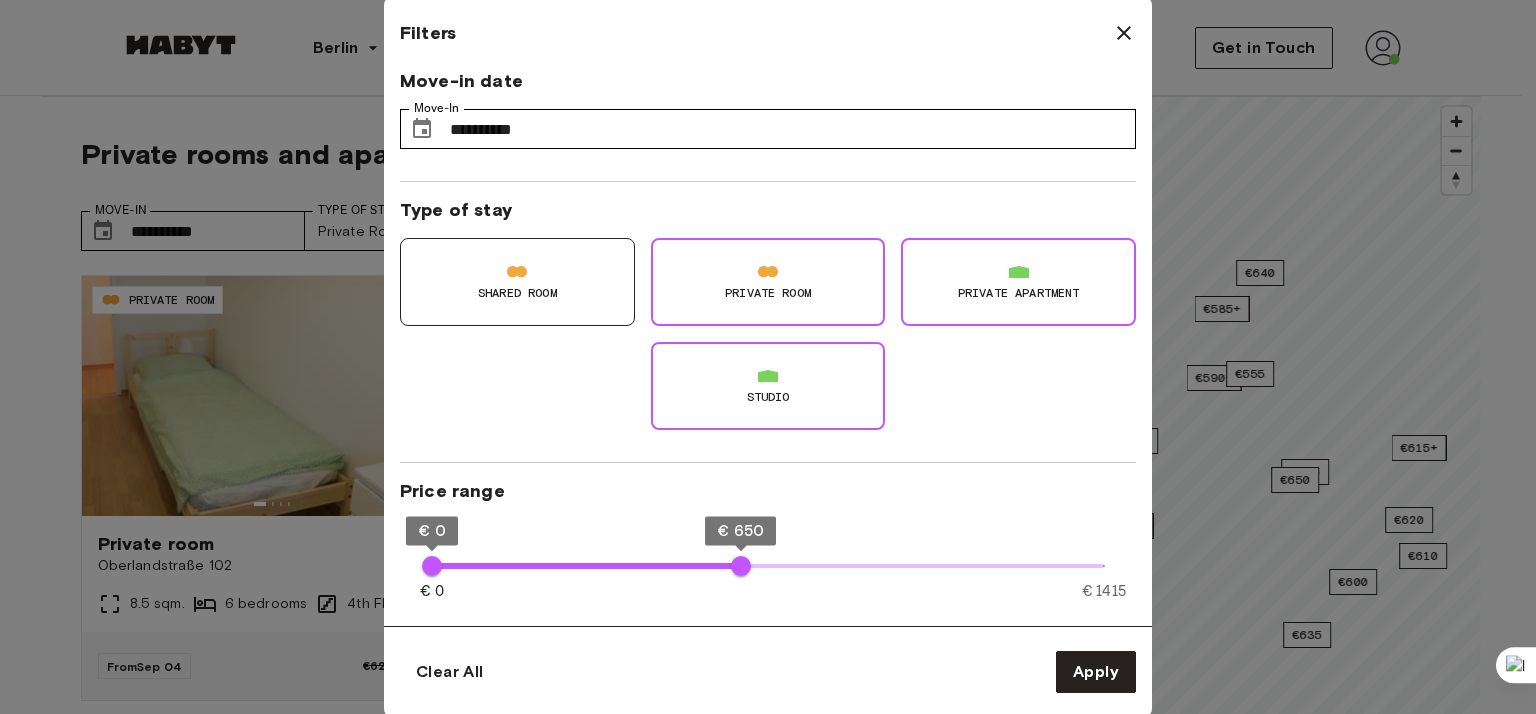 click on "Price range € 0 € 1415 € 0 € 650" at bounding box center [768, 552] 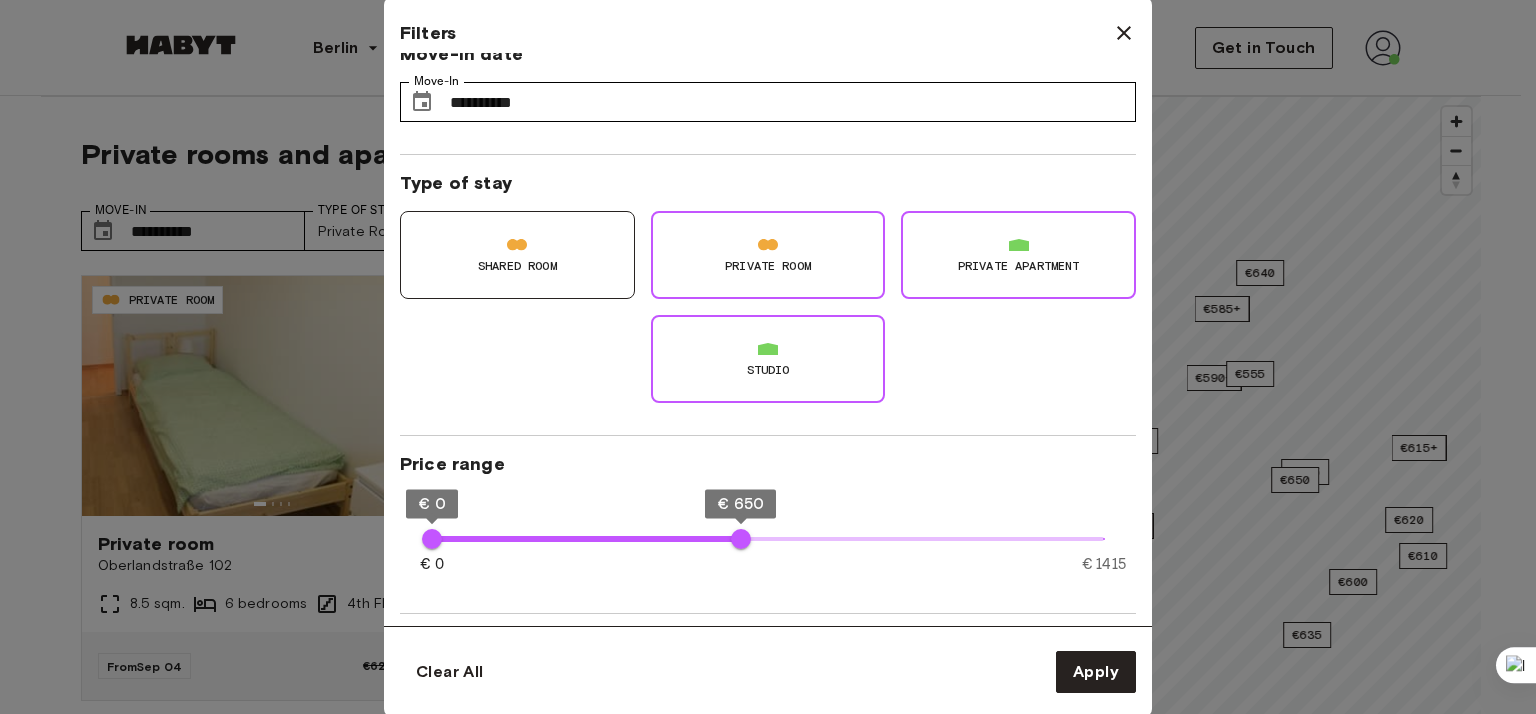 scroll, scrollTop: 0, scrollLeft: 0, axis: both 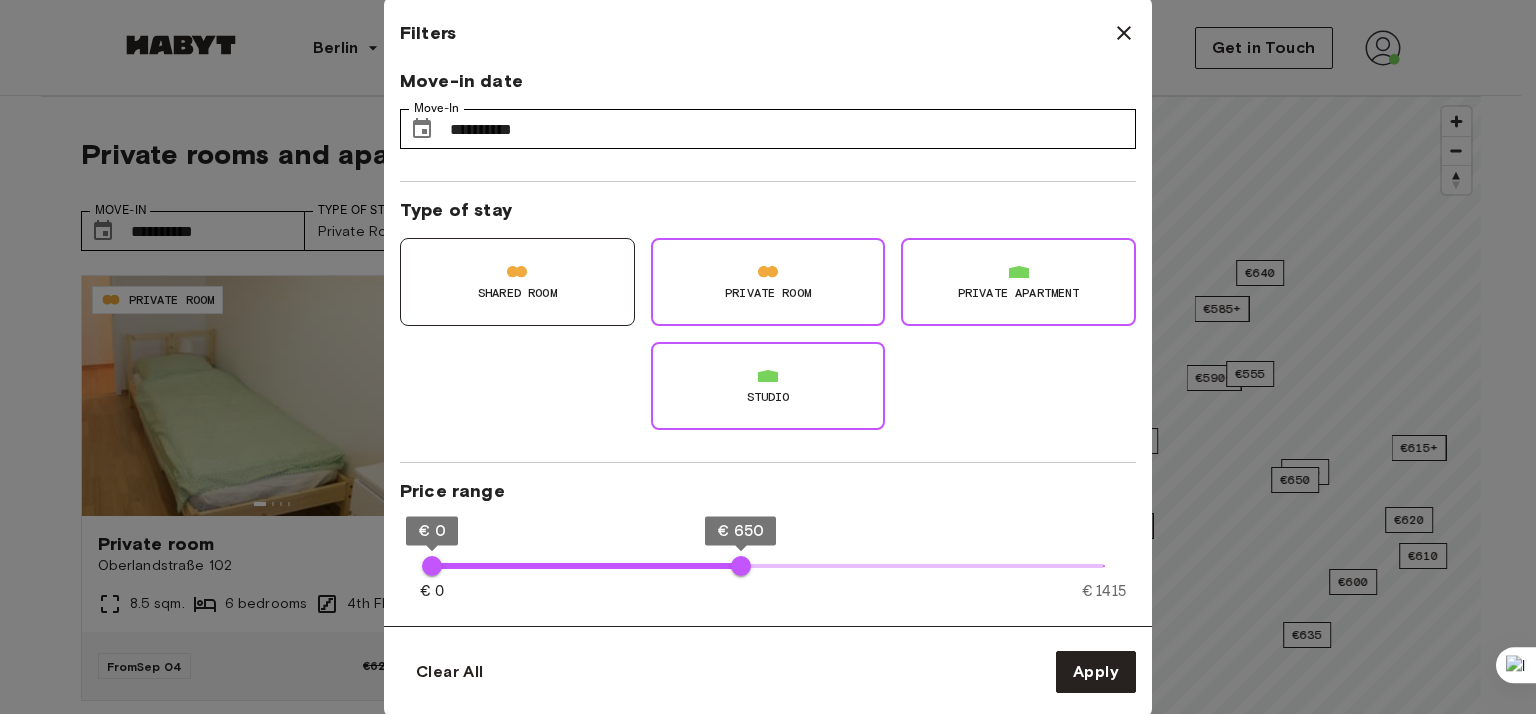drag, startPoint x: 1148, startPoint y: 540, endPoint x: 1151, endPoint y: 574, distance: 34.132095 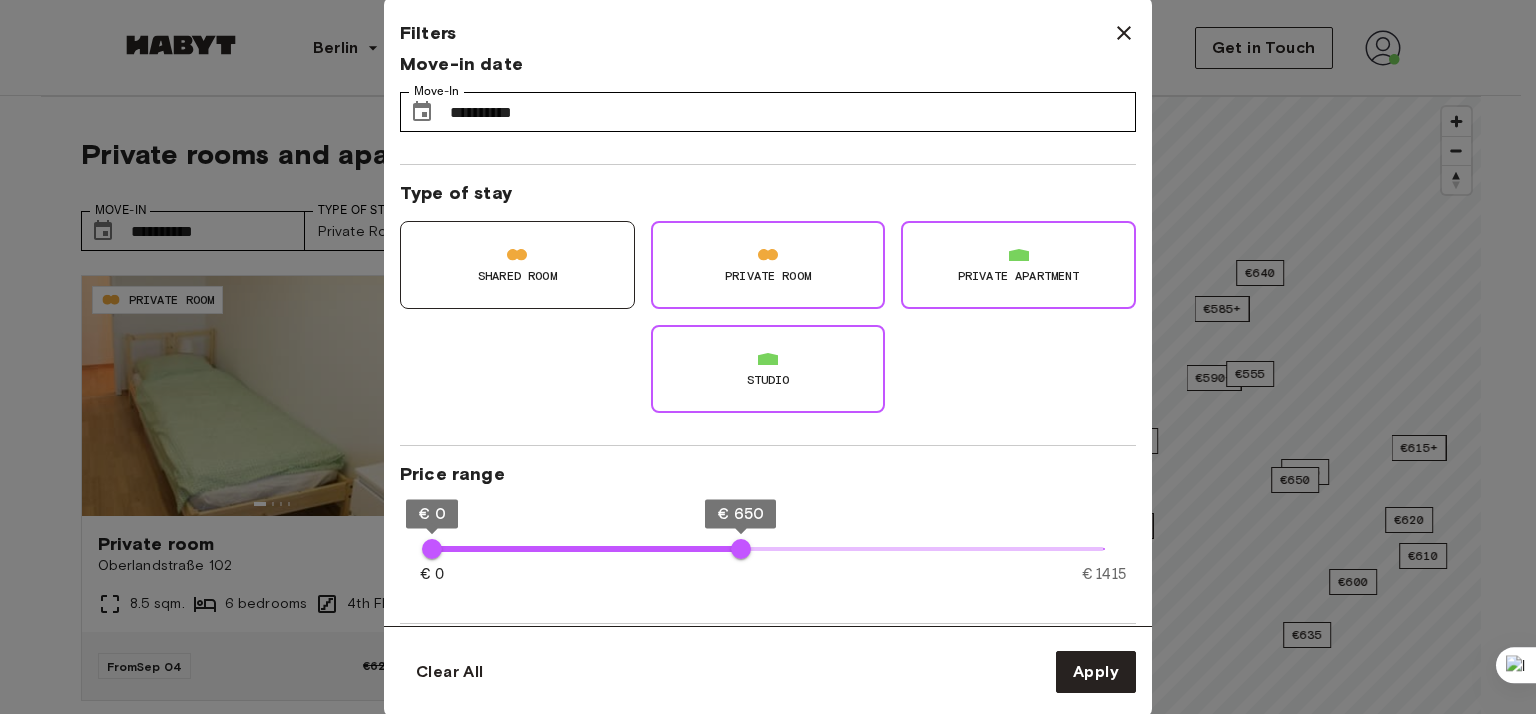 scroll, scrollTop: 0, scrollLeft: 0, axis: both 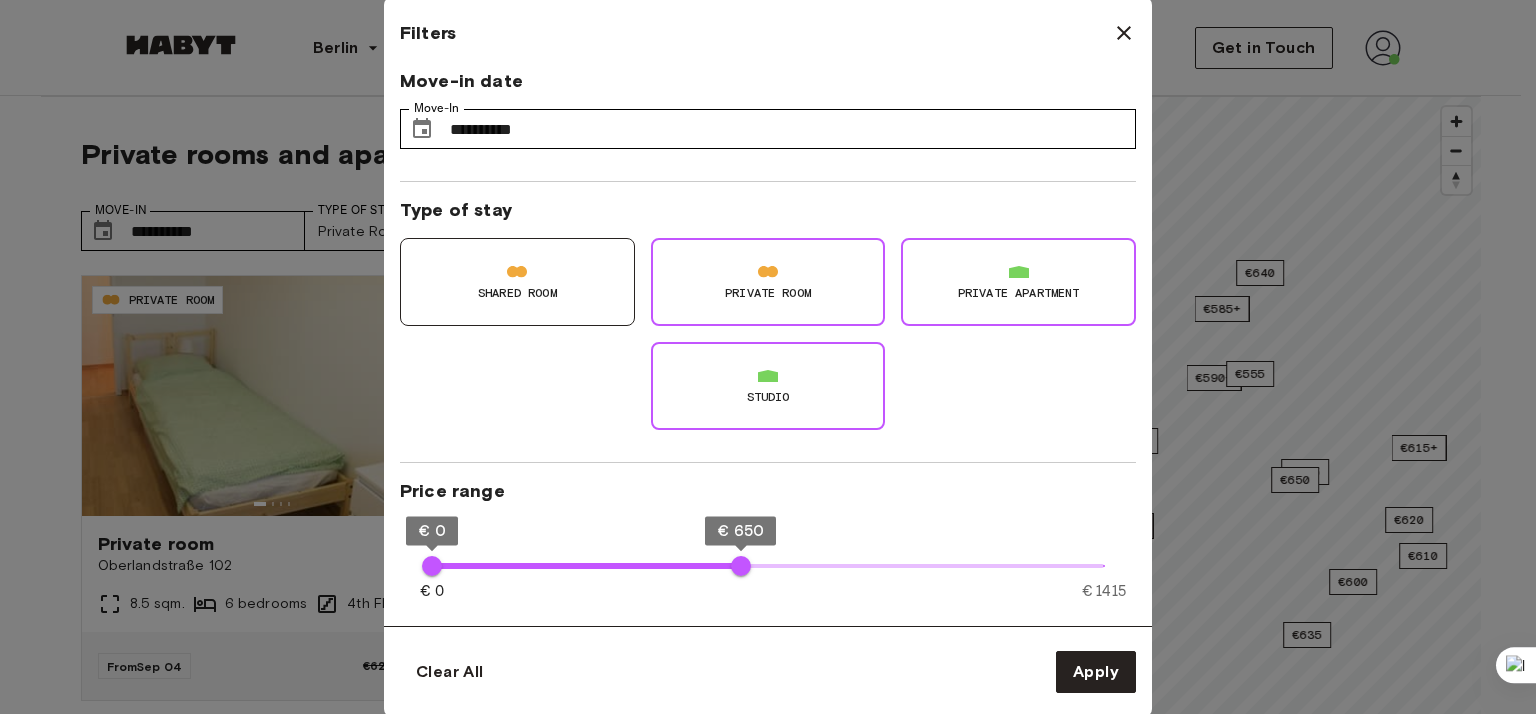 click on "€ 0 € 1415 € 0 € 650" at bounding box center (768, 563) 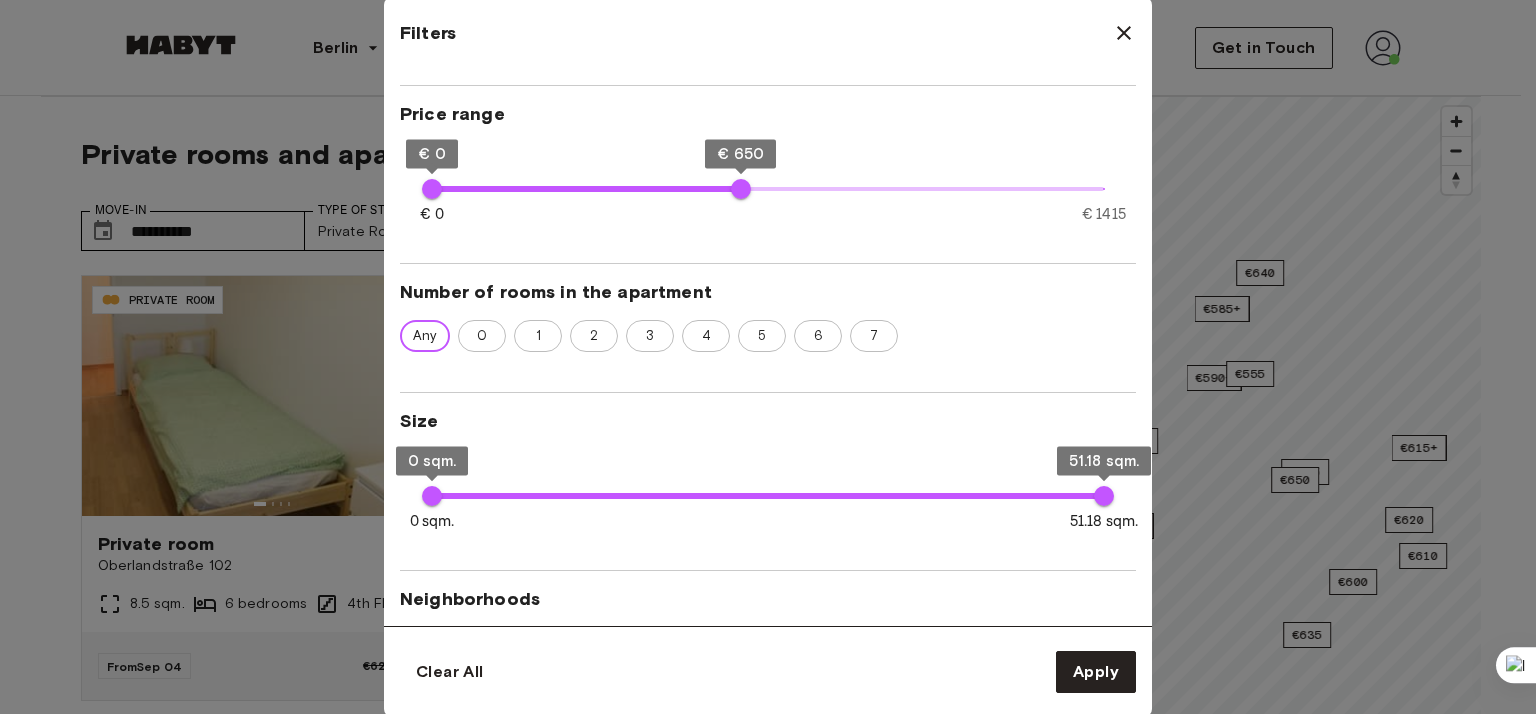 scroll, scrollTop: 400, scrollLeft: 0, axis: vertical 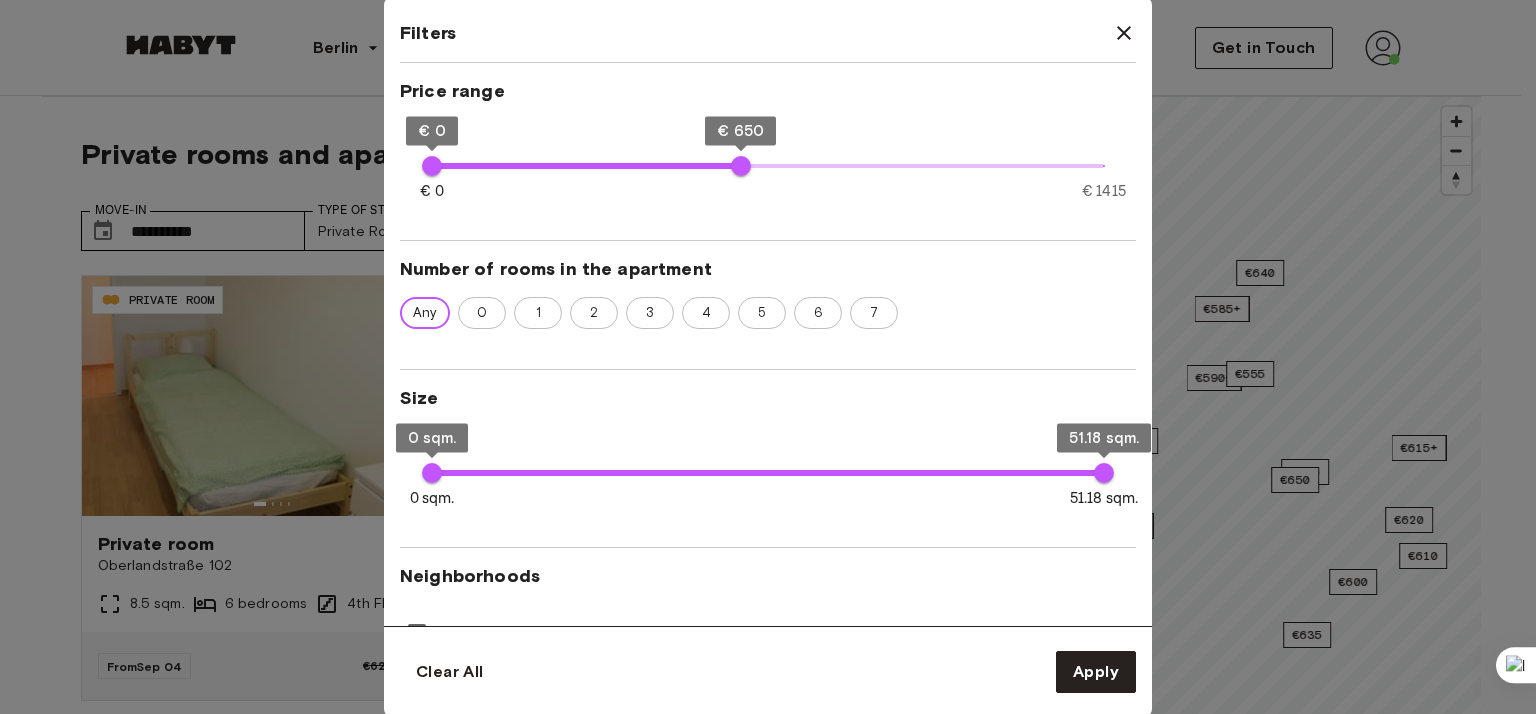 click on "Neighborhoods Select All Charlottenburg Friedrichshain Gesundbrunnen Karlshorst Kreuzberg Lichtenberg Mitte Moabit Neukölln Oberschöneweide Ostkreuz Pankow Prenzlauer Berg Reinickendorf Rummelsburg Schöneberg Spandau Tempelhof Tempelhof-Schöneberg Tiergarten Wedding Wilmersdorf" at bounding box center (768, 1083) 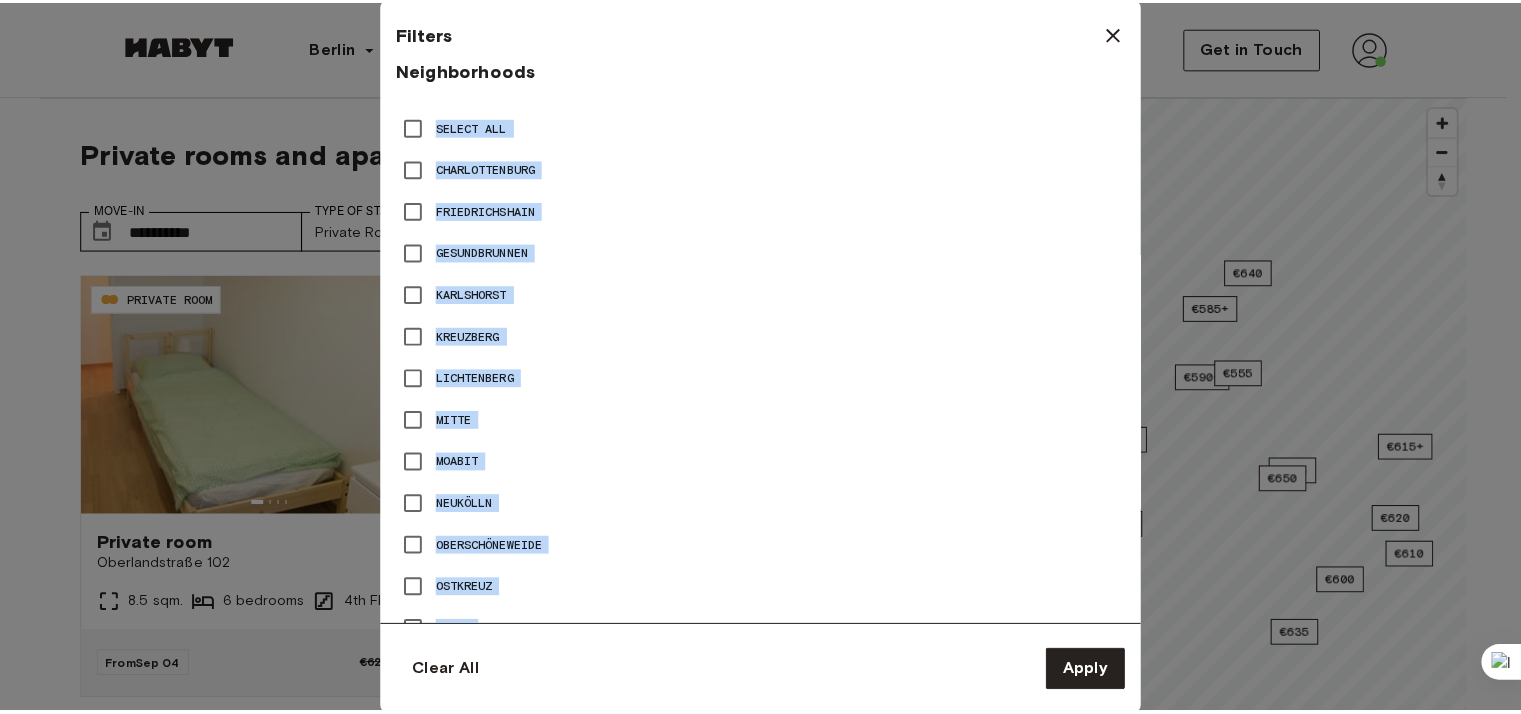scroll, scrollTop: 936, scrollLeft: 0, axis: vertical 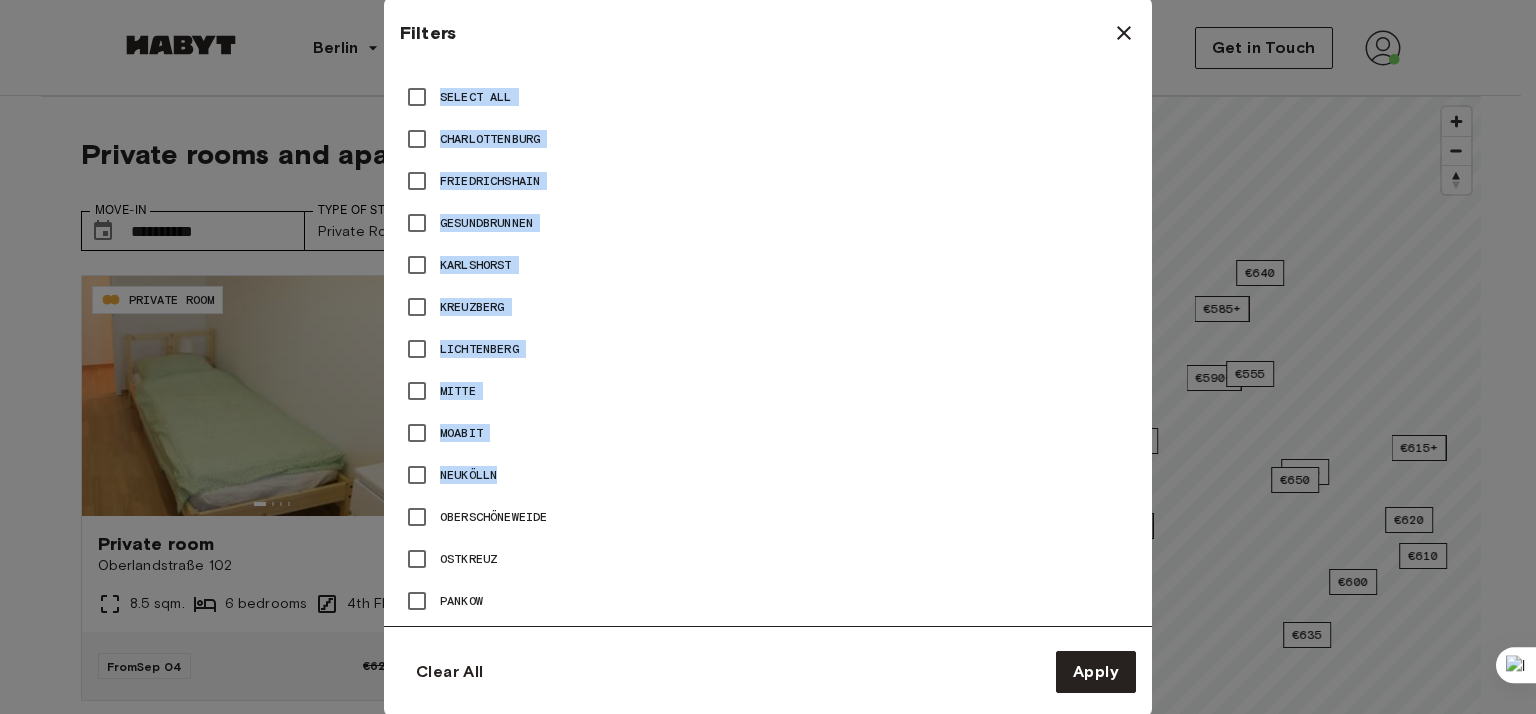 drag, startPoint x: 1102, startPoint y: 559, endPoint x: 1128, endPoint y: 451, distance: 111.085556 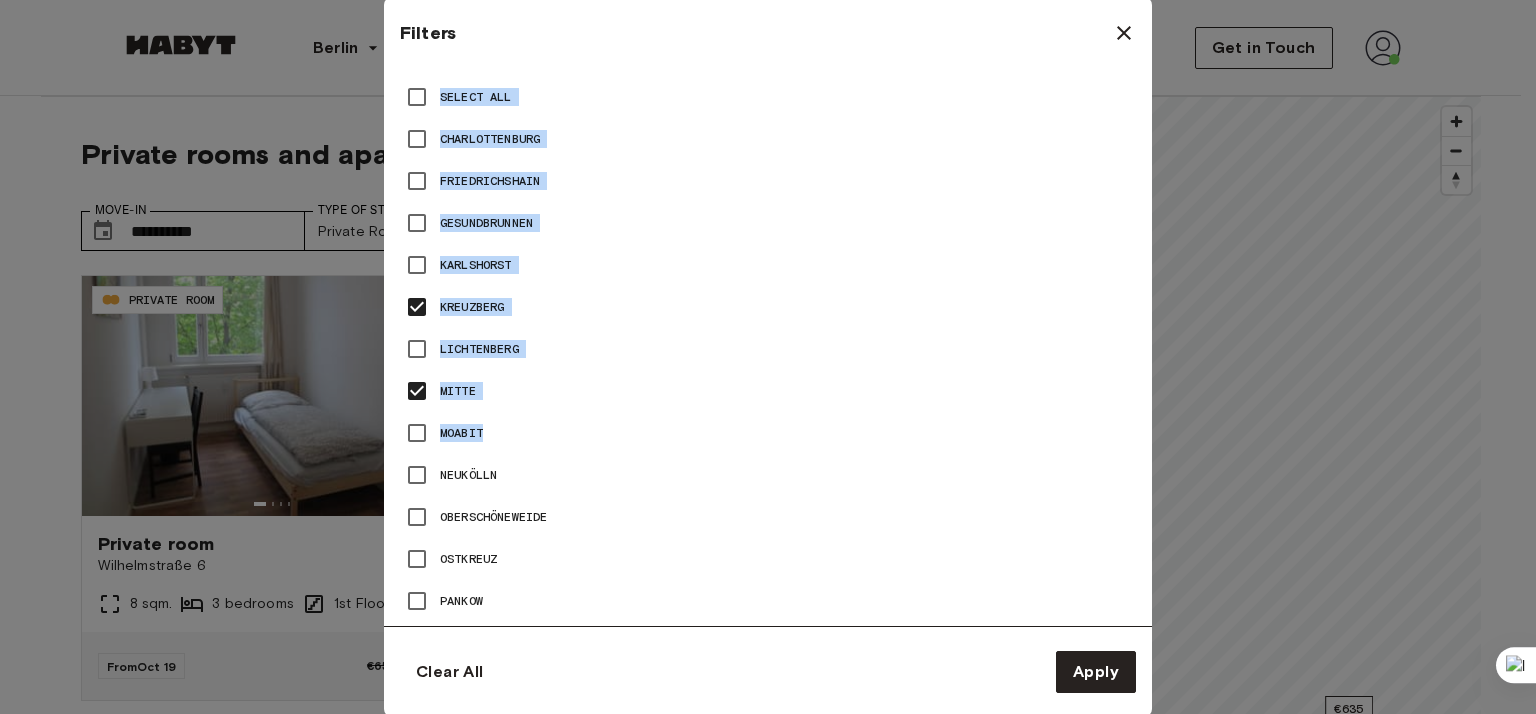 type on "**" 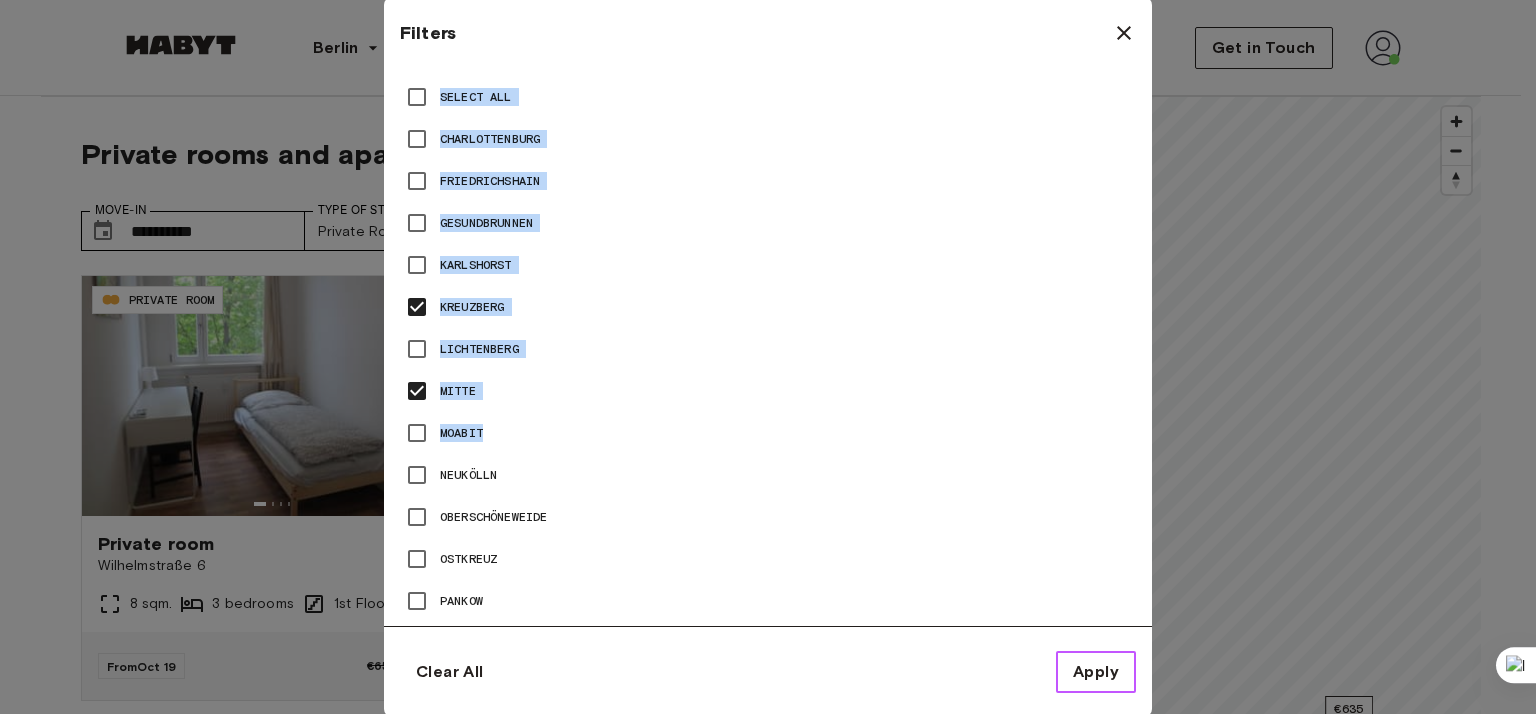 click on "Apply" at bounding box center [1096, 672] 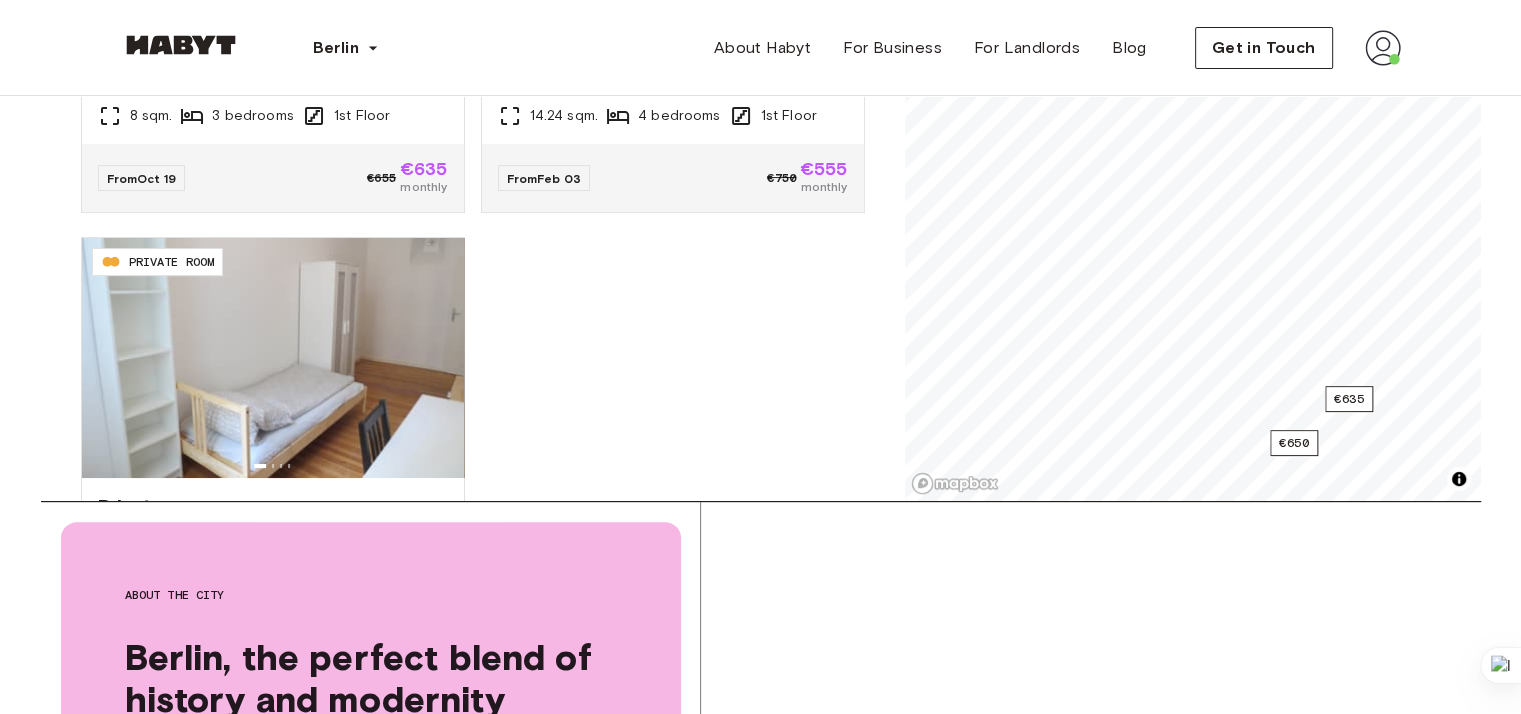 scroll, scrollTop: 0, scrollLeft: 0, axis: both 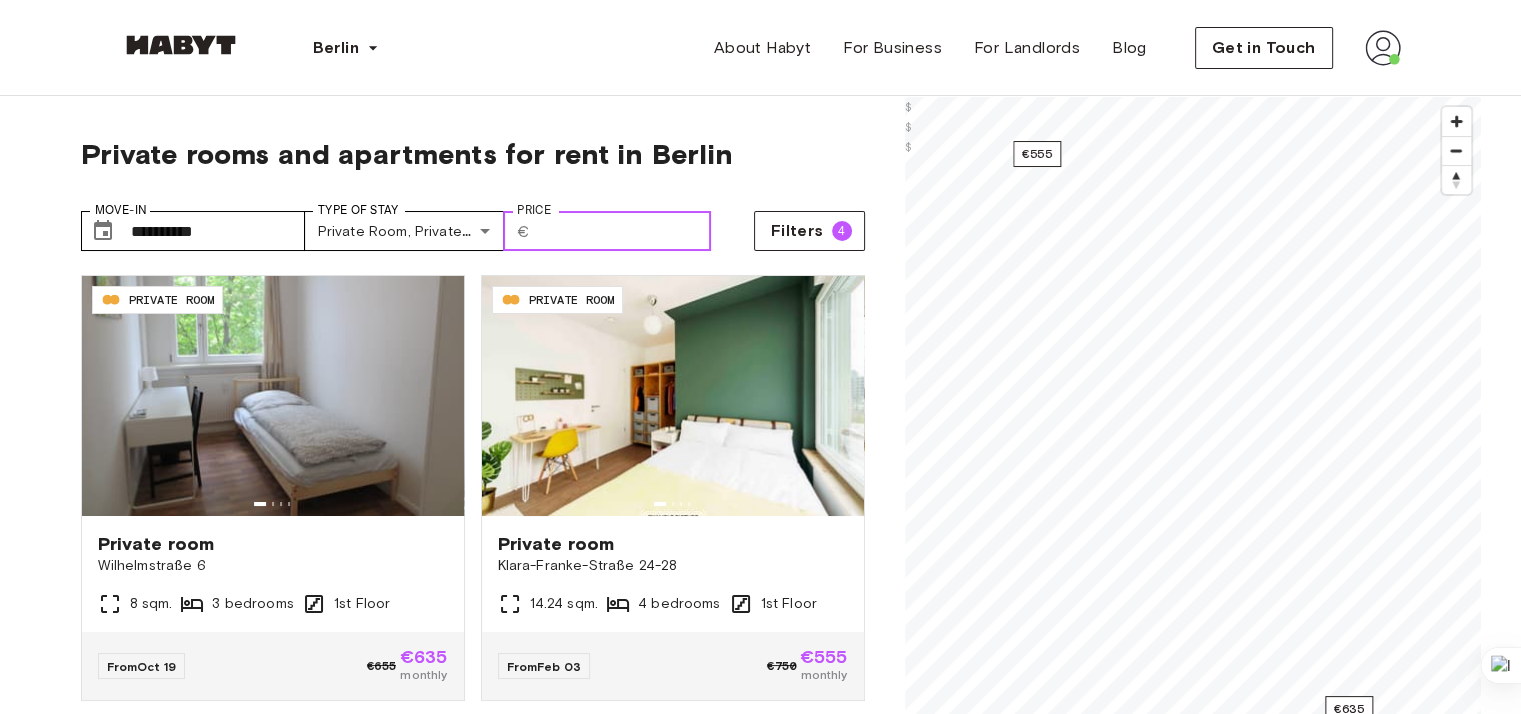 drag, startPoint x: 561, startPoint y: 226, endPoint x: 619, endPoint y: 223, distance: 58.077534 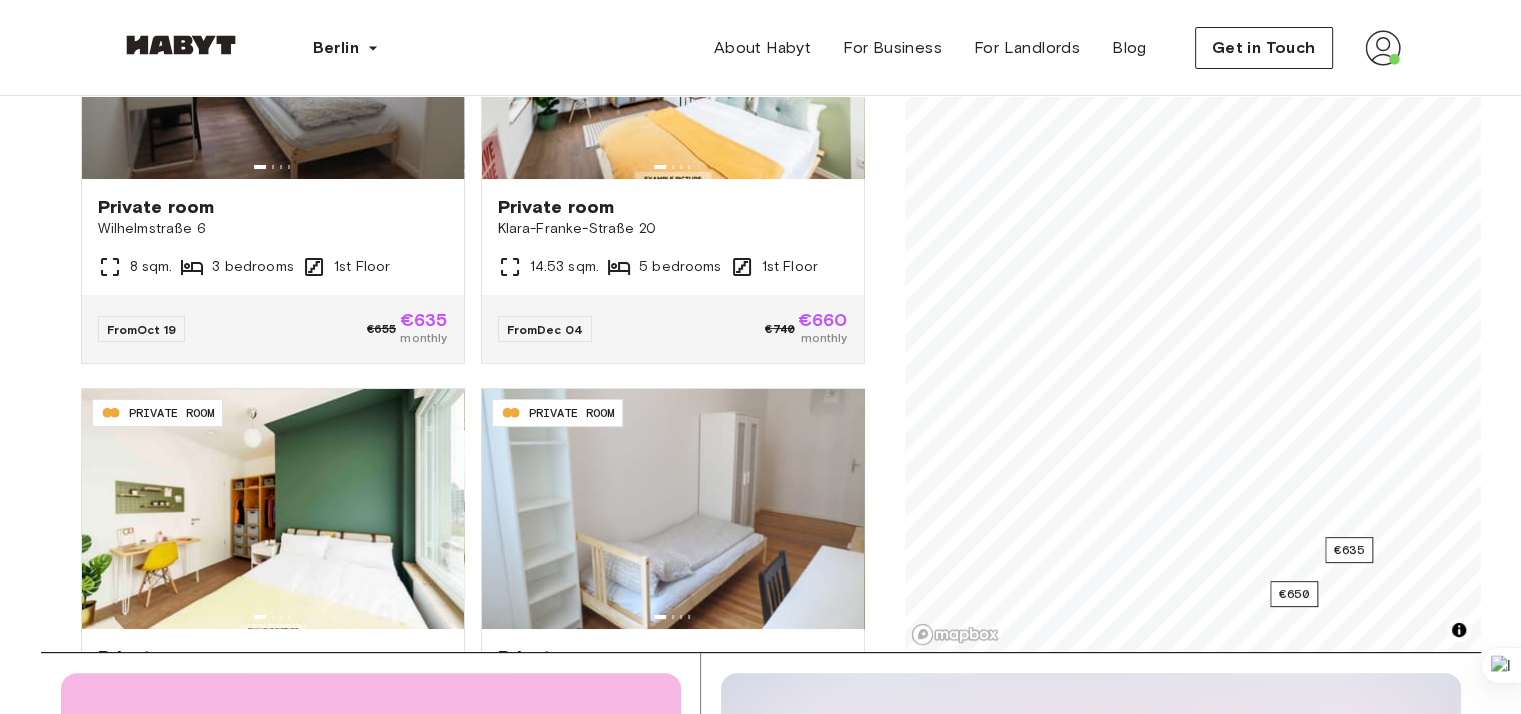 scroll, scrollTop: 438, scrollLeft: 0, axis: vertical 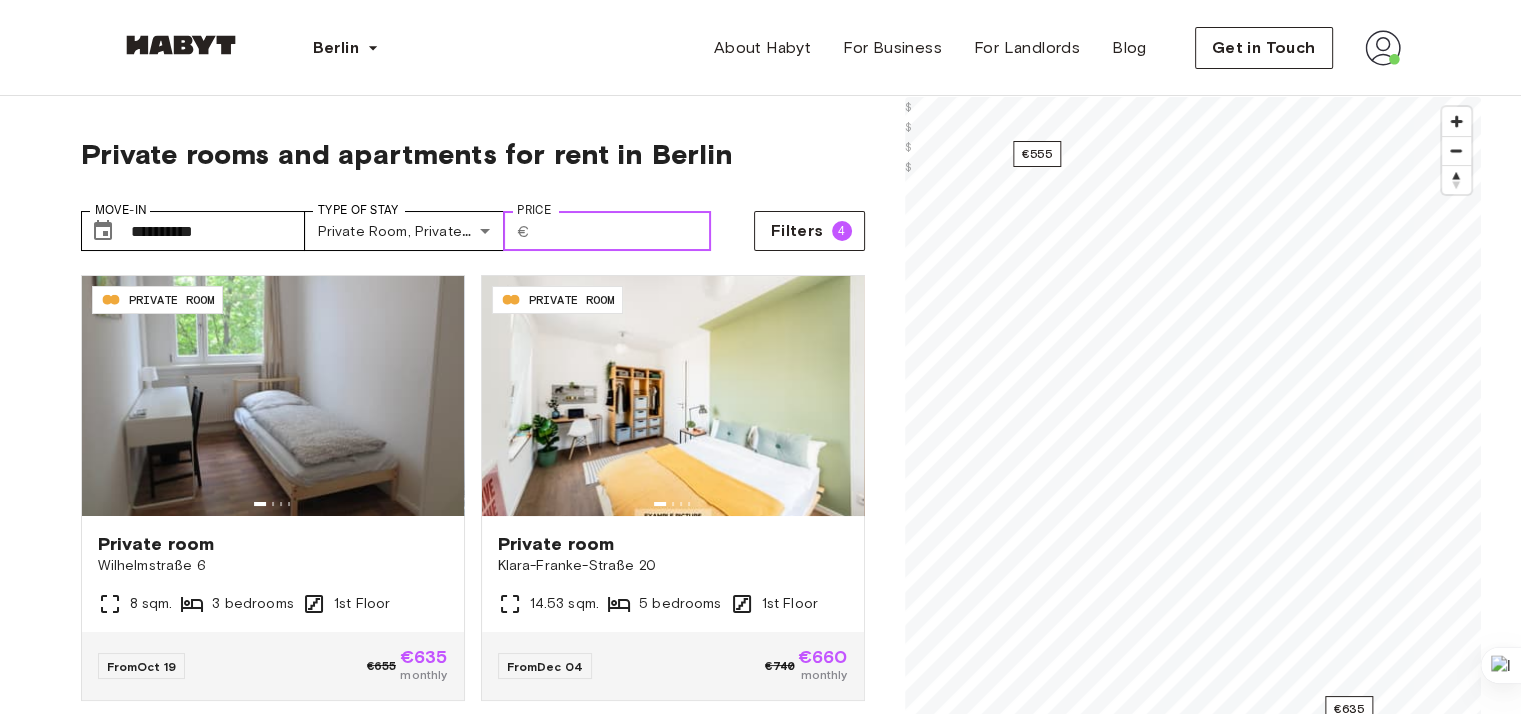drag, startPoint x: 583, startPoint y: 229, endPoint x: 556, endPoint y: 231, distance: 27.073973 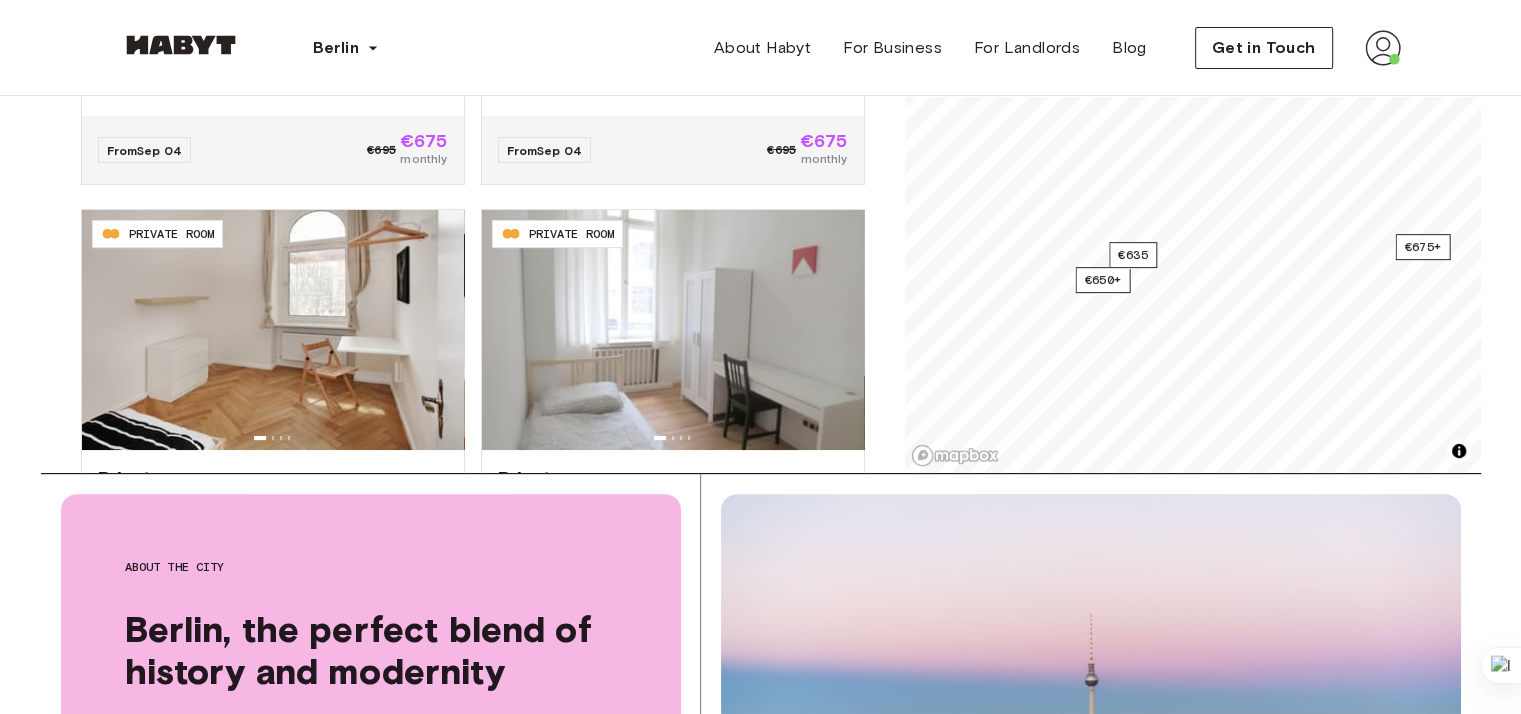 scroll, scrollTop: 528, scrollLeft: 0, axis: vertical 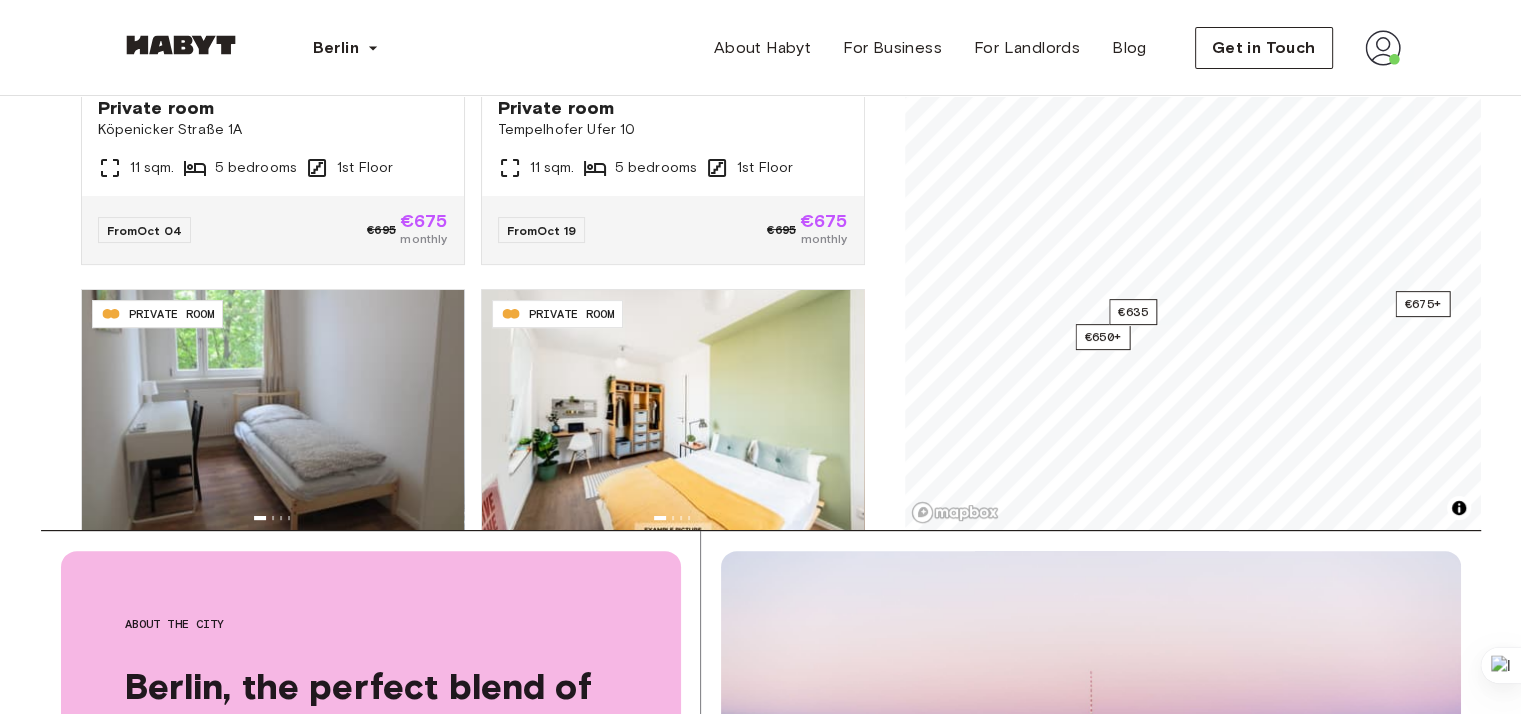 drag, startPoint x: 864, startPoint y: 228, endPoint x: 865, endPoint y: 196, distance: 32.01562 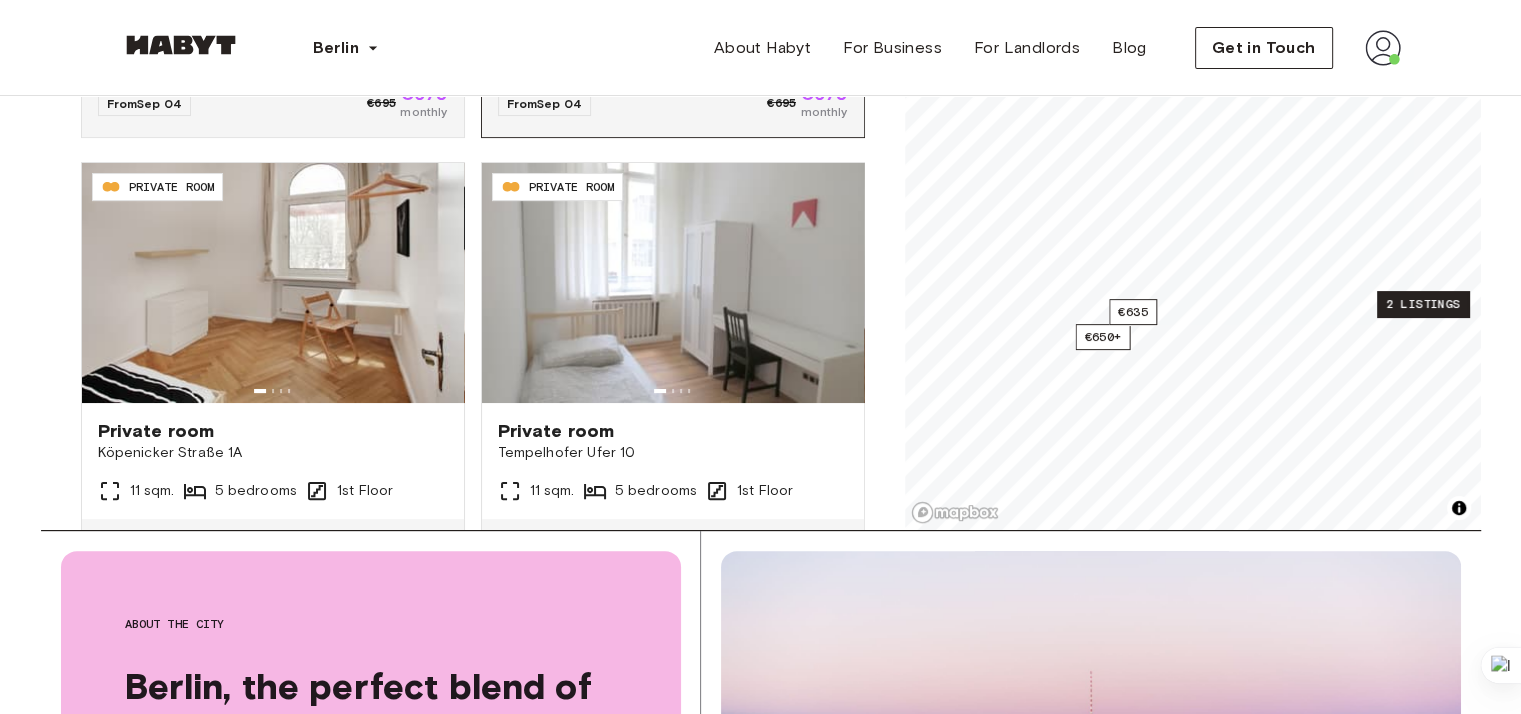 scroll, scrollTop: 200, scrollLeft: 0, axis: vertical 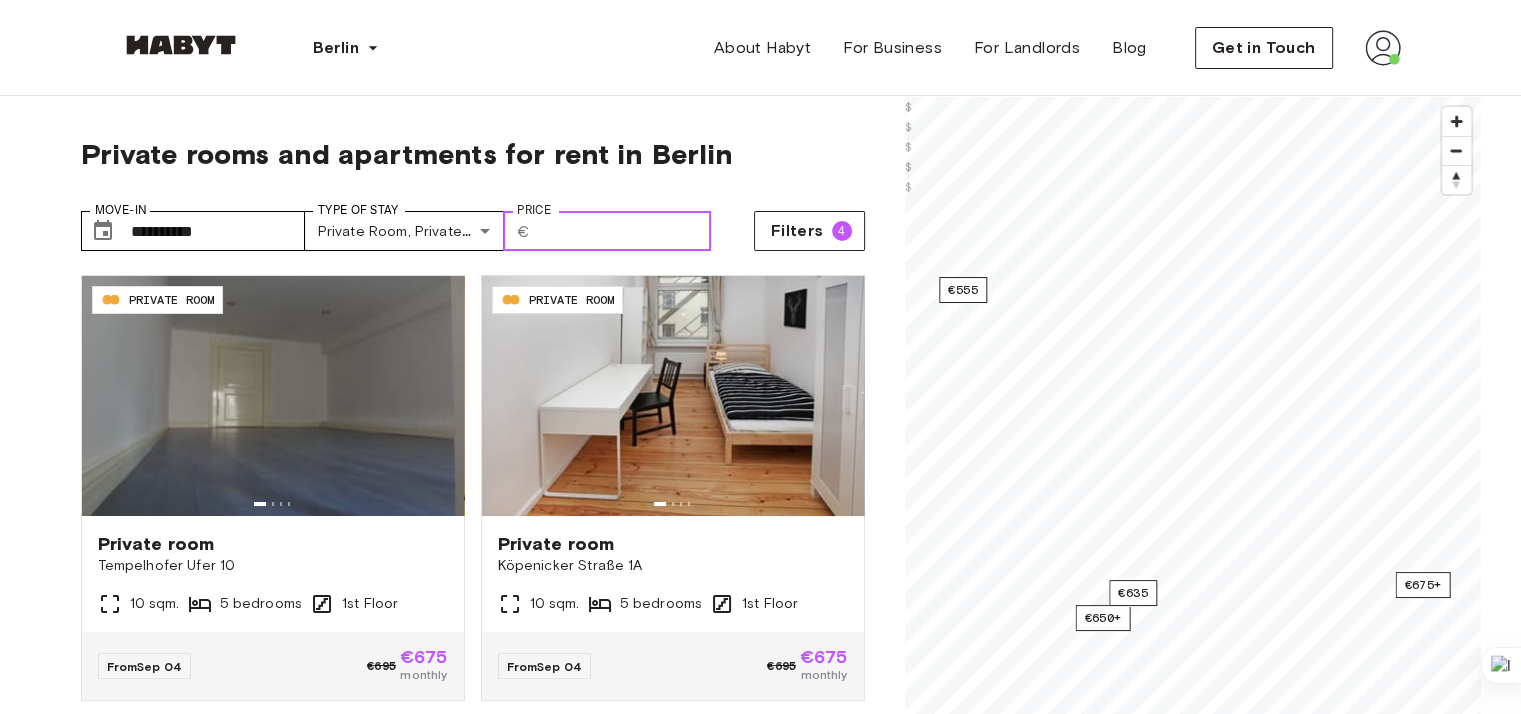 drag, startPoint x: 551, startPoint y: 227, endPoint x: 616, endPoint y: 222, distance: 65.192024 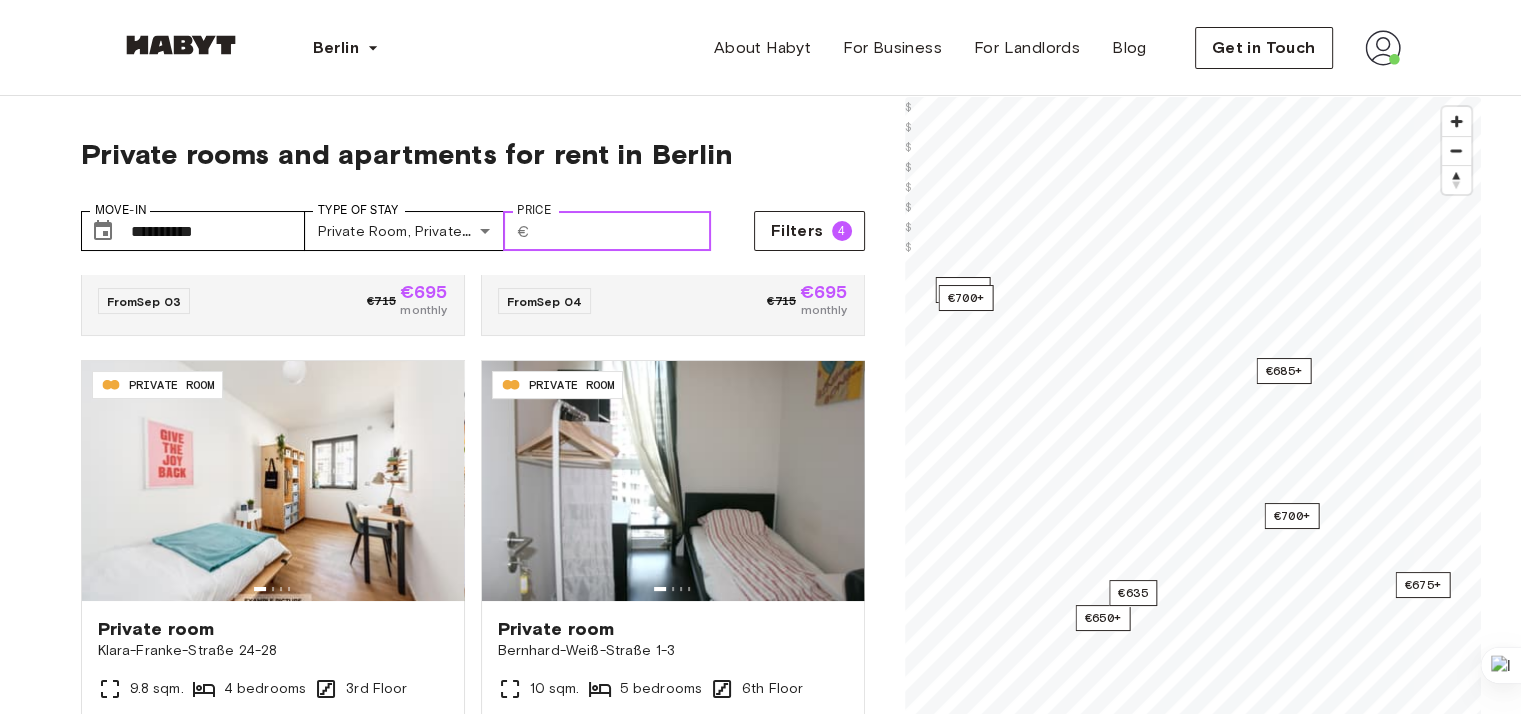 scroll, scrollTop: 0, scrollLeft: 0, axis: both 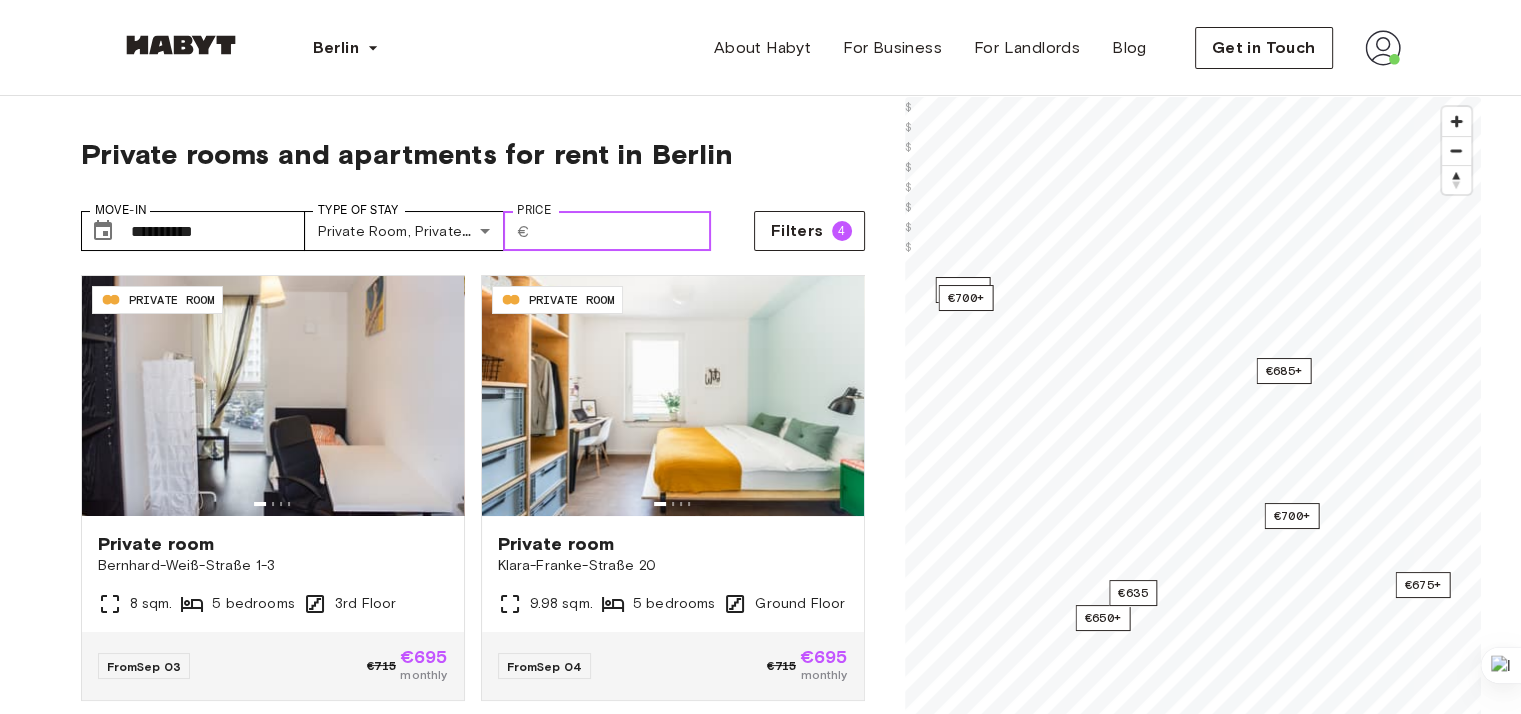 type on "***" 